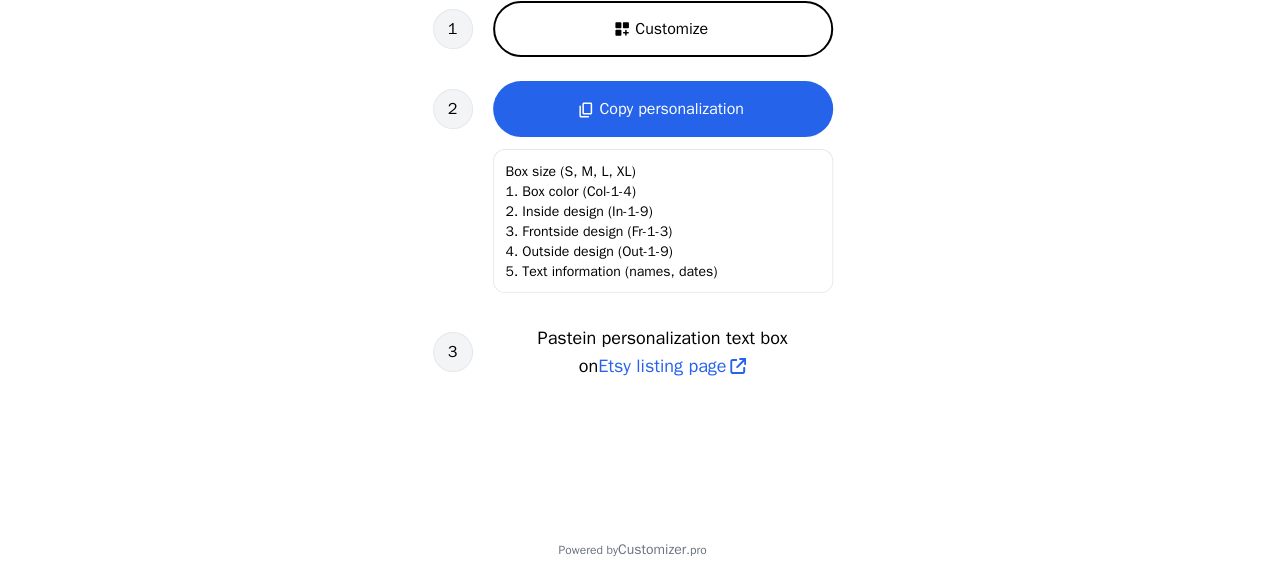 scroll, scrollTop: 760, scrollLeft: 0, axis: vertical 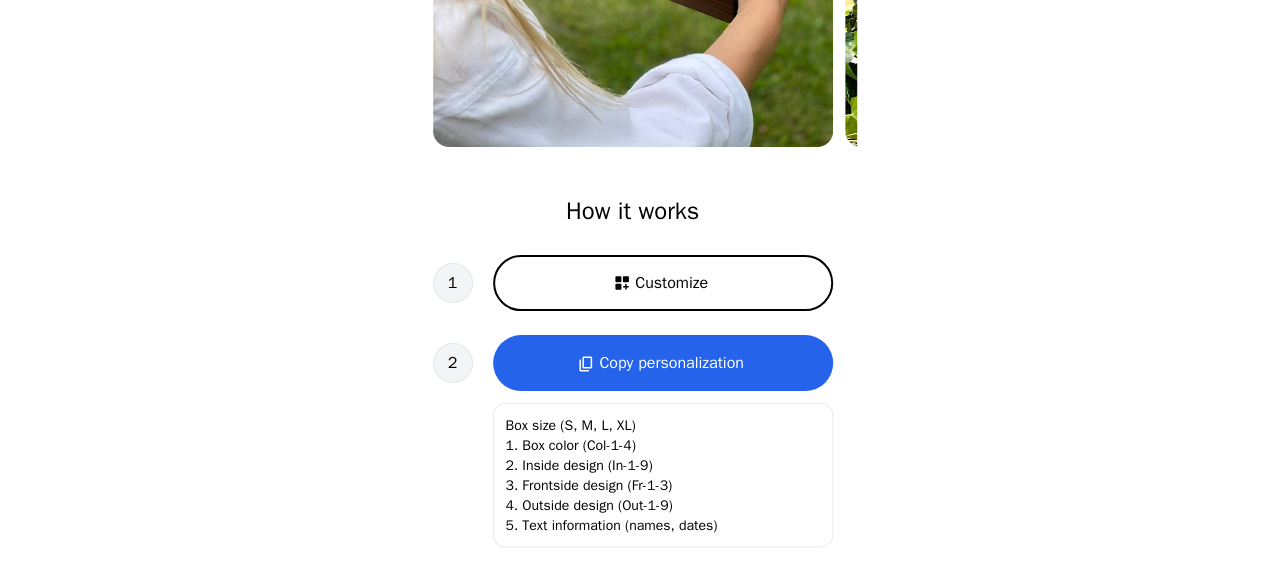 click on "Customize" at bounding box center (671, 283) 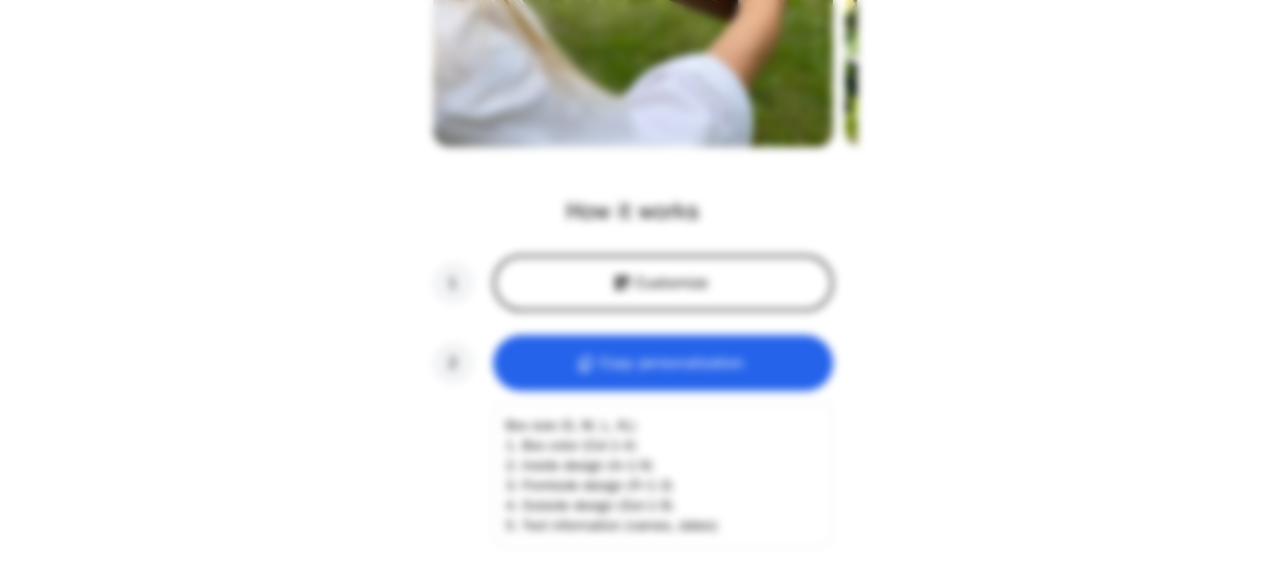 scroll, scrollTop: 0, scrollLeft: 256, axis: horizontal 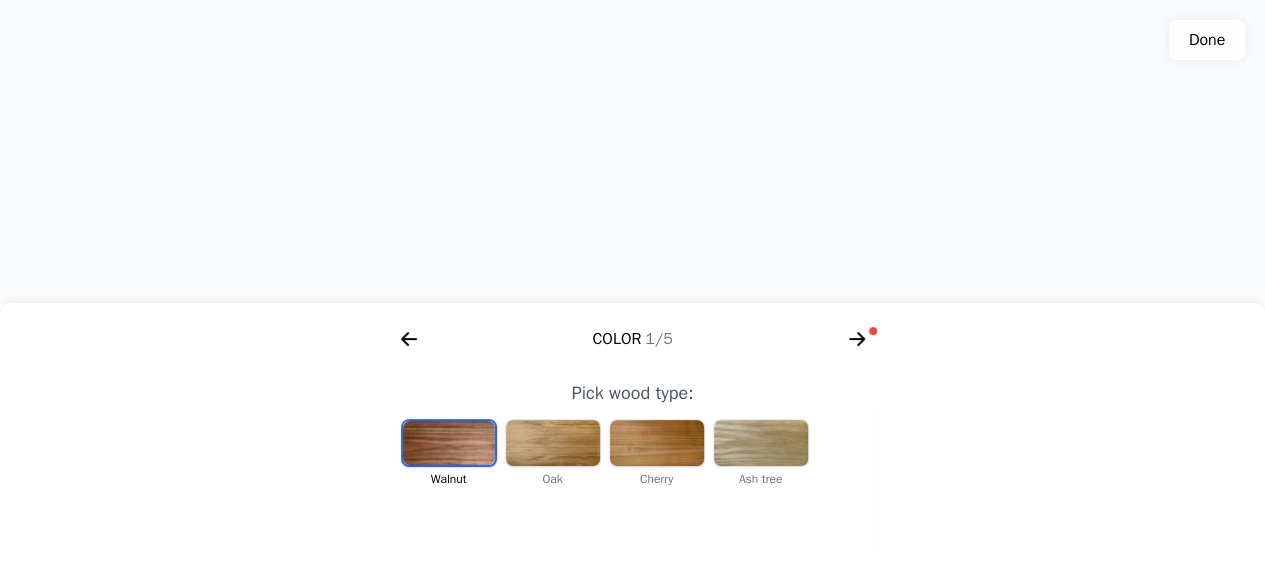 click at bounding box center (553, 443) 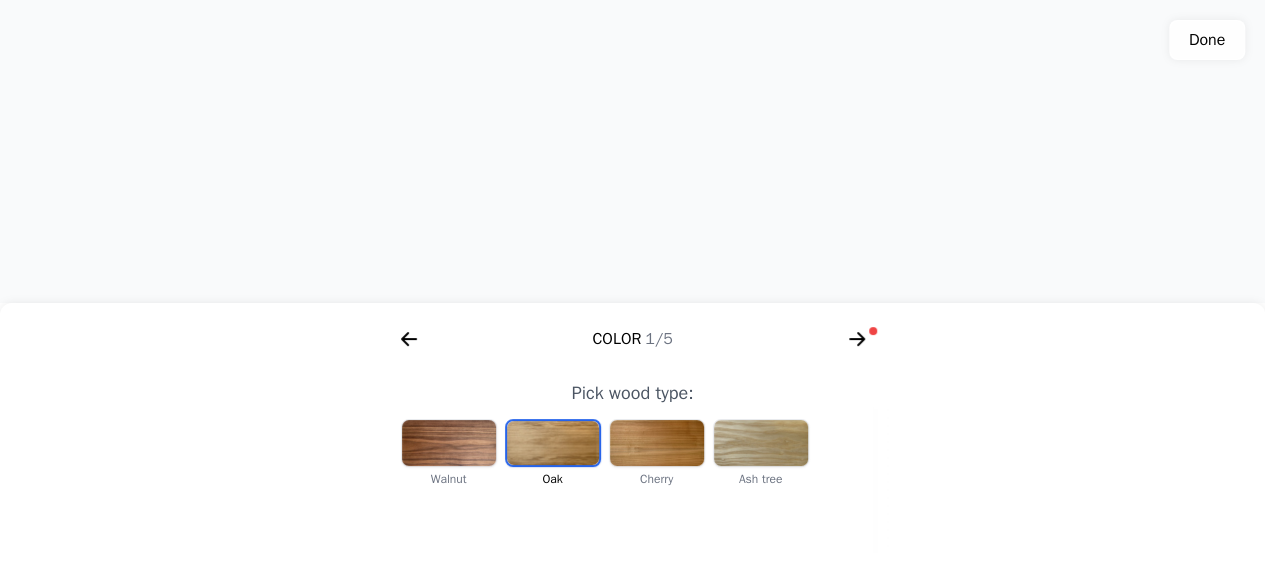 click at bounding box center [657, 443] 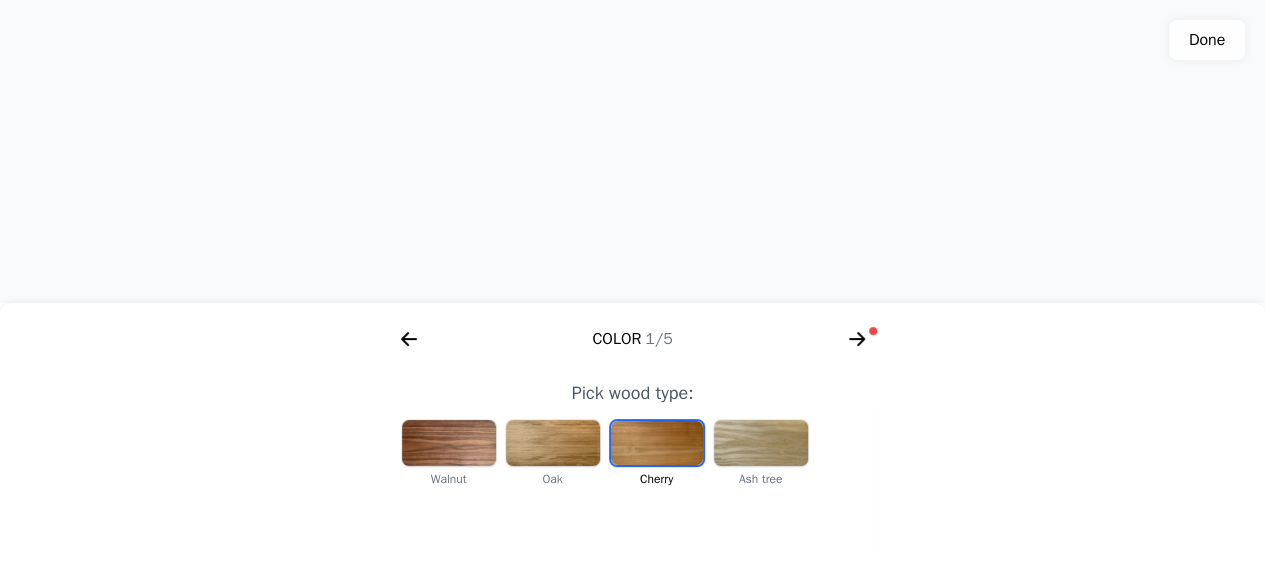 click at bounding box center (761, 443) 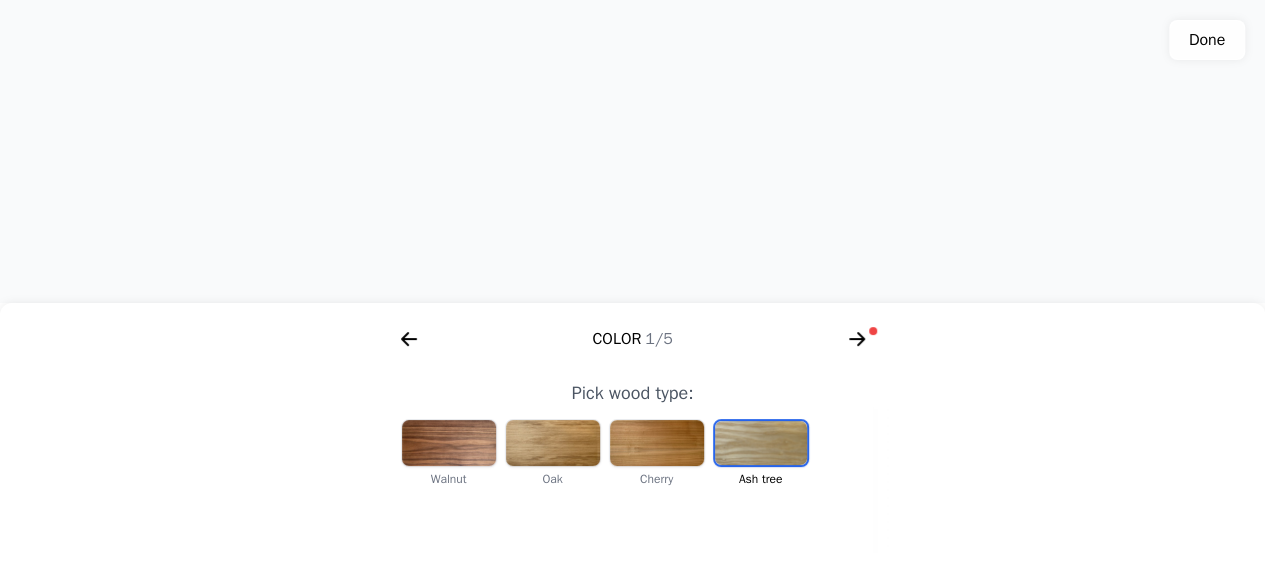 click at bounding box center (449, 443) 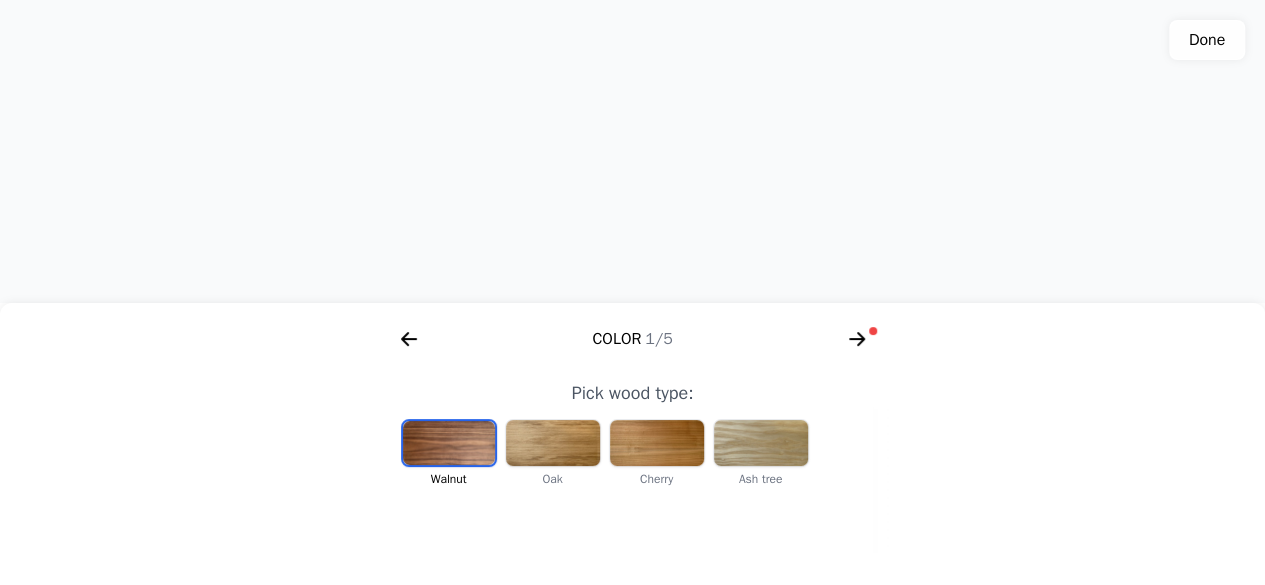 click 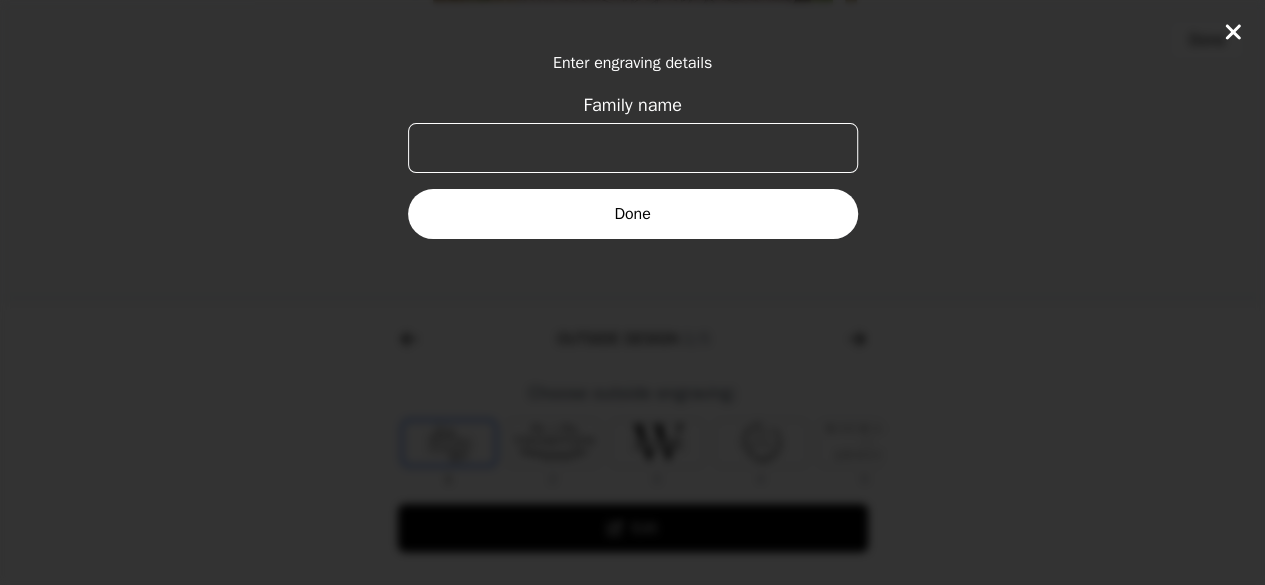 scroll, scrollTop: 0, scrollLeft: 768, axis: horizontal 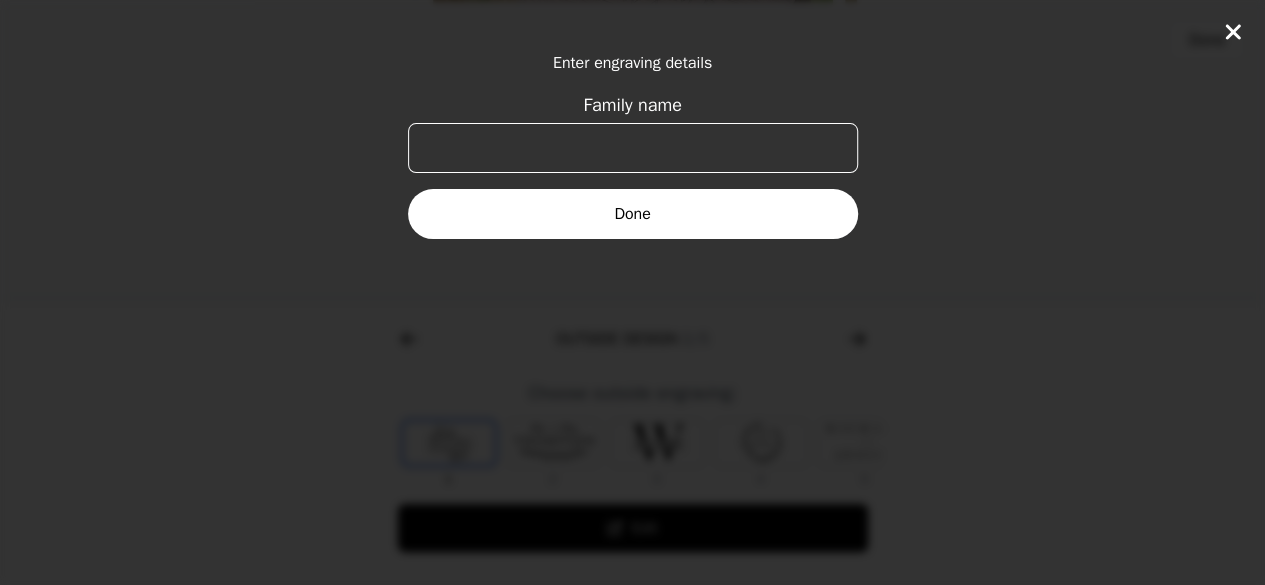 click on "Family name" at bounding box center [633, 148] 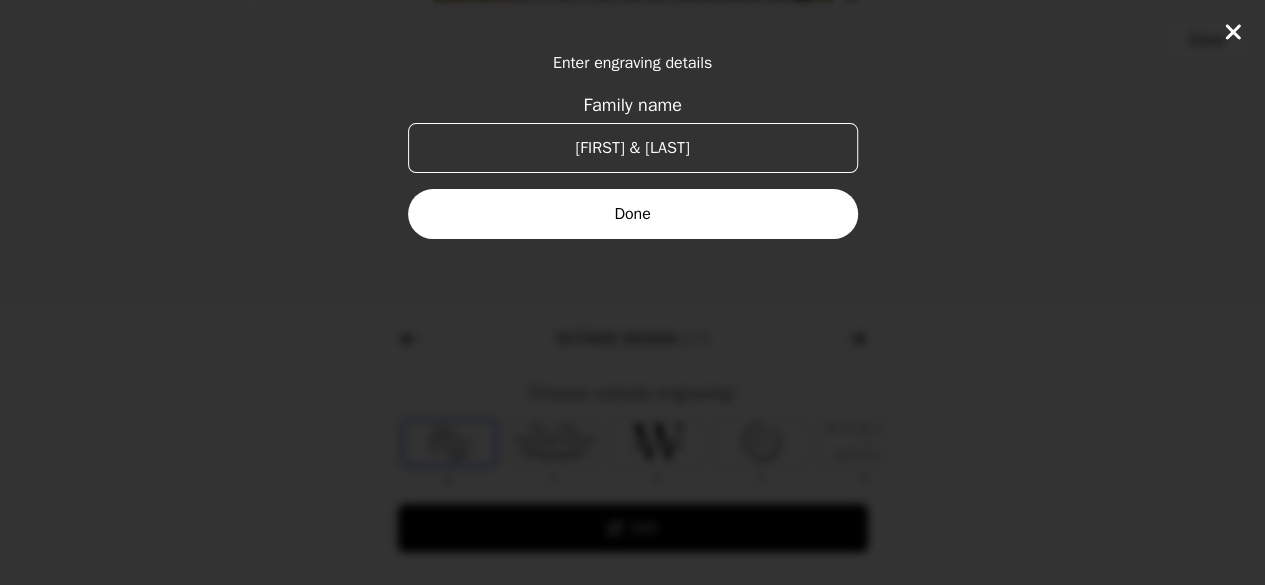 type on "[FIRST] & [LAST]" 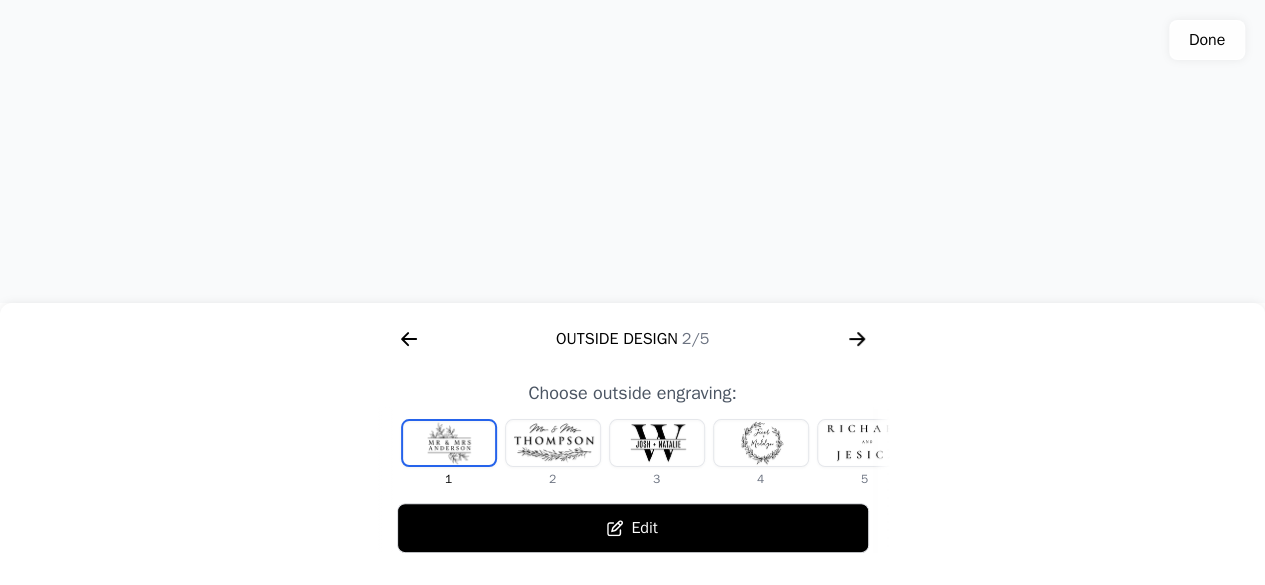 click at bounding box center (553, 443) 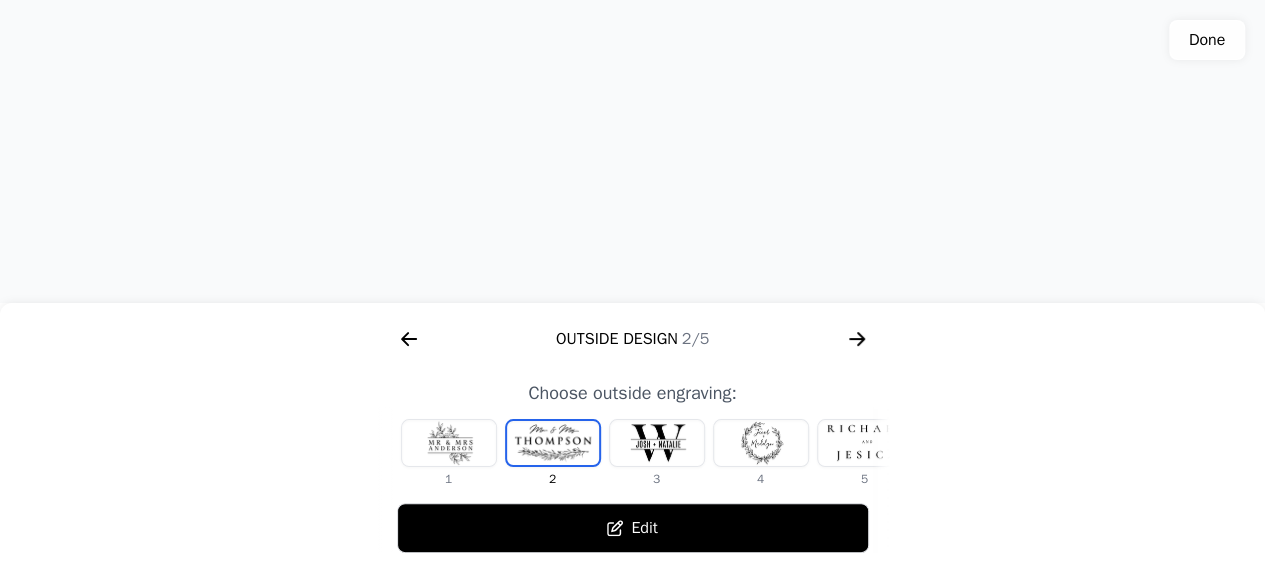 click at bounding box center (657, 443) 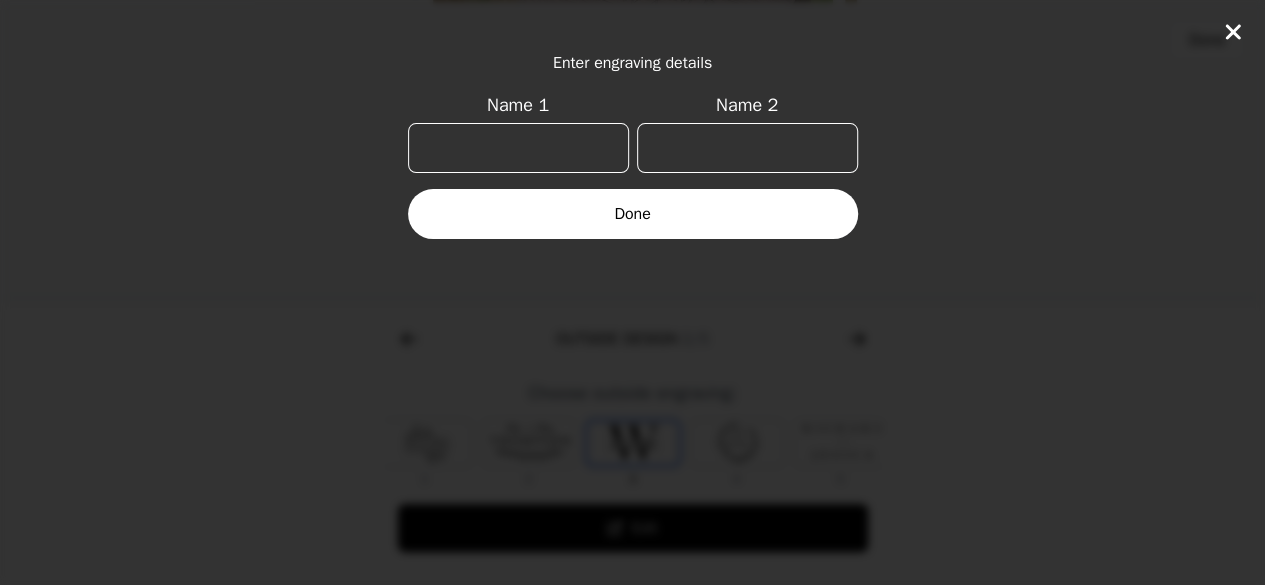 click on "Done" at bounding box center (633, 214) 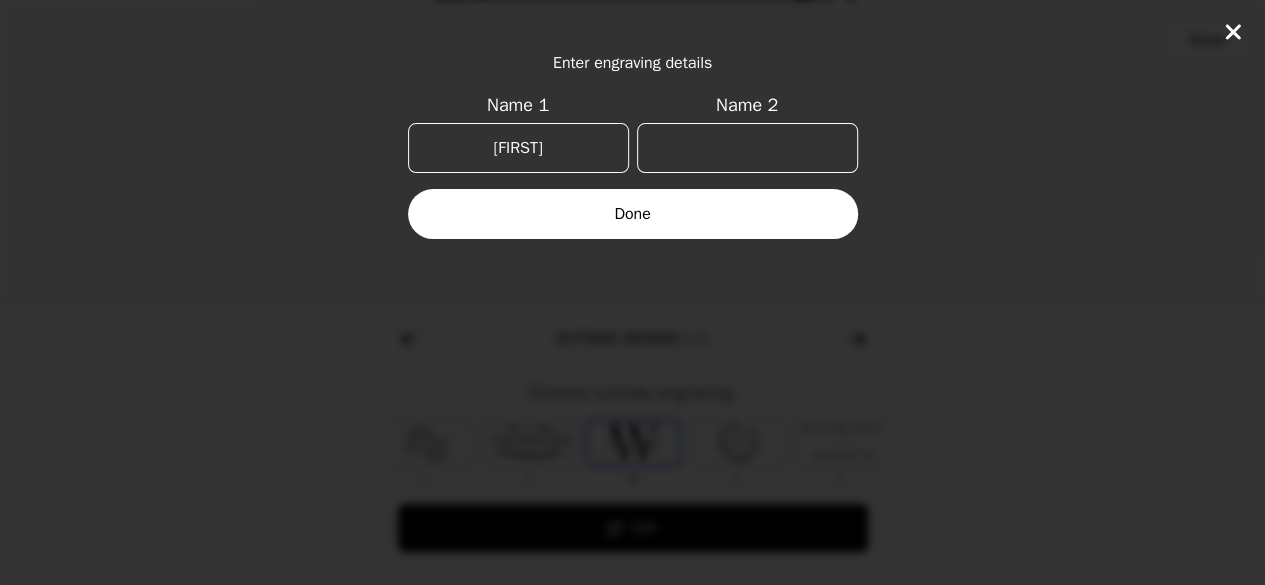 click on "[FIRST]" at bounding box center [518, 148] 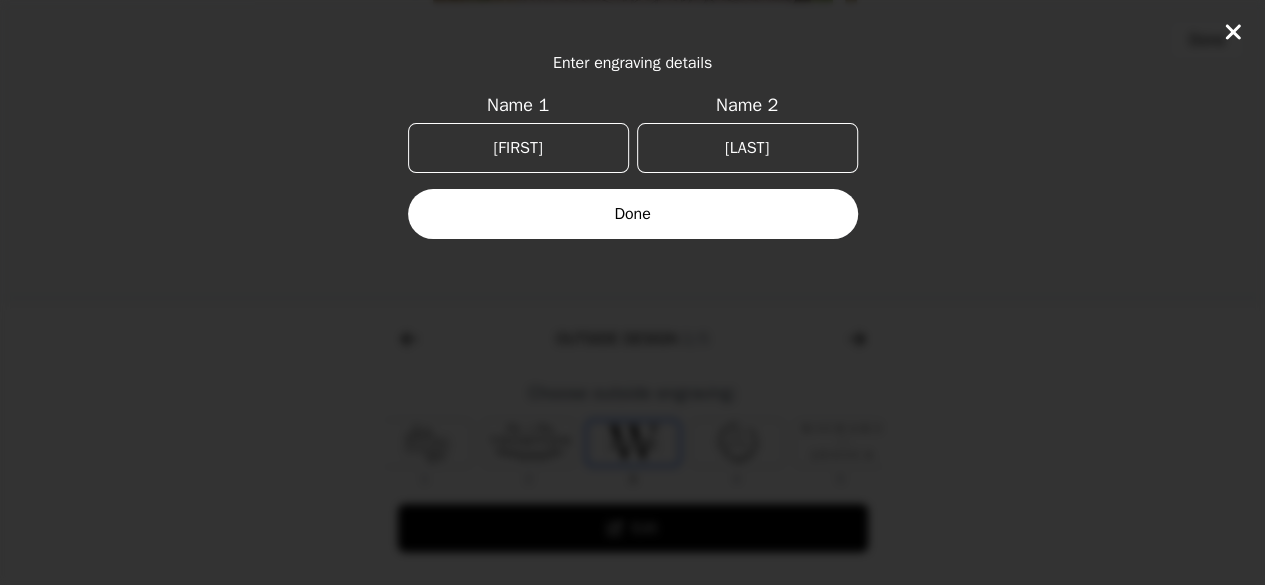 type on "[LAST]" 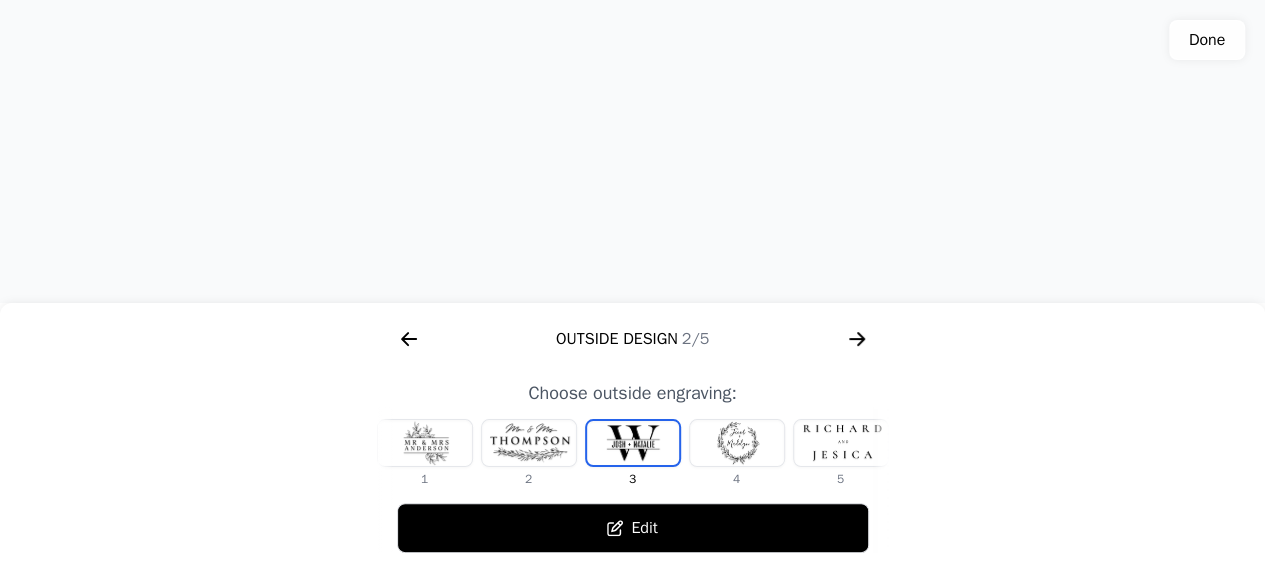click at bounding box center (737, 443) 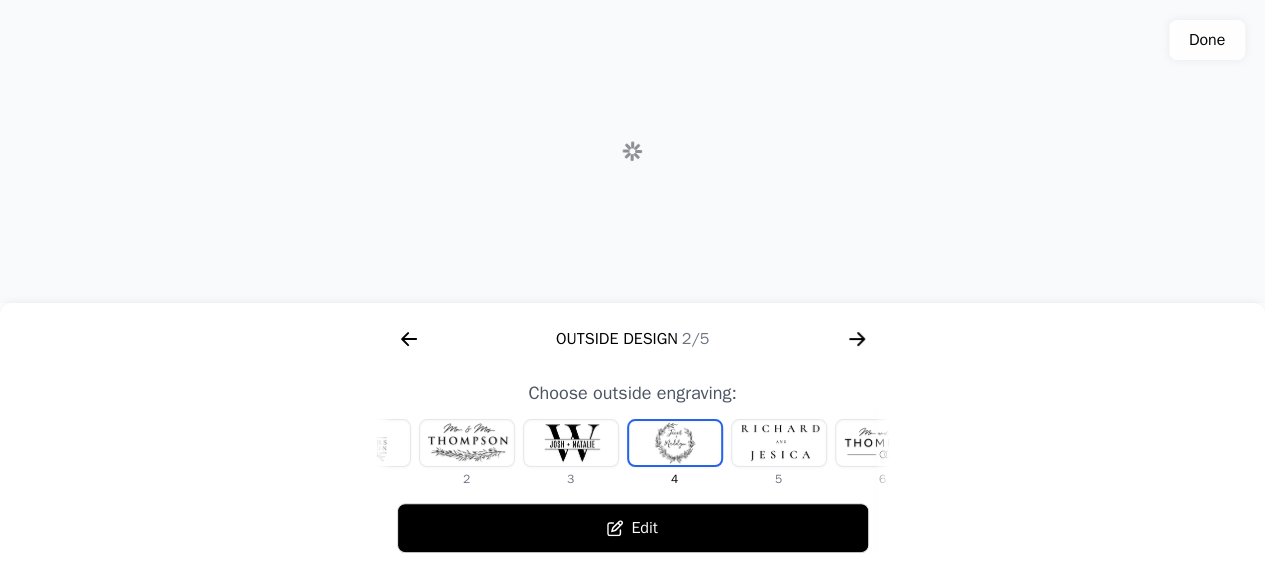 scroll, scrollTop: 0, scrollLeft: 128, axis: horizontal 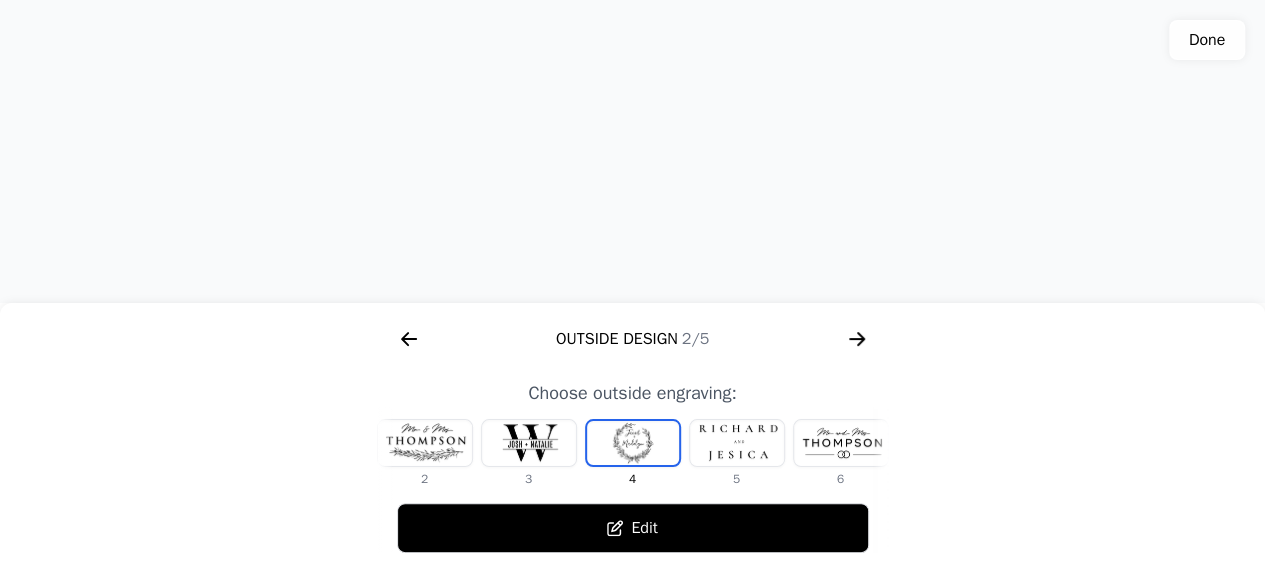 click at bounding box center (737, 443) 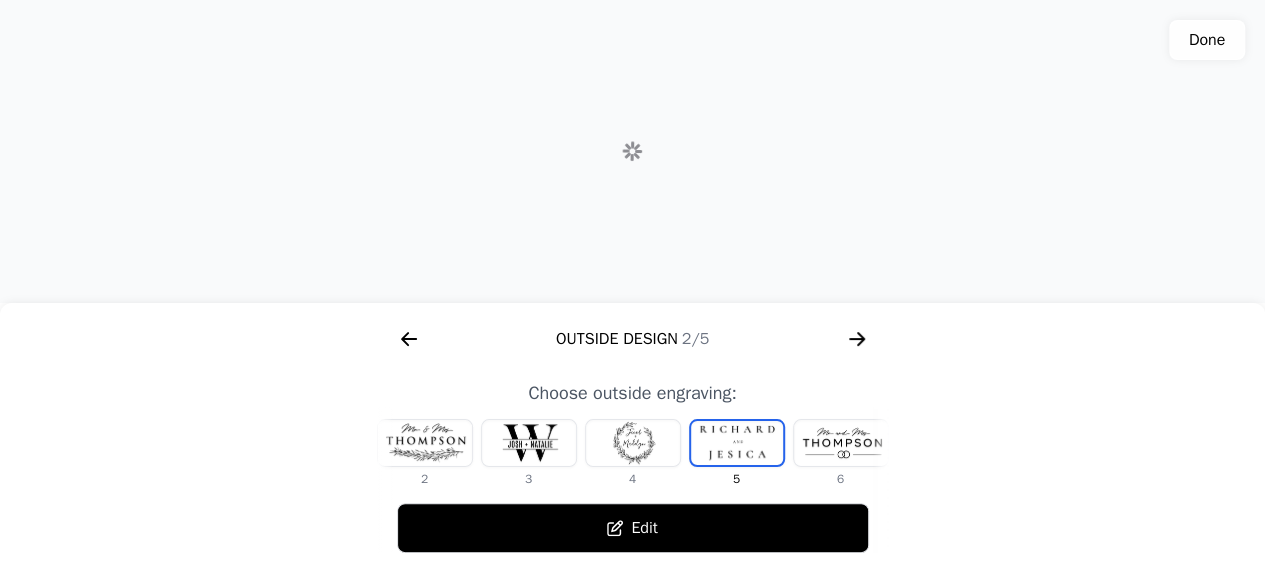 scroll, scrollTop: 0, scrollLeft: 232, axis: horizontal 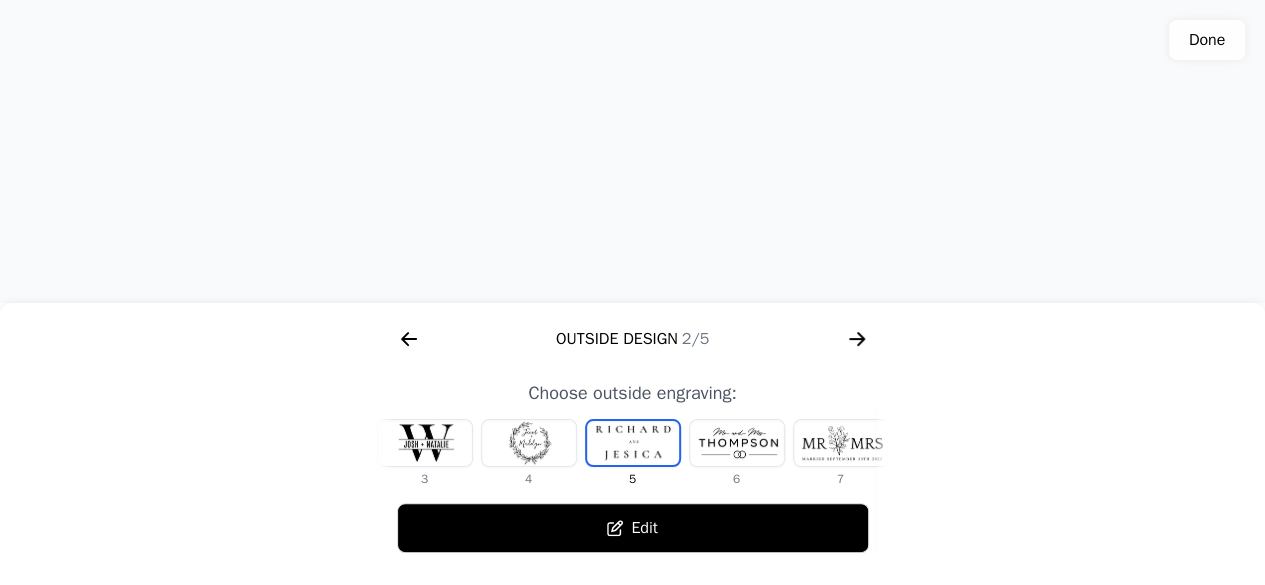 click at bounding box center [841, 443] 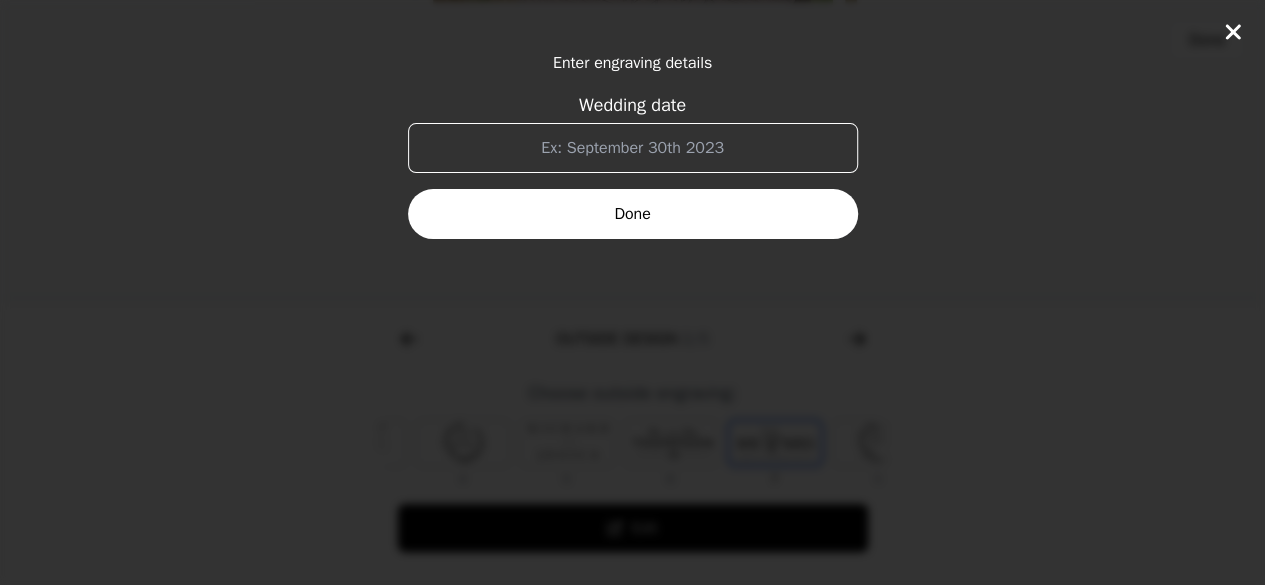 scroll, scrollTop: 0, scrollLeft: 372, axis: horizontal 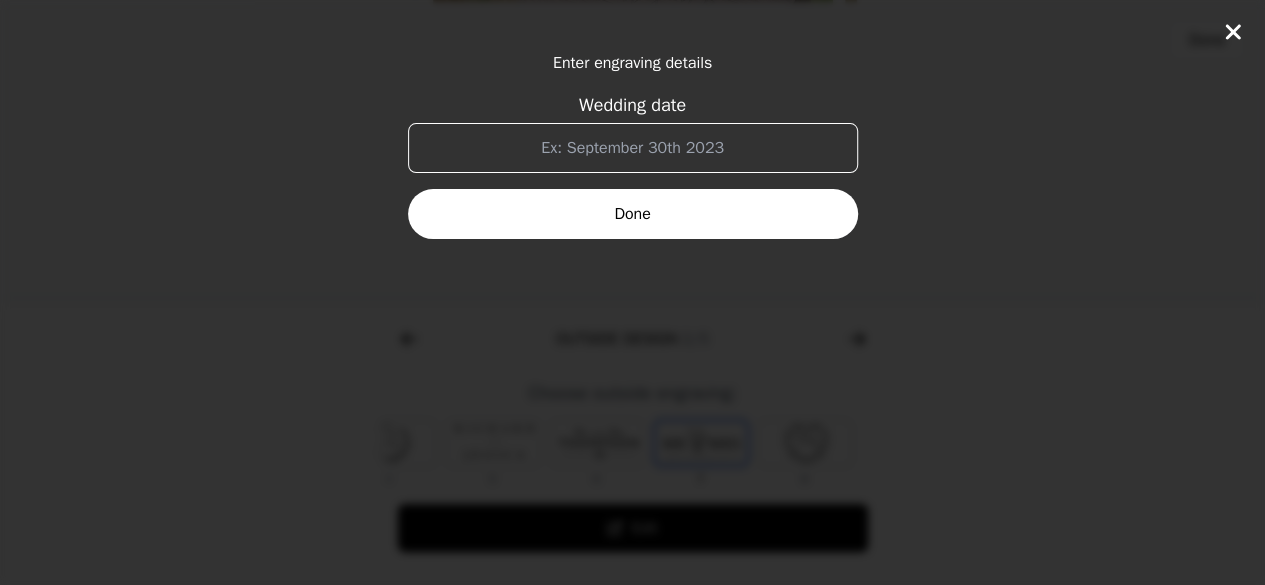 click on "Wedding date" at bounding box center (633, 148) 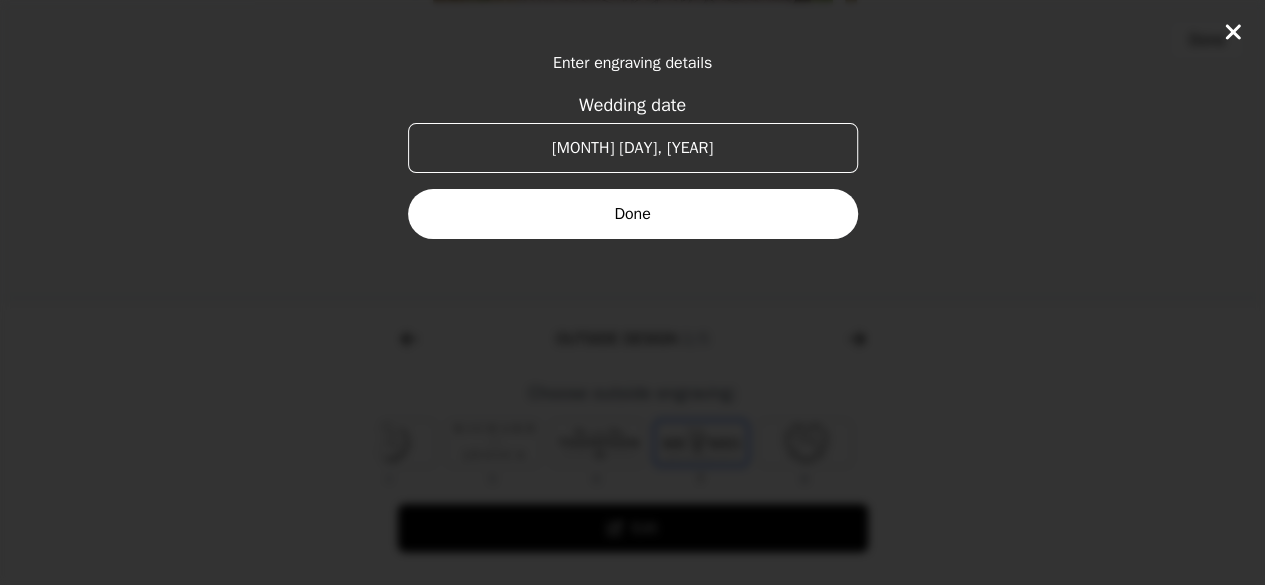 type on "[MONTH] [DAY], [YEAR]" 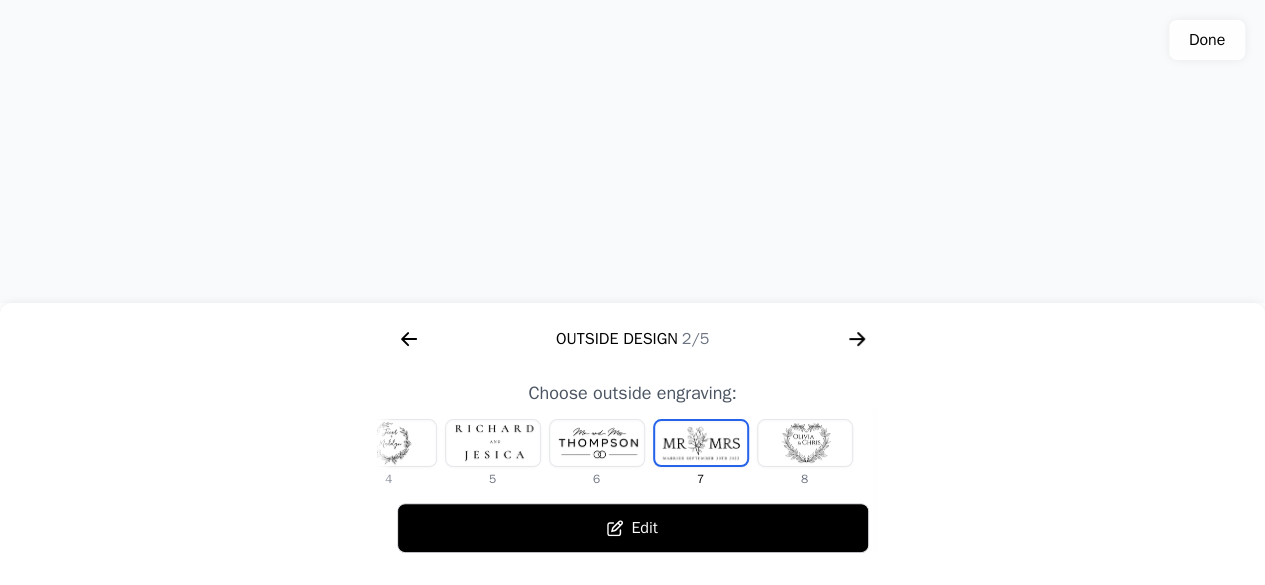 click at bounding box center (805, 443) 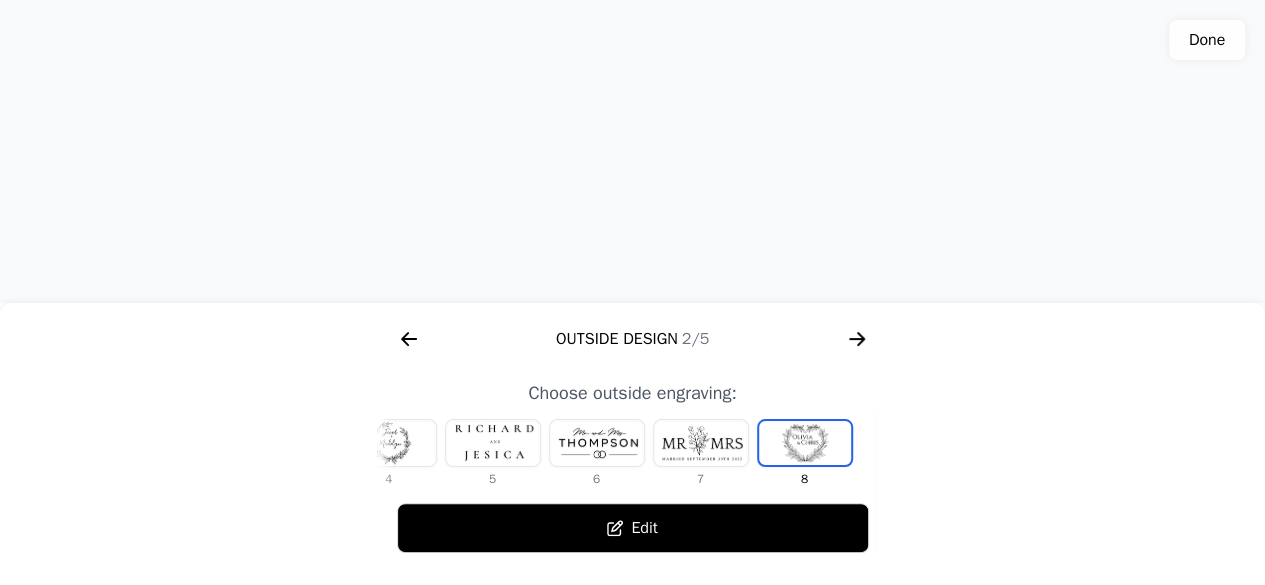 click at bounding box center (389, 443) 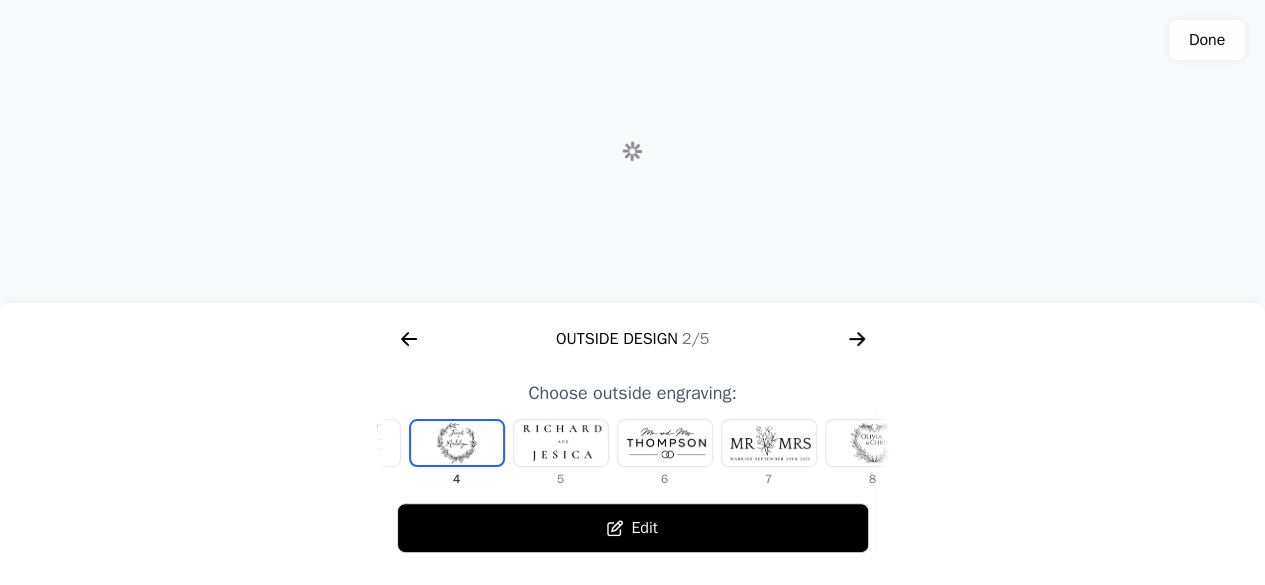 scroll, scrollTop: 0, scrollLeft: 128, axis: horizontal 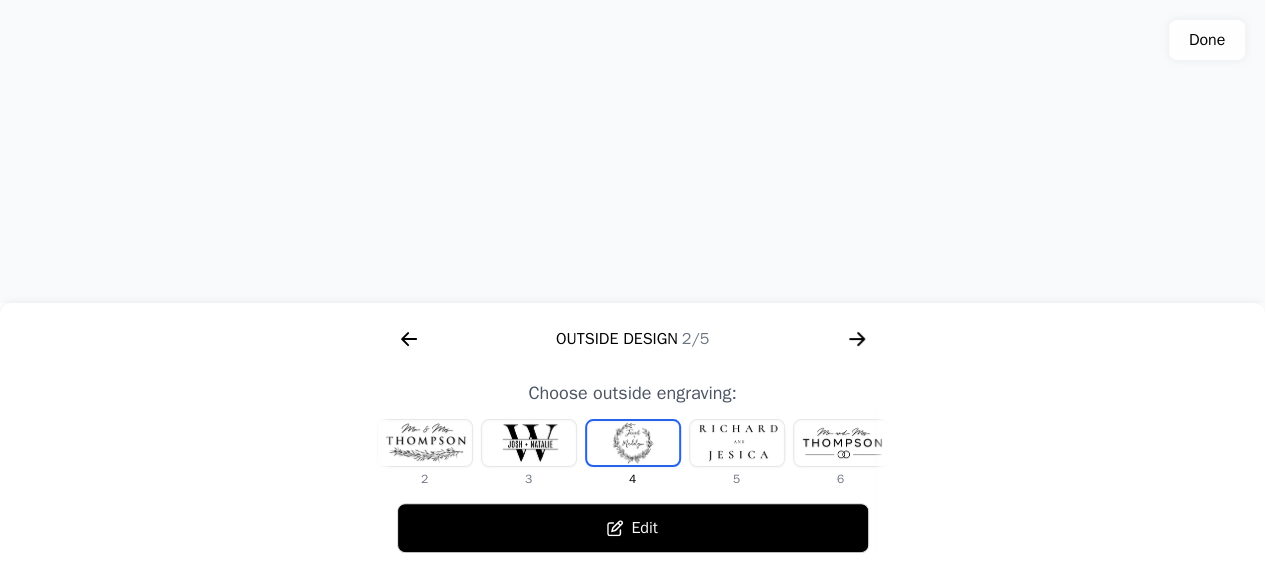 click at bounding box center [425, 443] 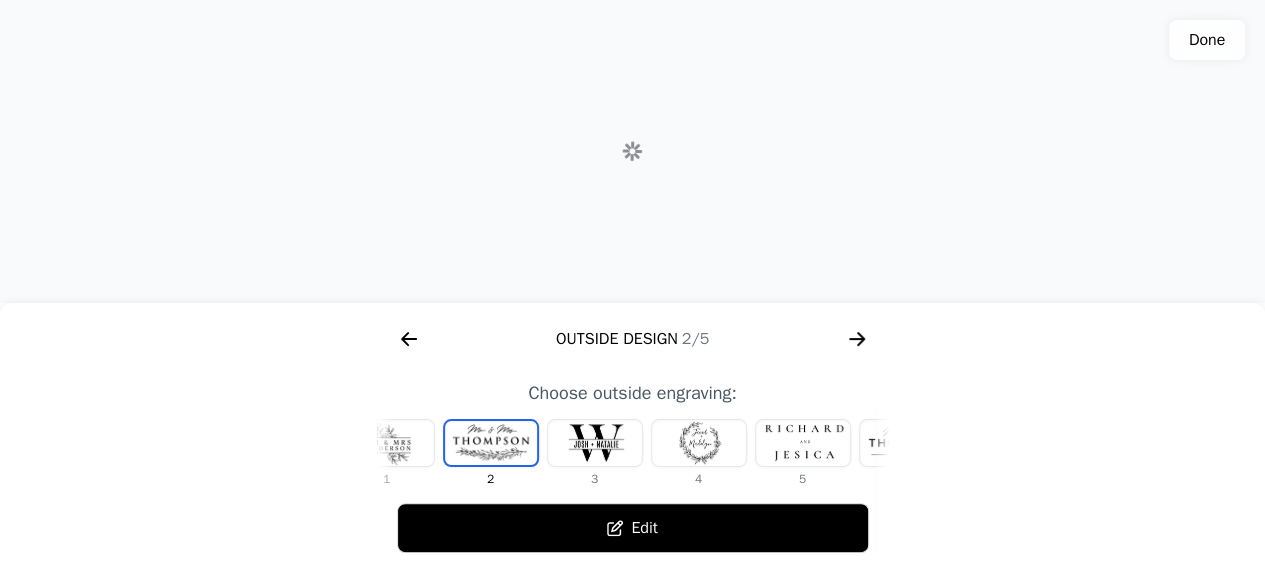 scroll, scrollTop: 0, scrollLeft: 0, axis: both 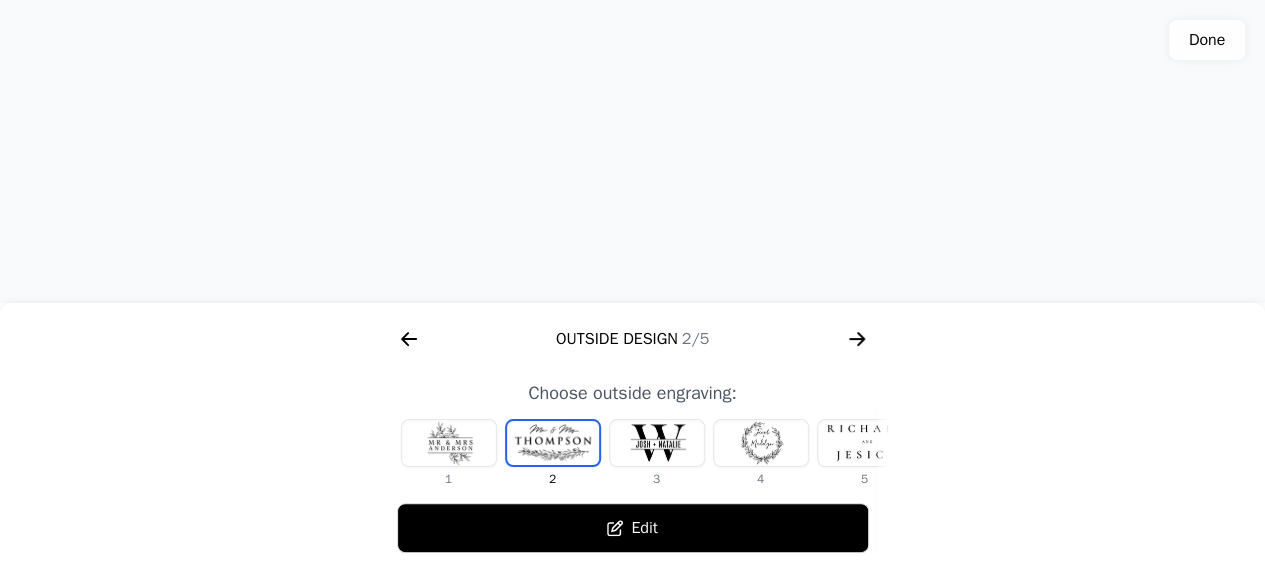click at bounding box center (865, 443) 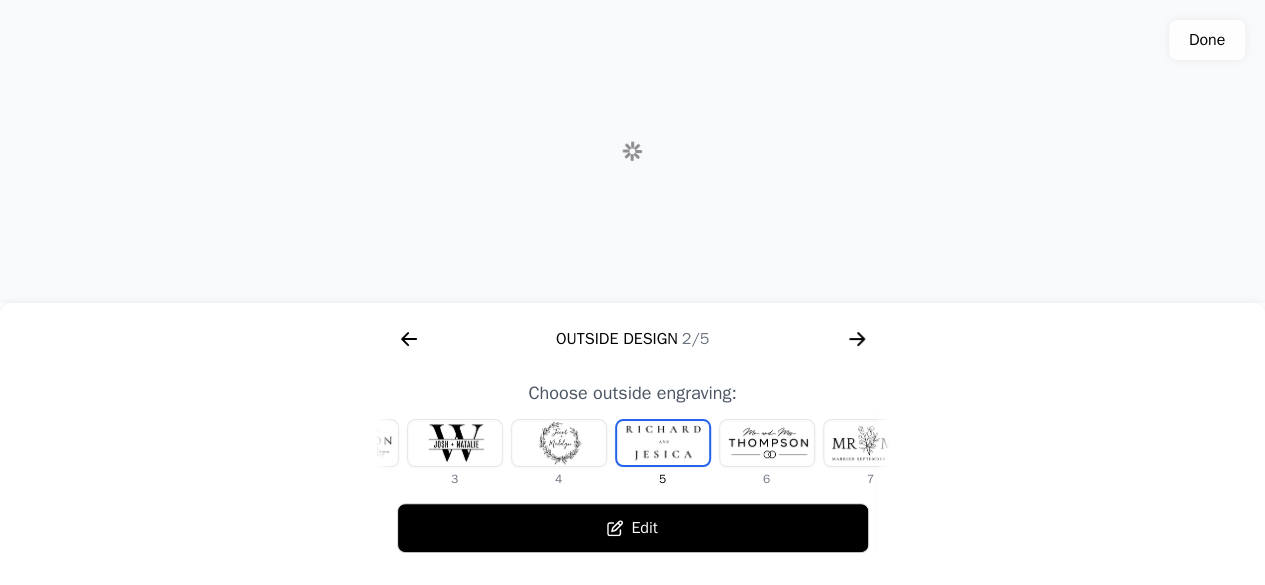 scroll, scrollTop: 0, scrollLeft: 232, axis: horizontal 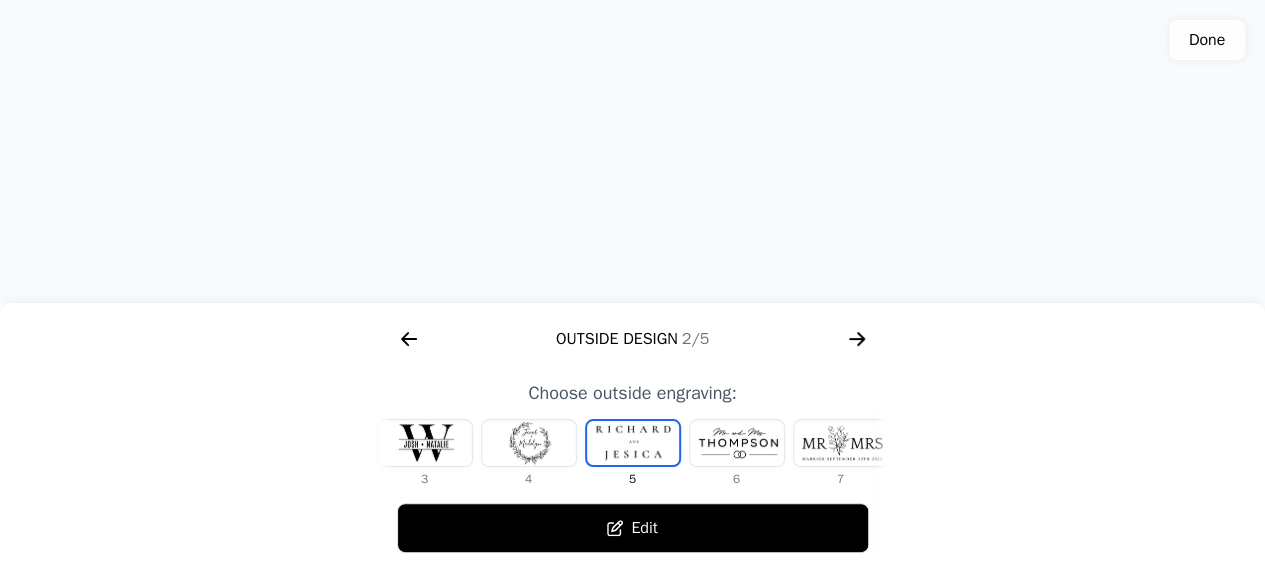 click at bounding box center [841, 443] 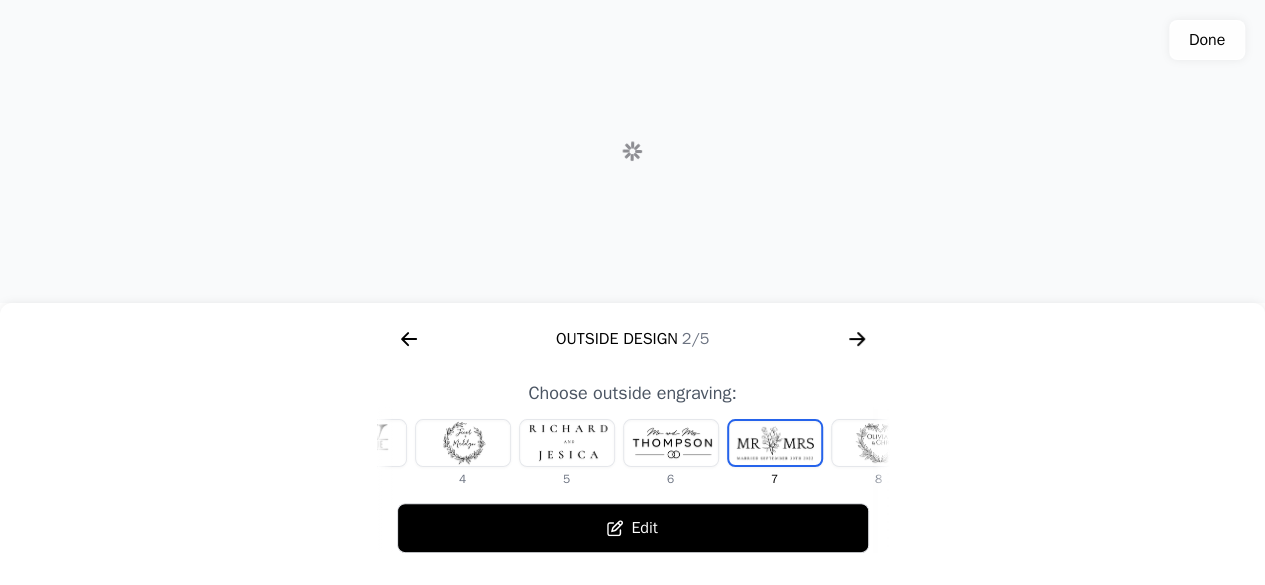 scroll, scrollTop: 0, scrollLeft: 372, axis: horizontal 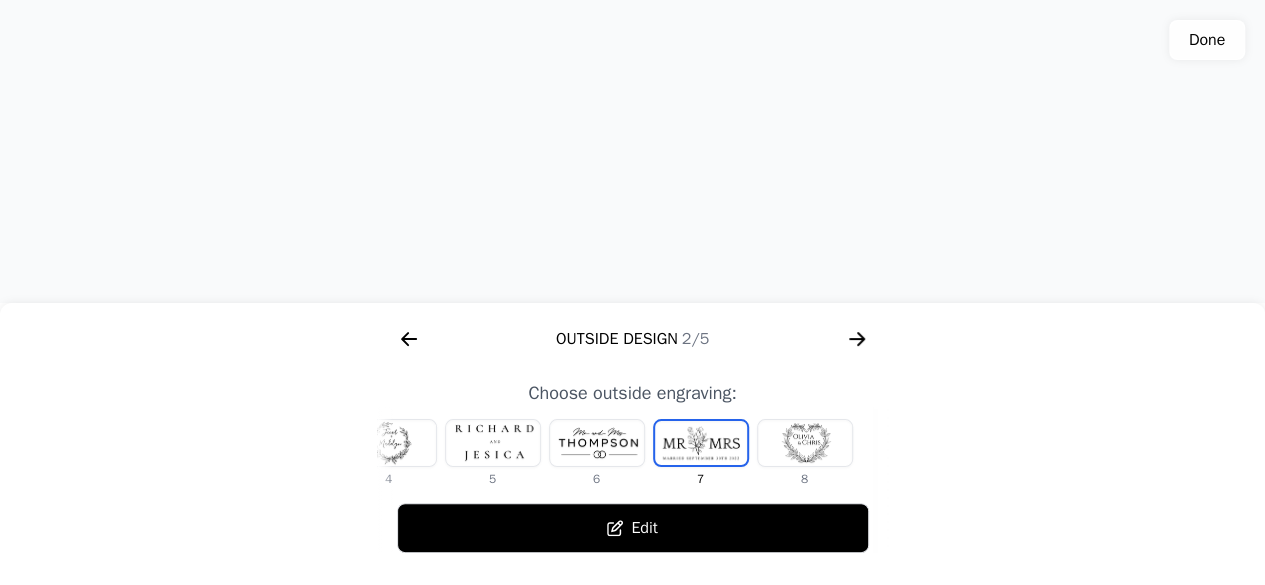 click at bounding box center [805, 443] 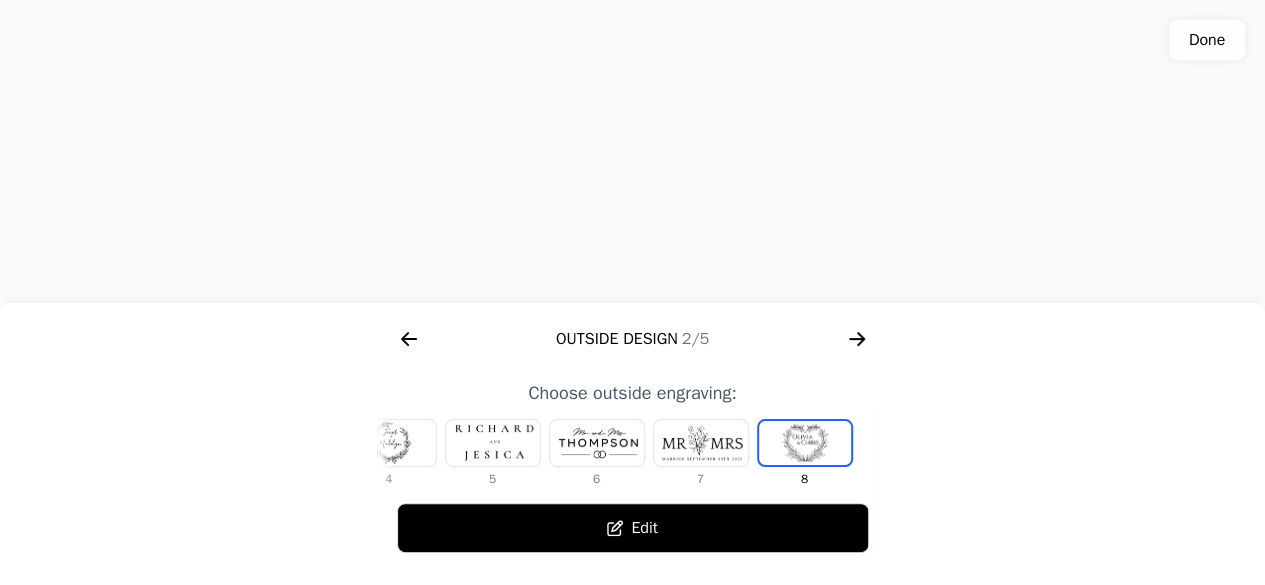 click at bounding box center (389, 443) 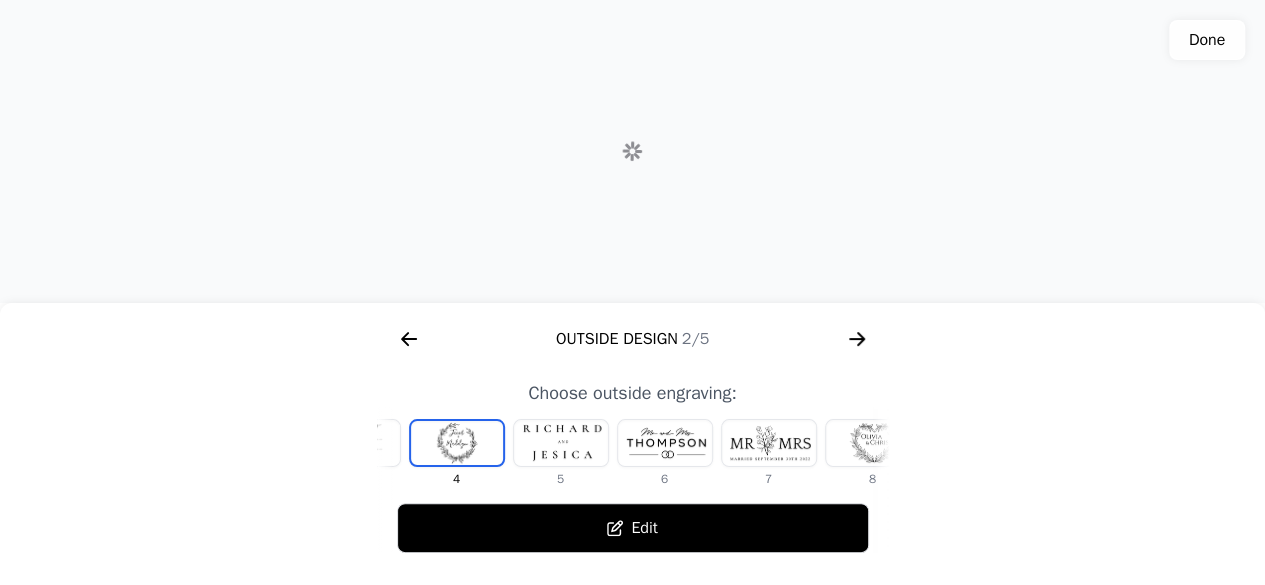 scroll, scrollTop: 0, scrollLeft: 128, axis: horizontal 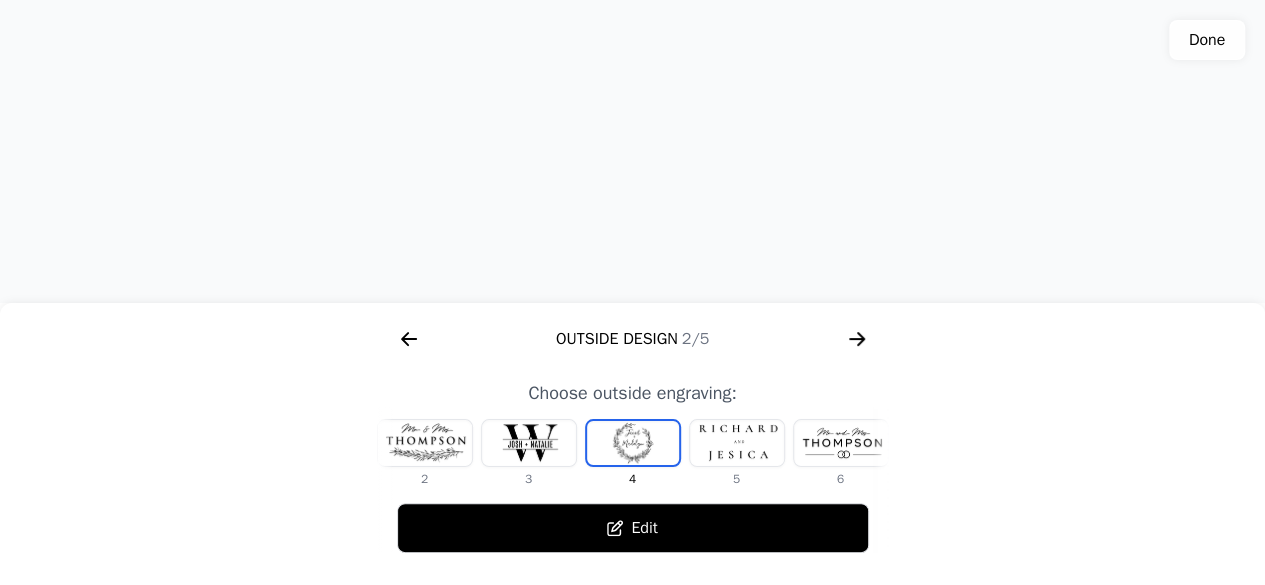 click 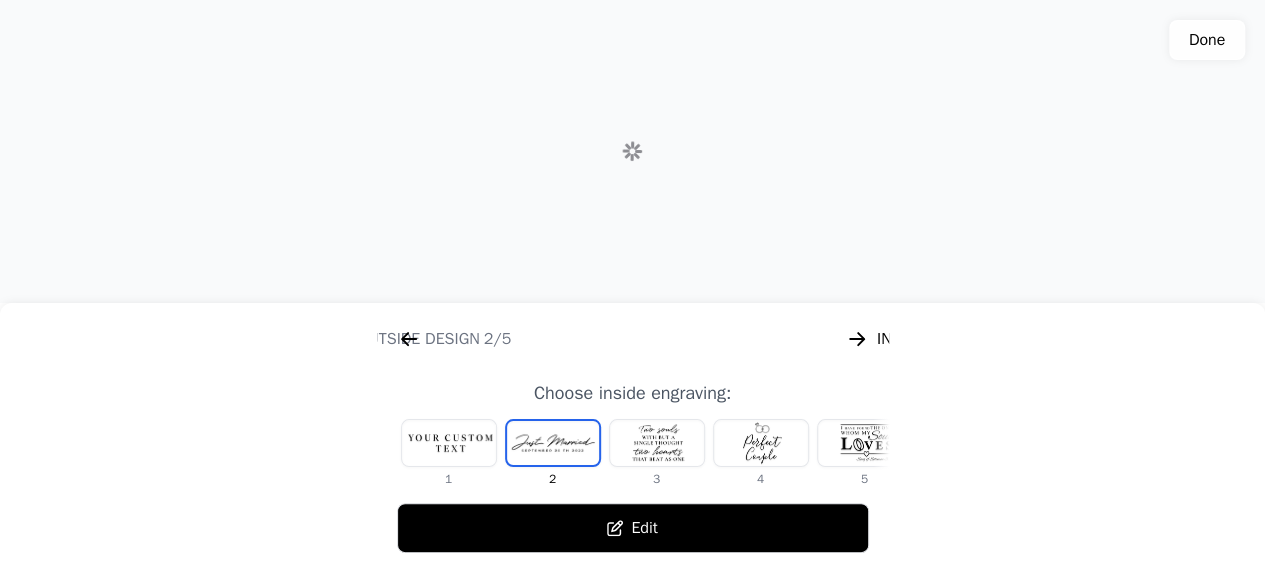 scroll, scrollTop: 0, scrollLeft: 1280, axis: horizontal 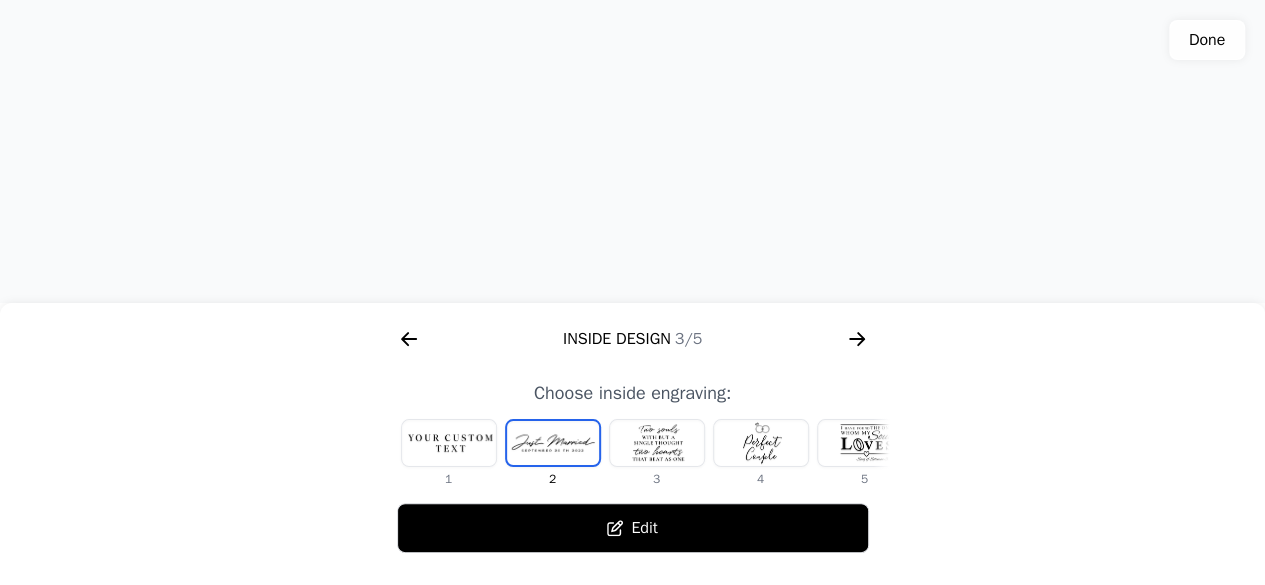 click on "Edit" at bounding box center [633, 528] 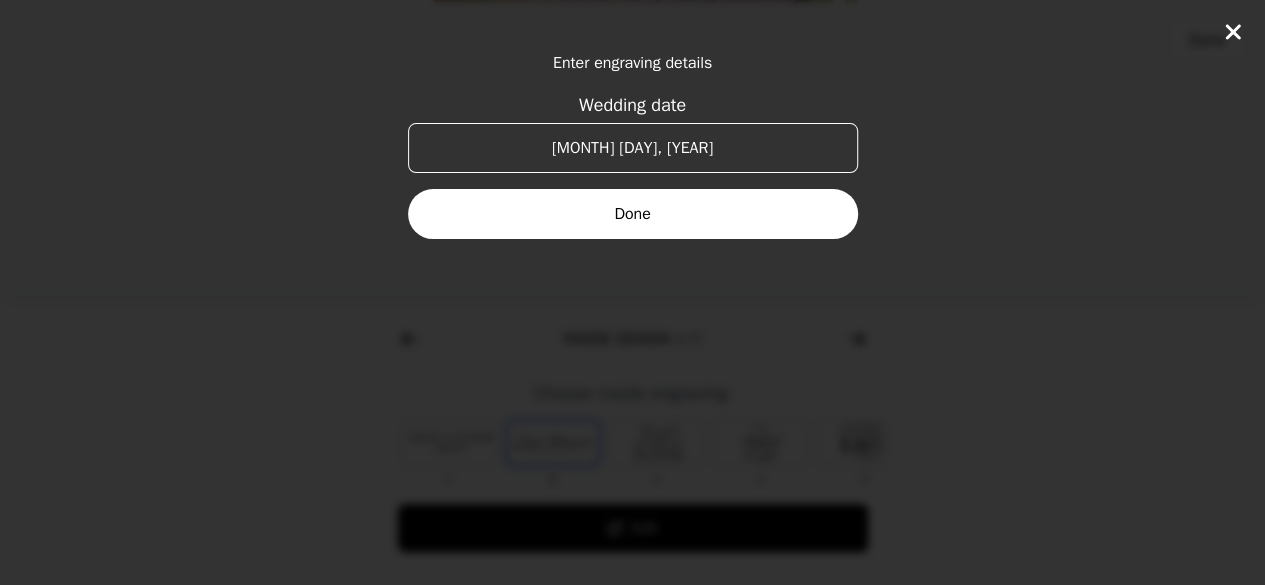 click on "Done" at bounding box center (633, 214) 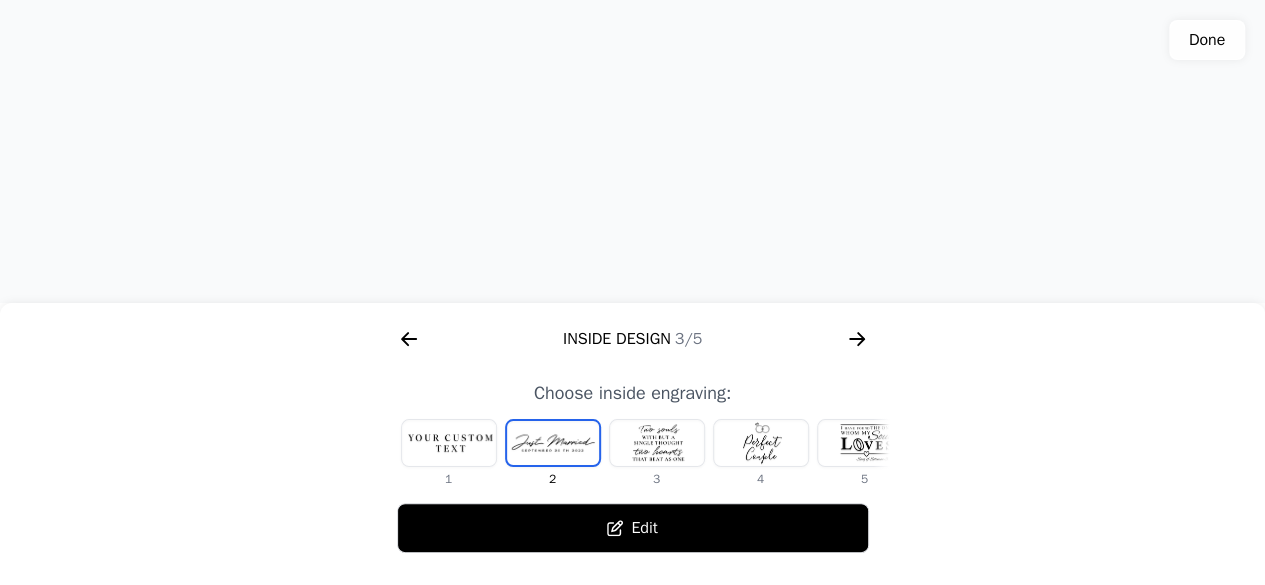 click on "Edit" at bounding box center (633, 528) 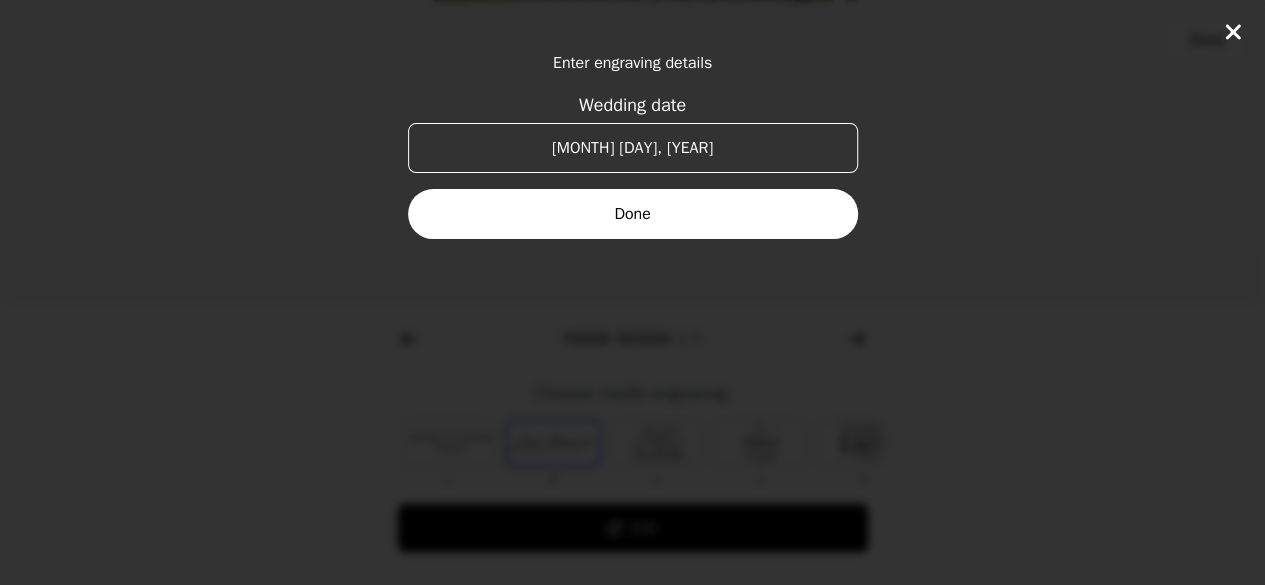 click on "Done" at bounding box center [633, 214] 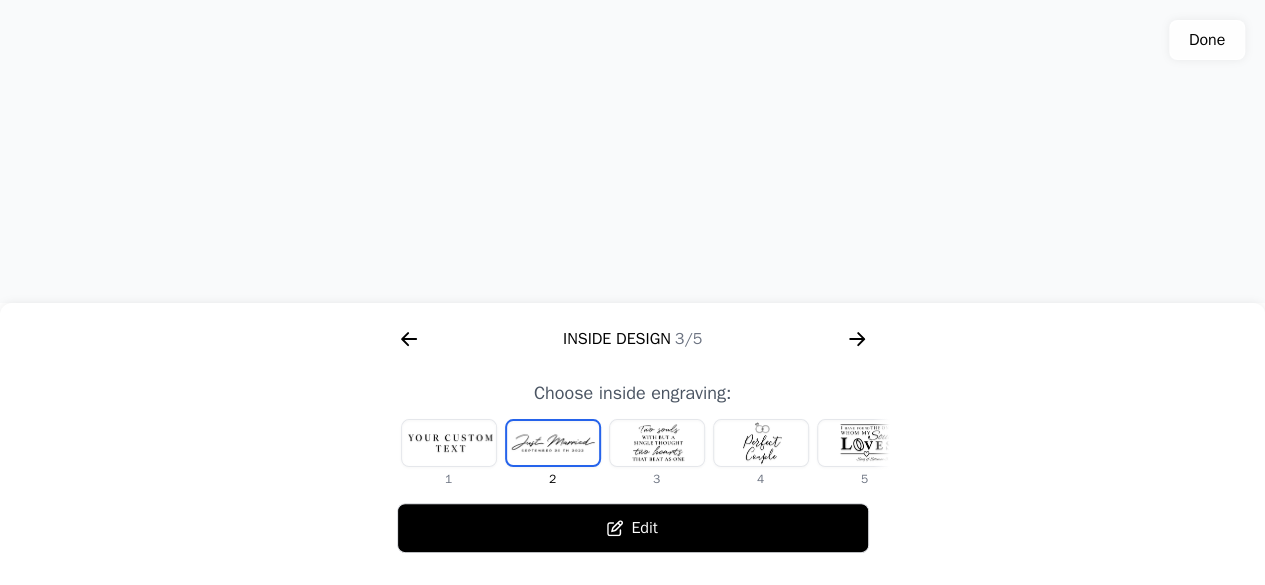 click at bounding box center (449, 443) 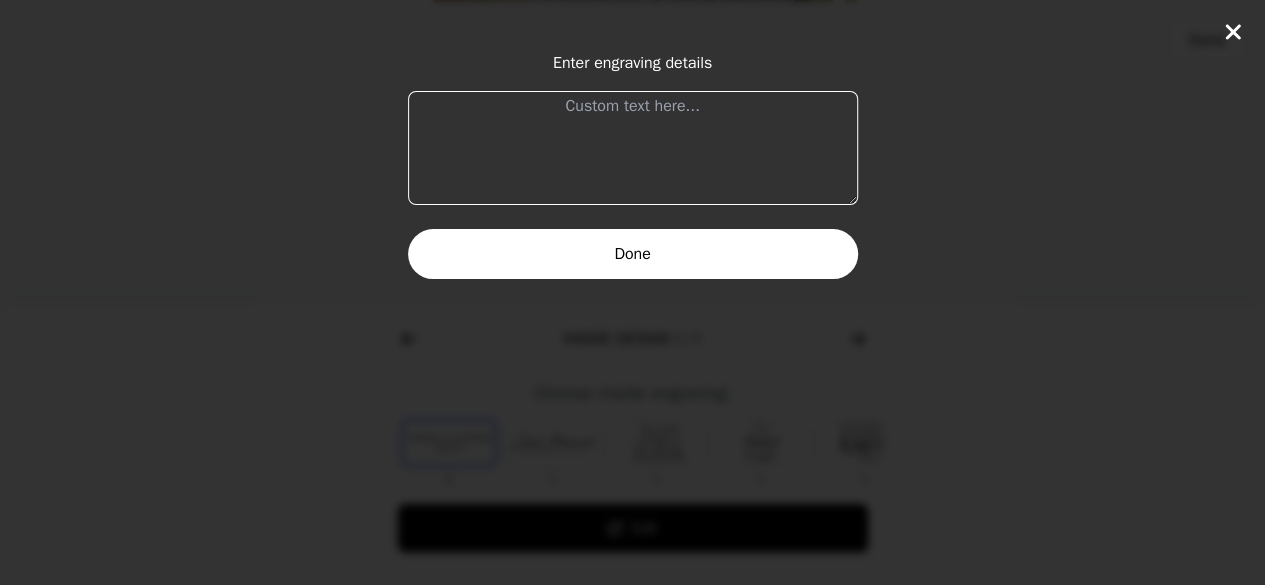 click at bounding box center [633, 148] 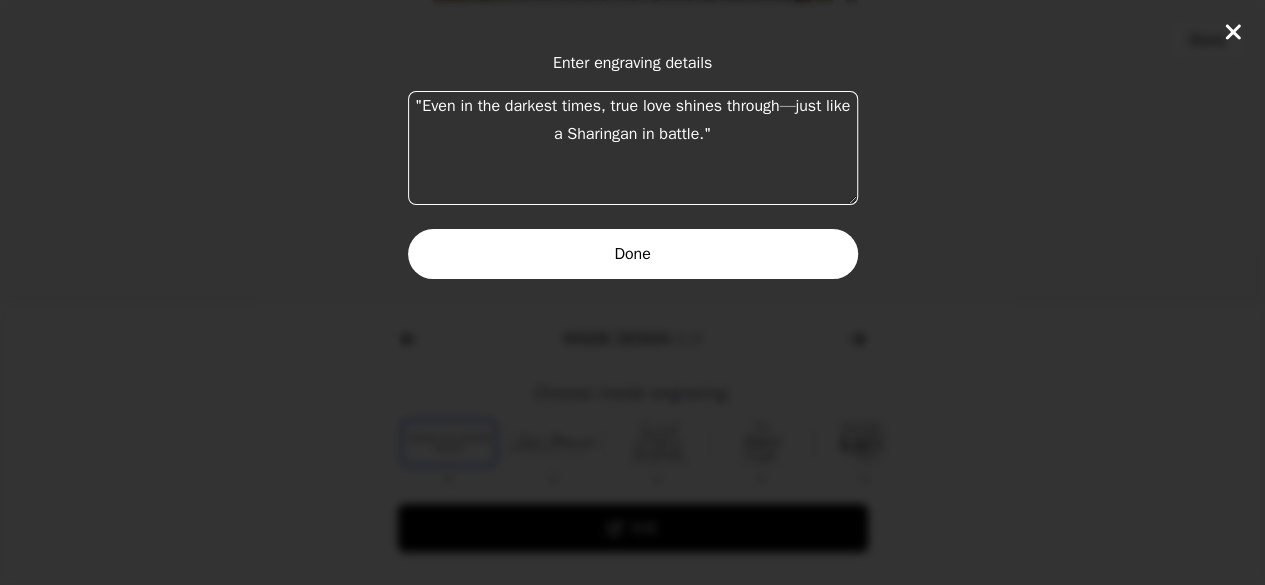 type on ""Even in the darkest times, true love shines through—just like a Sharingan in battle."" 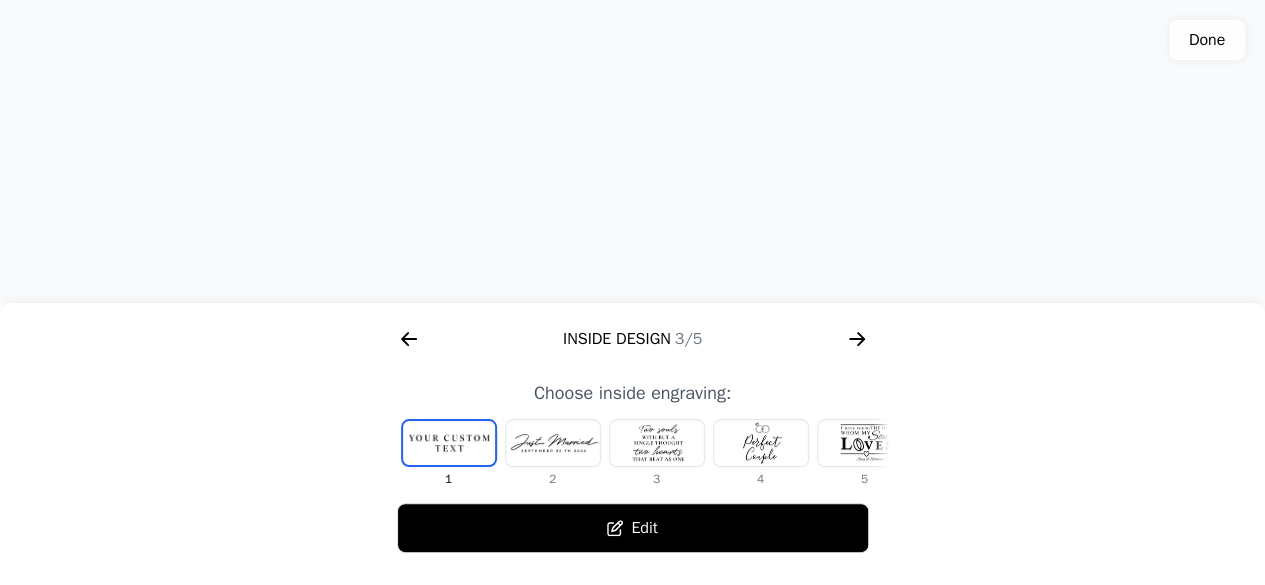 click 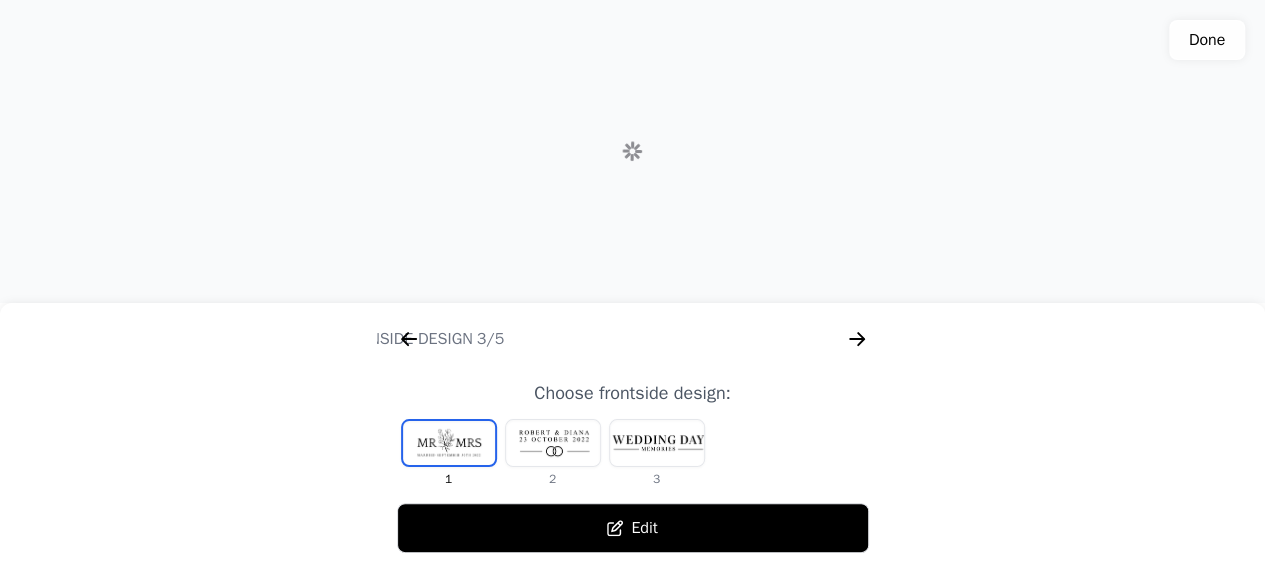 scroll, scrollTop: 0, scrollLeft: 1792, axis: horizontal 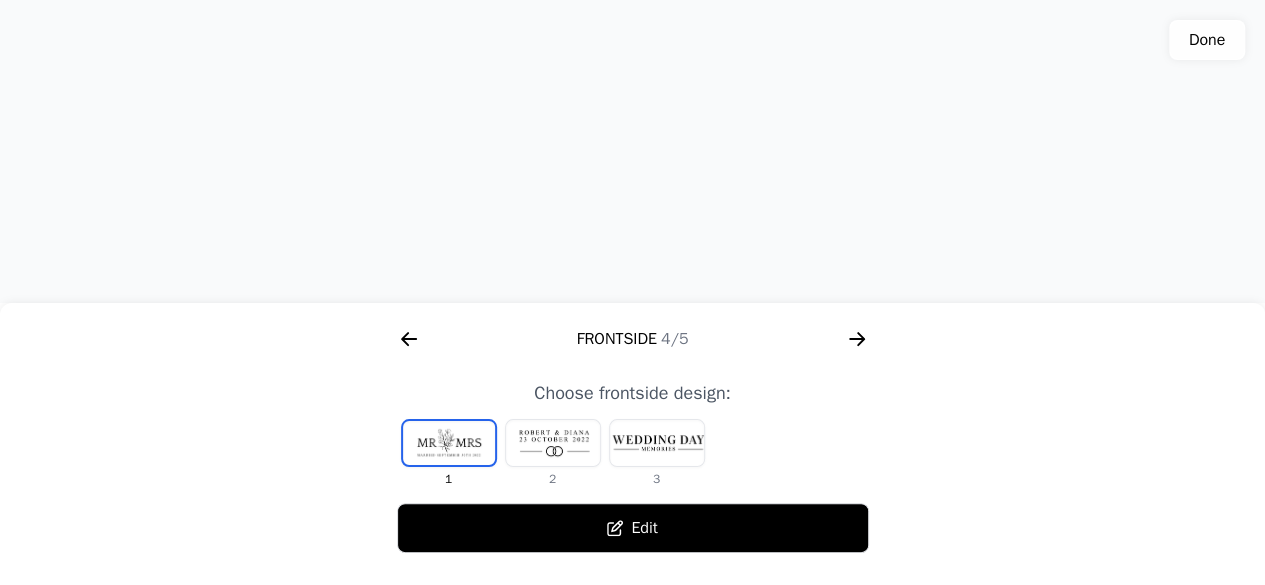 click at bounding box center (657, 443) 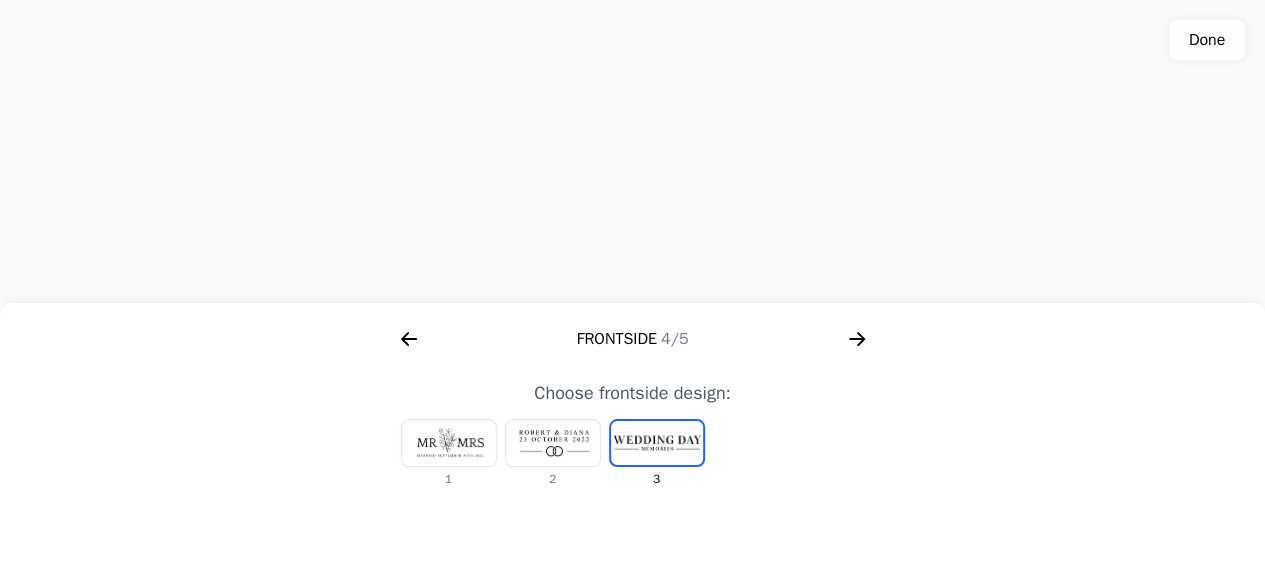 click at bounding box center (657, 443) 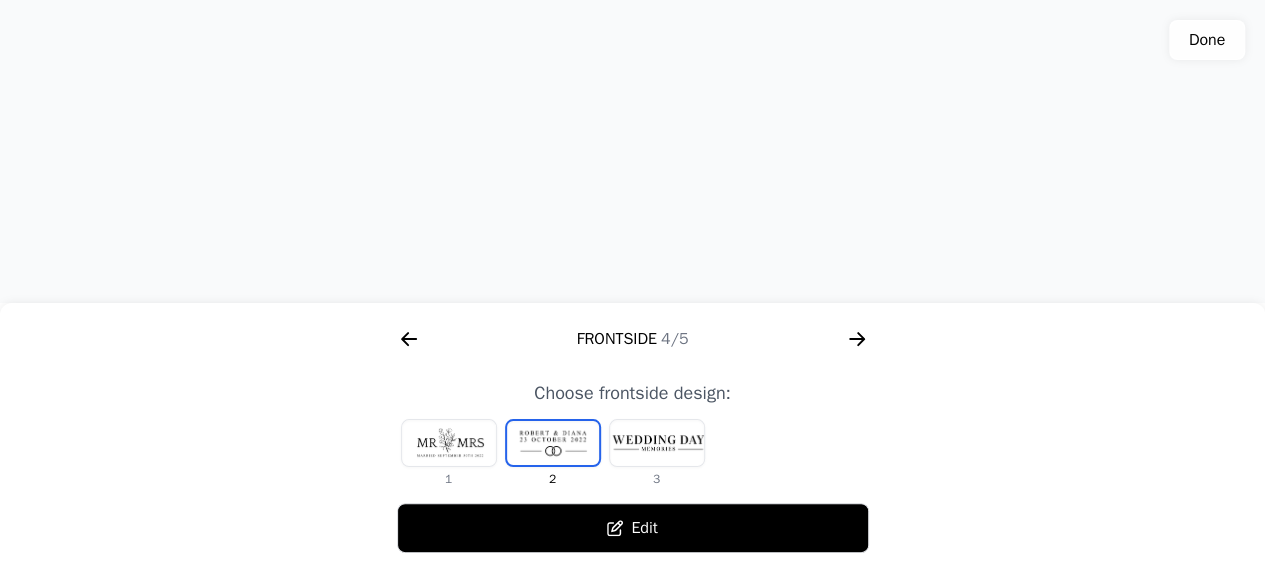 click at bounding box center [449, 443] 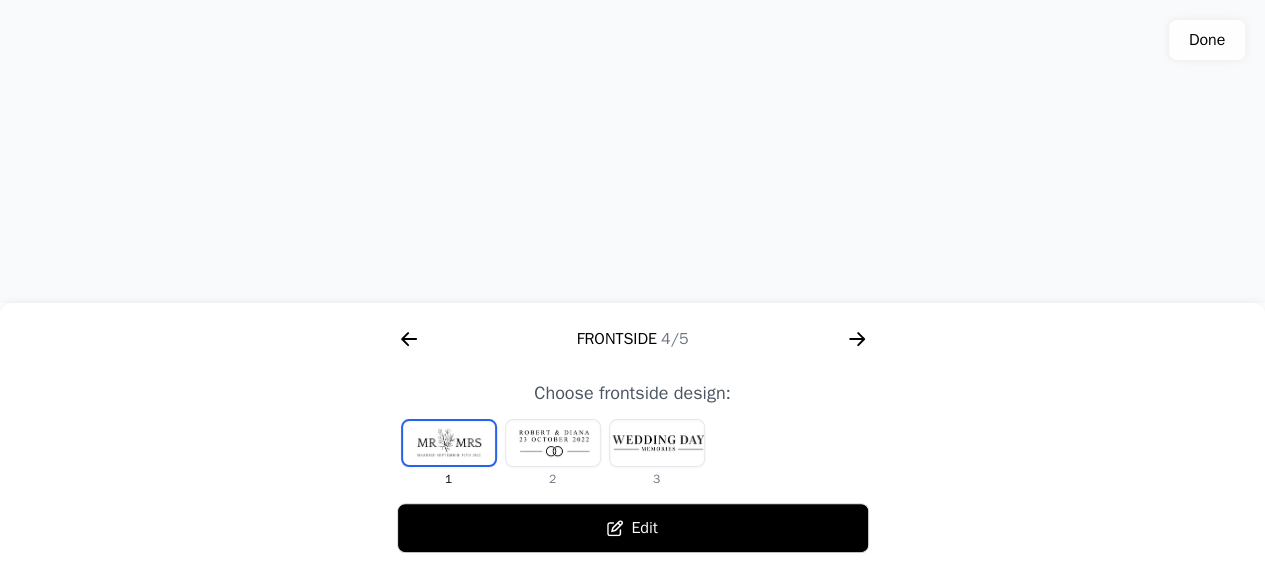 click on "Edit" at bounding box center [633, 528] 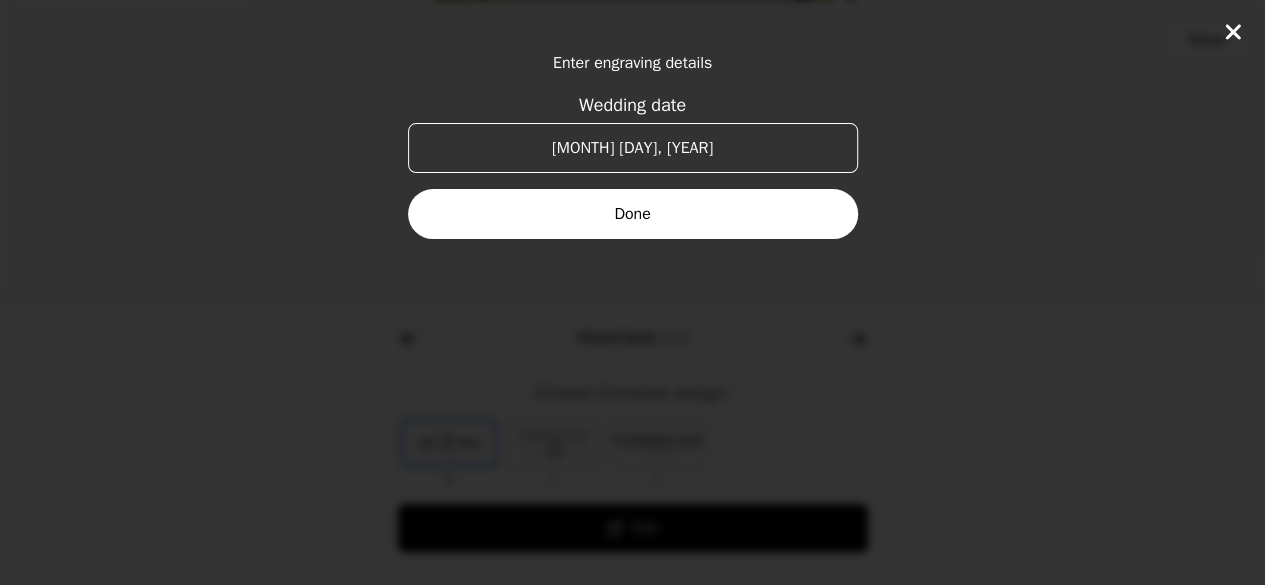 click on "Done" at bounding box center (633, 214) 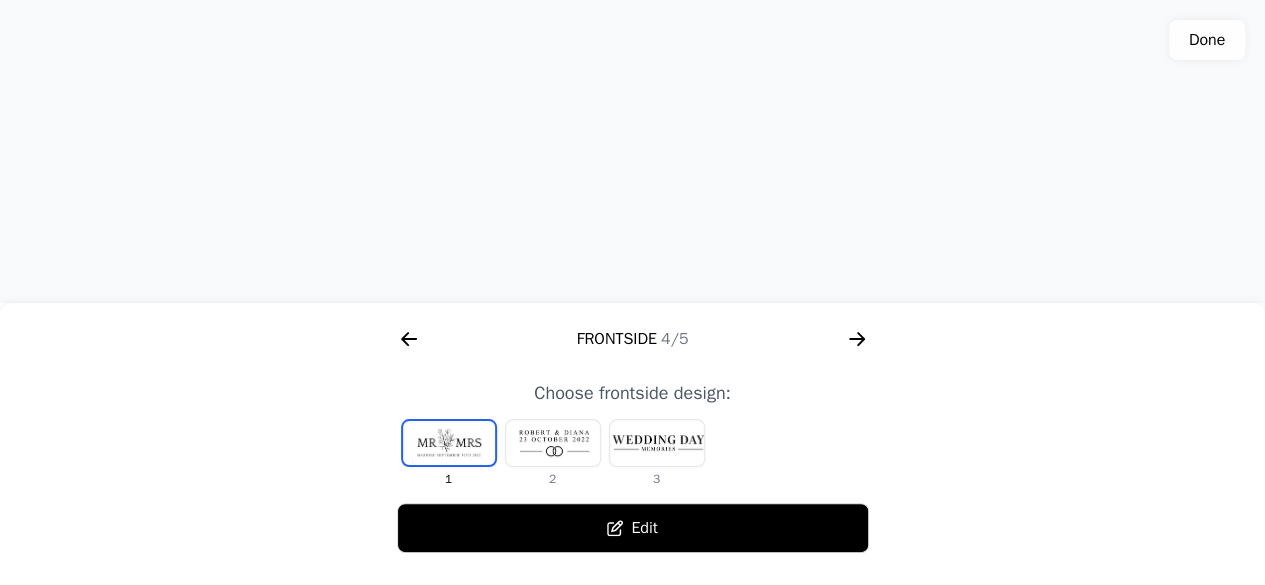 click at bounding box center [632, 152] 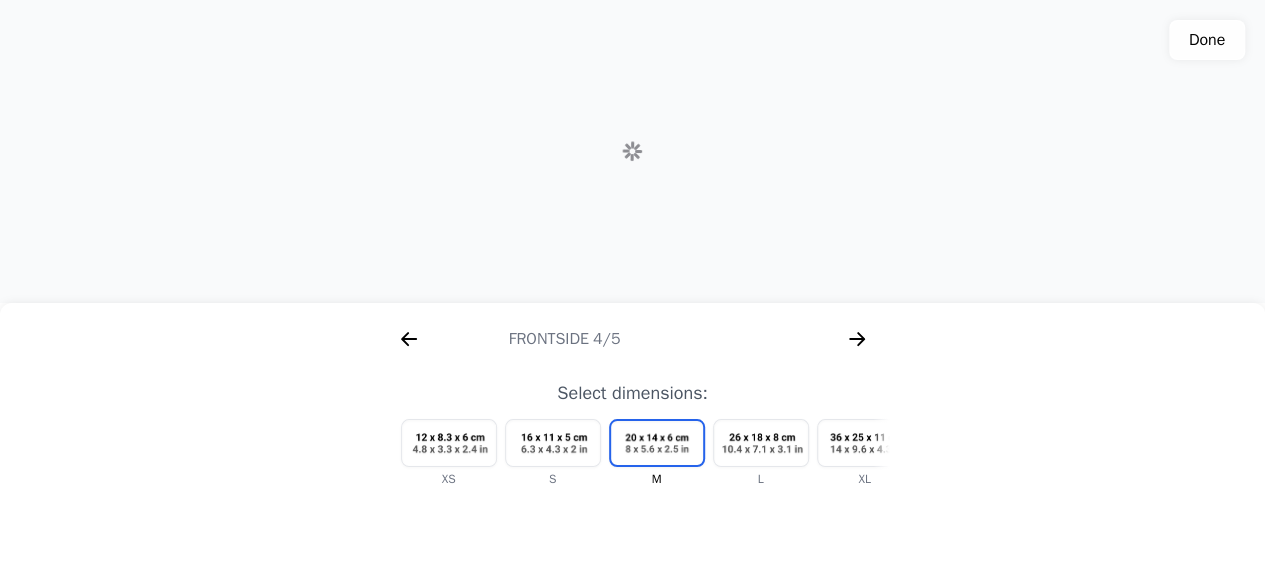 scroll, scrollTop: 0, scrollLeft: 2304, axis: horizontal 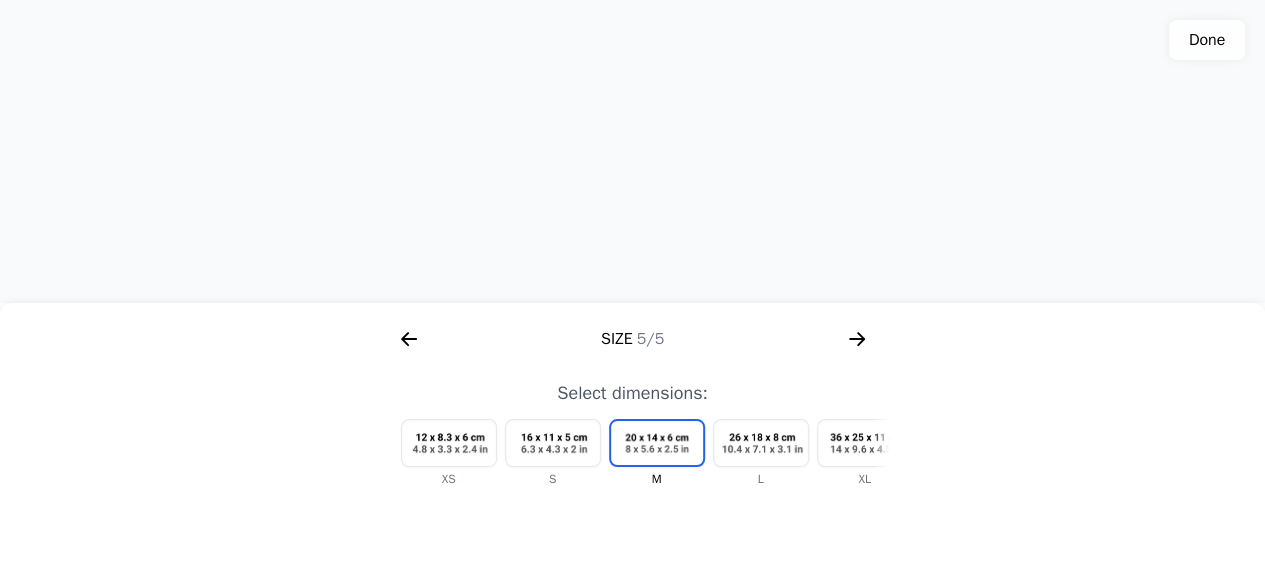 click at bounding box center [553, 443] 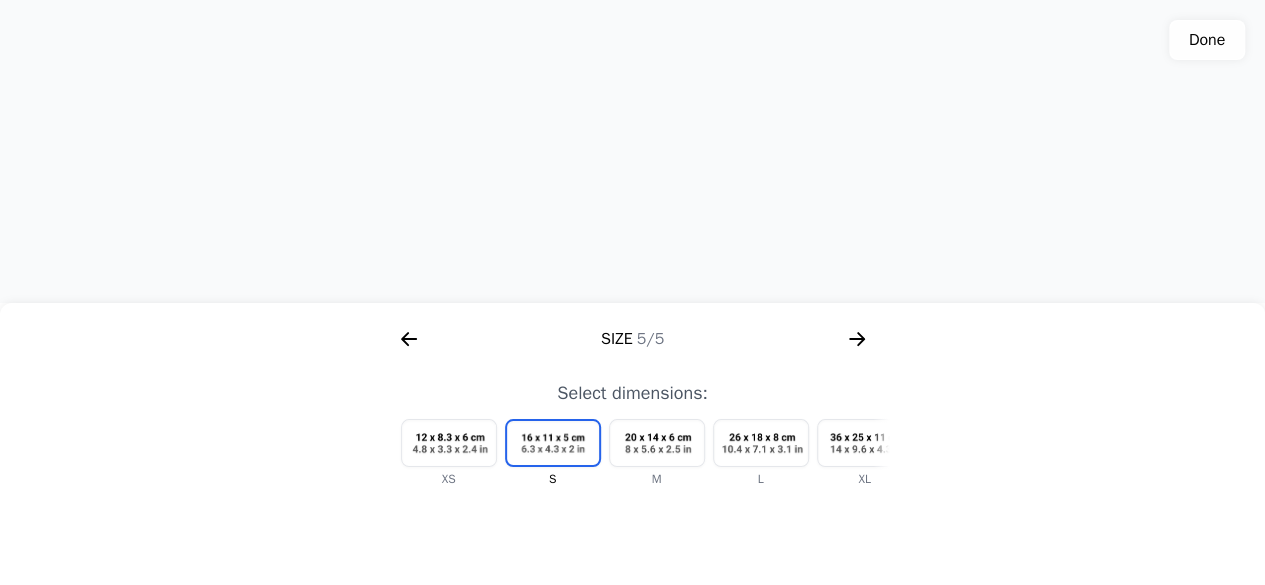 click 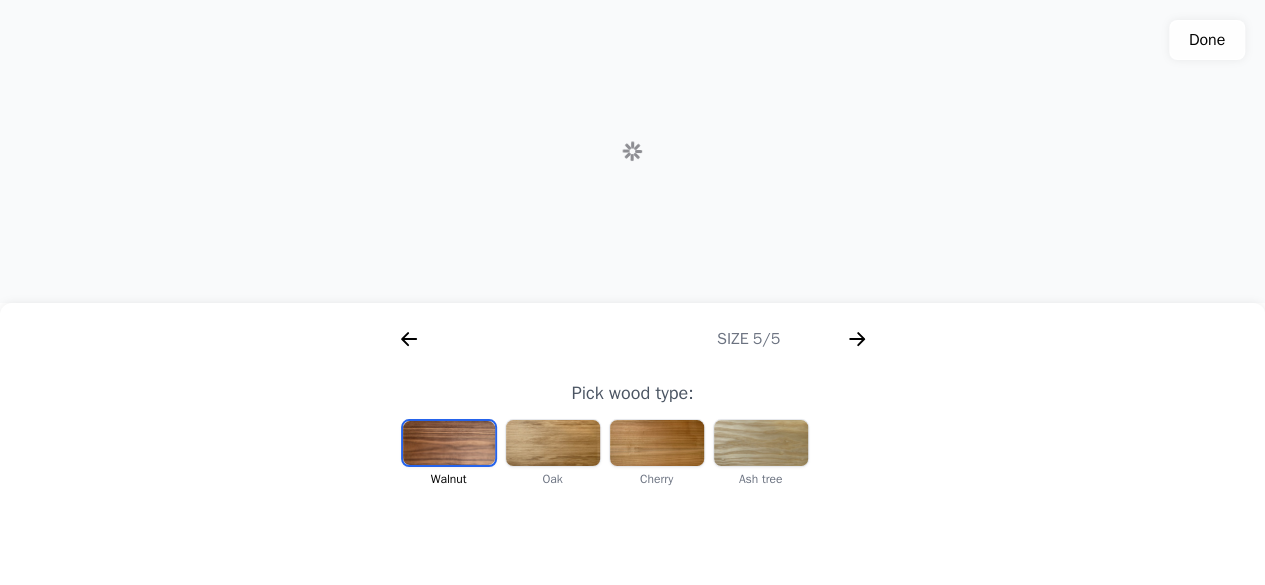 scroll, scrollTop: 0, scrollLeft: 256, axis: horizontal 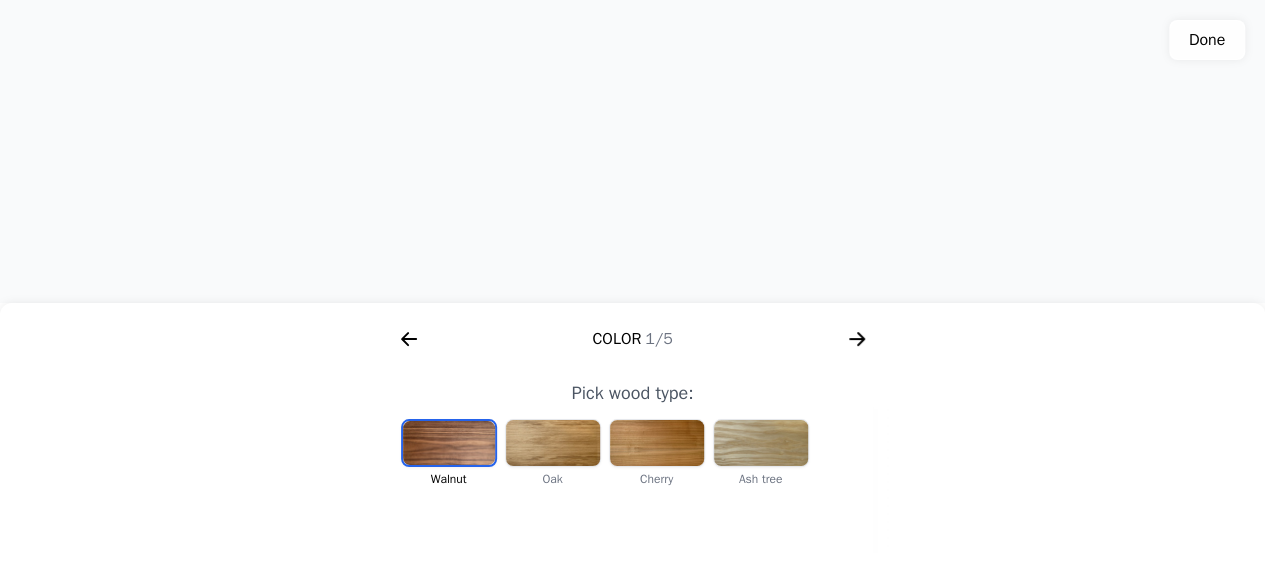 click at bounding box center [761, 443] 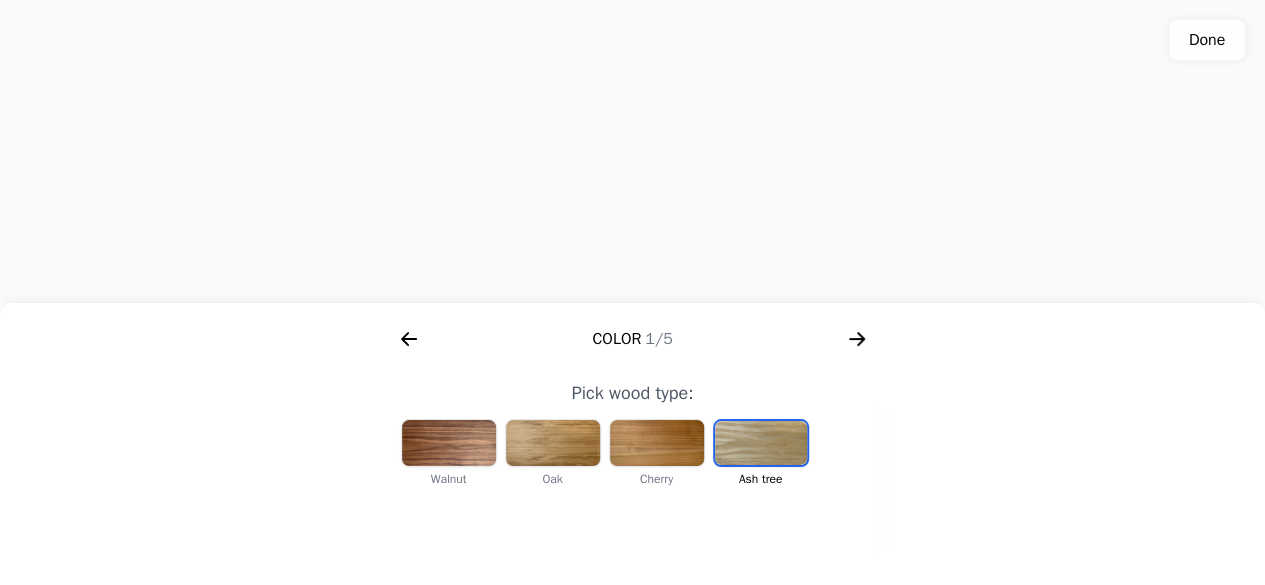 click 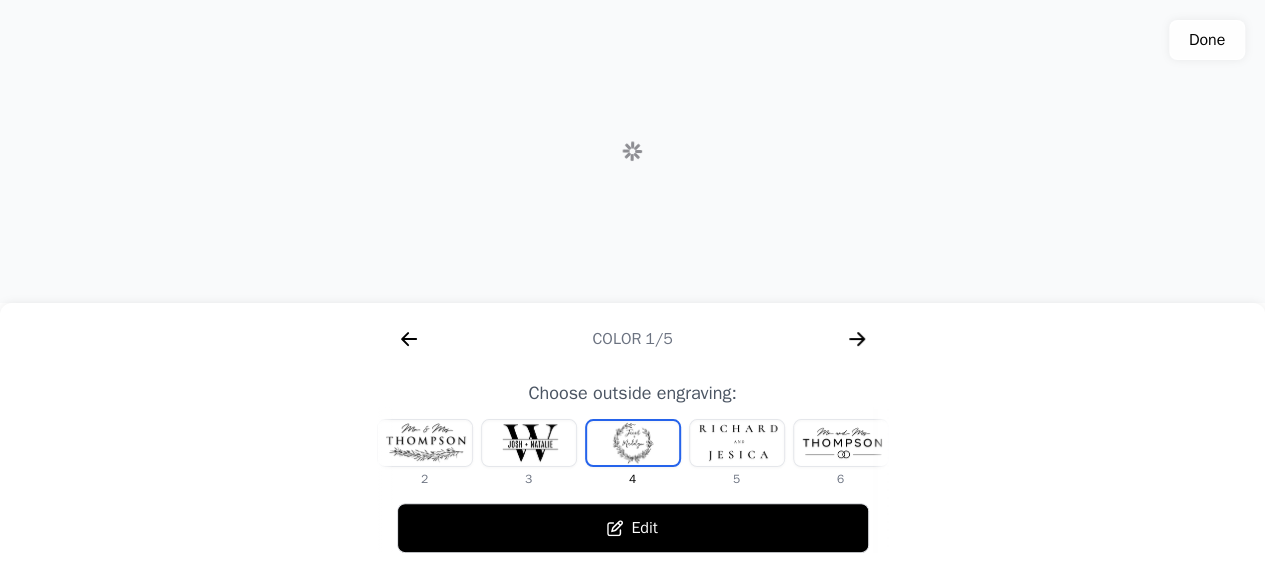 scroll, scrollTop: 0, scrollLeft: 305, axis: horizontal 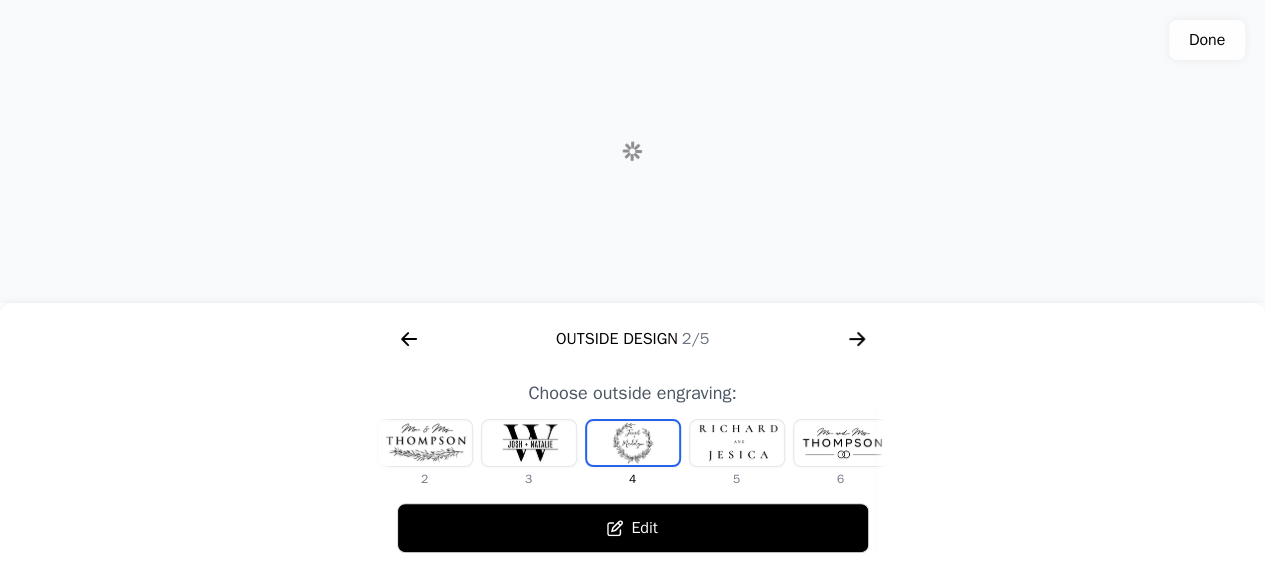 click 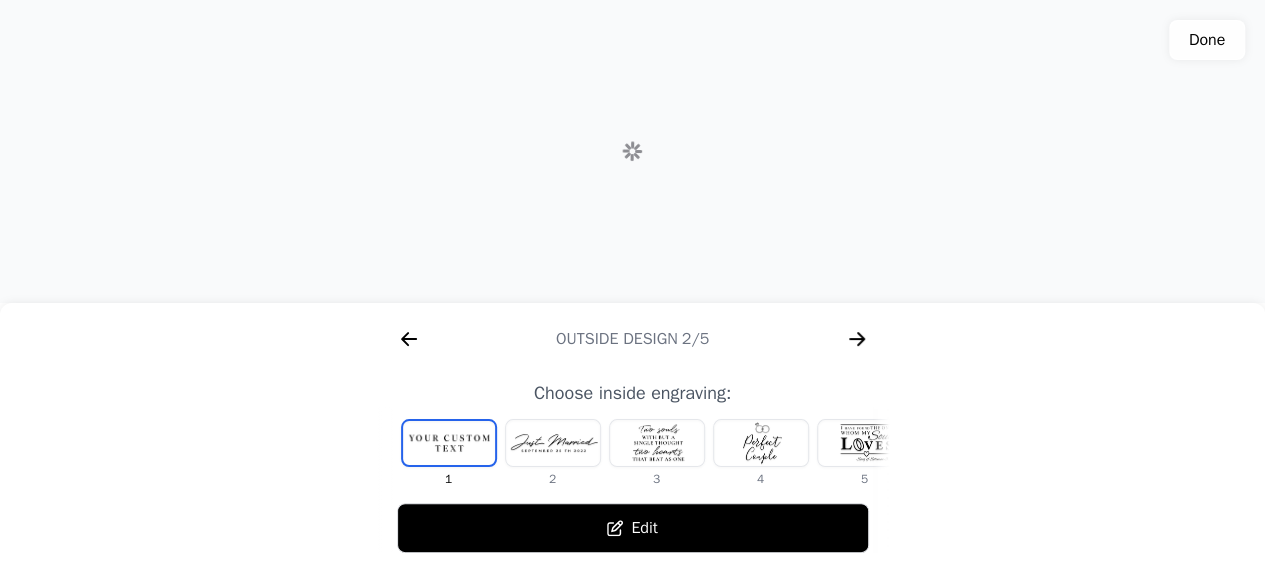 scroll, scrollTop: 0, scrollLeft: 907, axis: horizontal 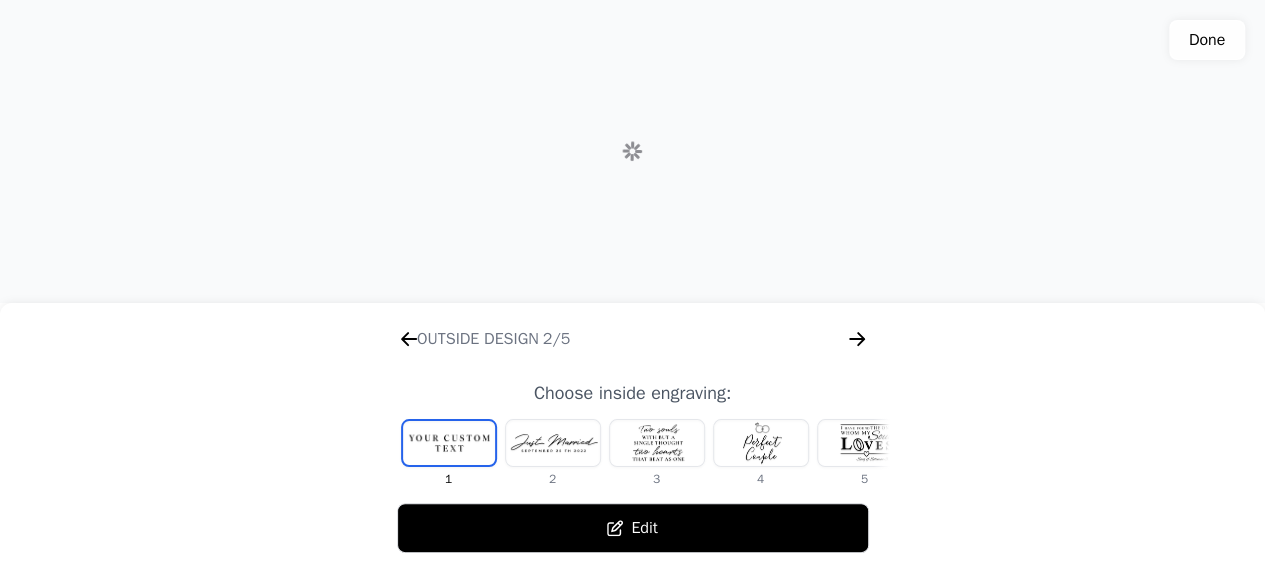 click 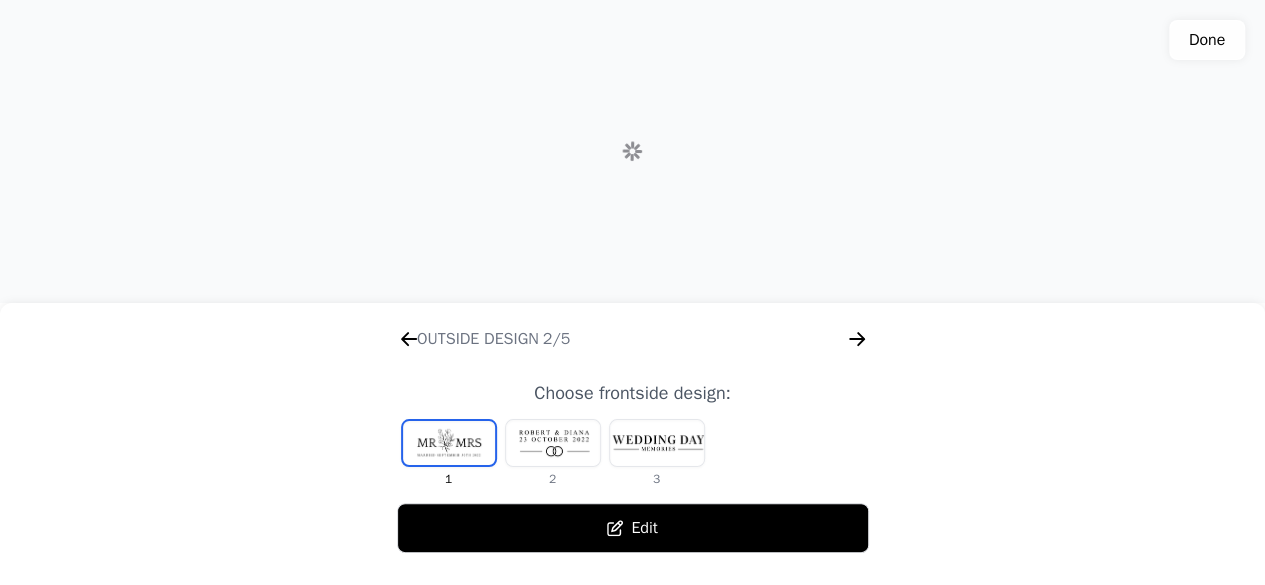 scroll, scrollTop: 0, scrollLeft: 1792, axis: horizontal 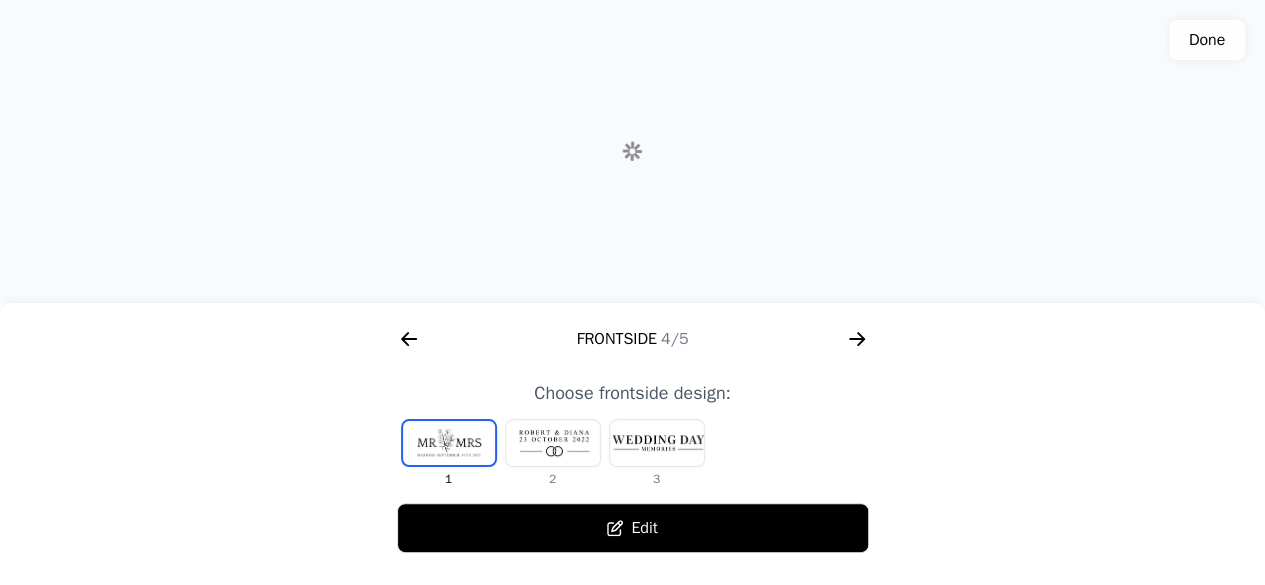 click 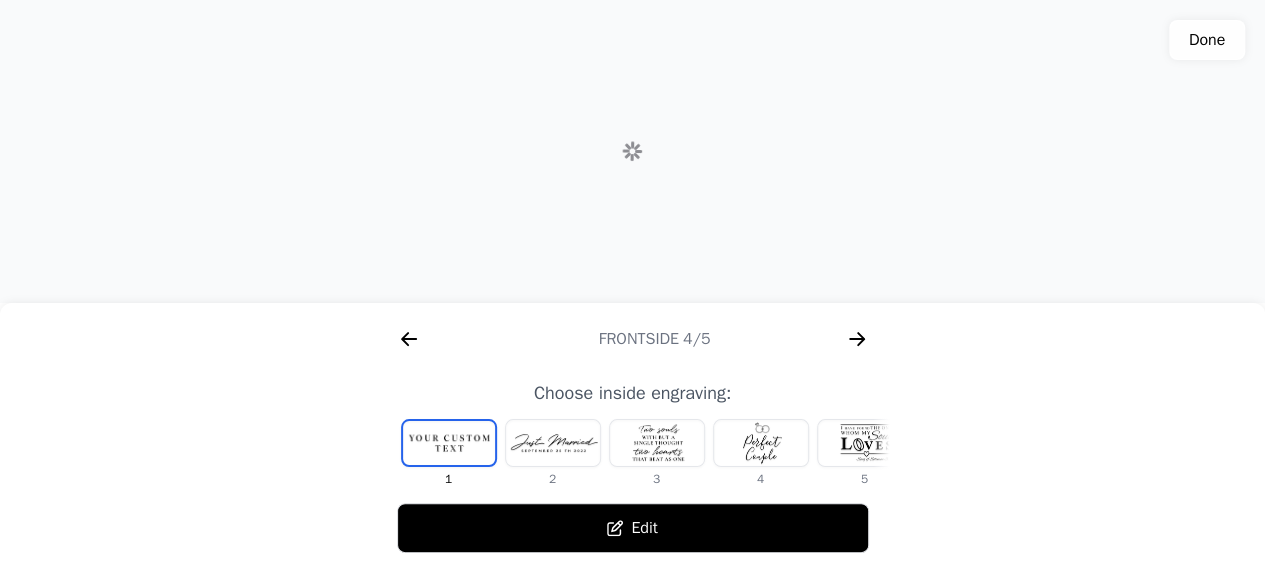 scroll, scrollTop: 0, scrollLeft: 1280, axis: horizontal 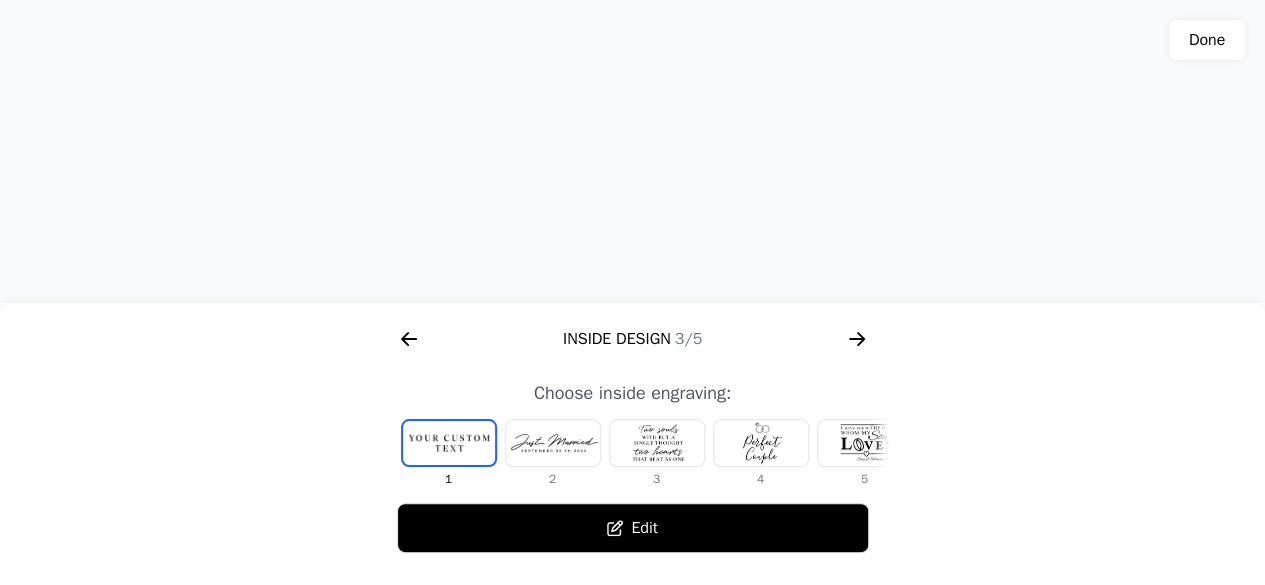 click 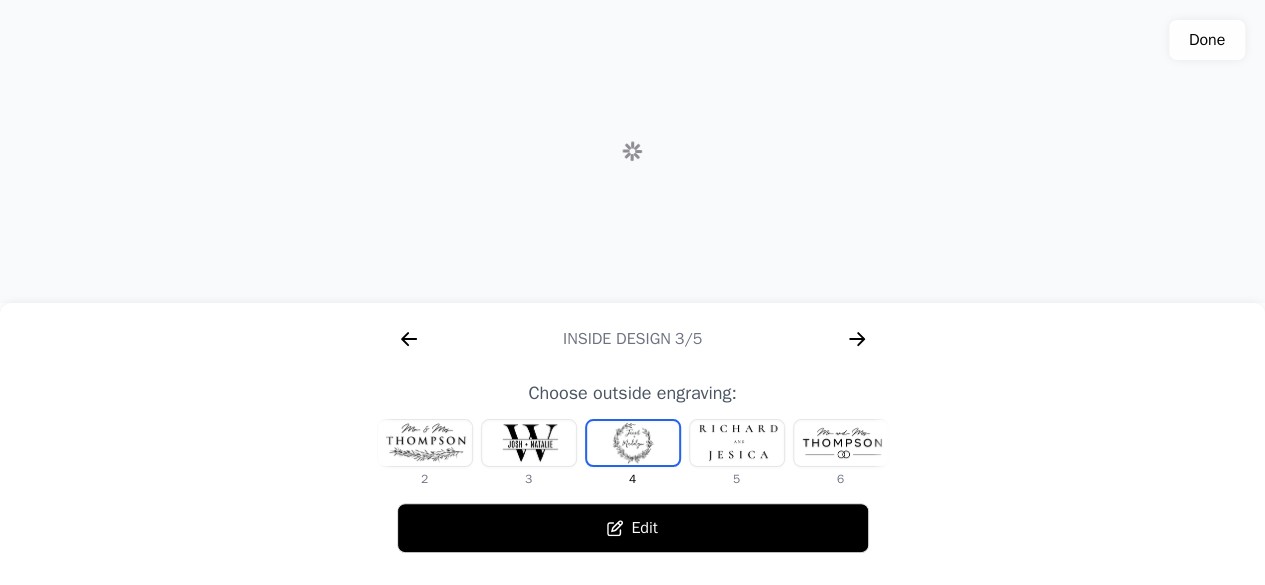 scroll, scrollTop: 0, scrollLeft: 1212, axis: horizontal 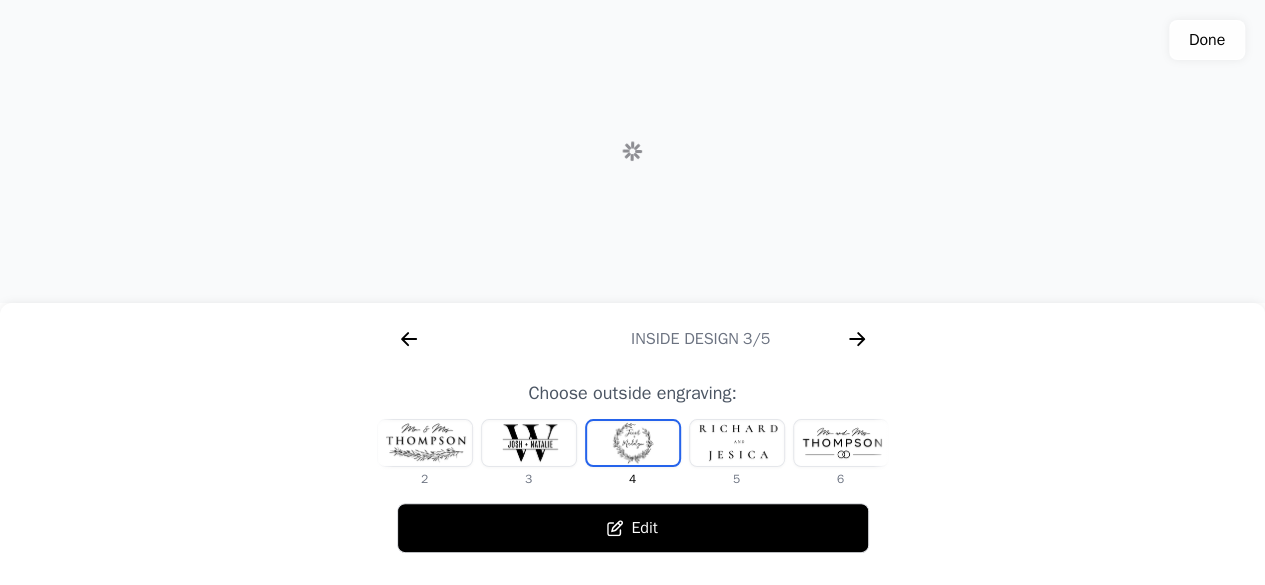 click 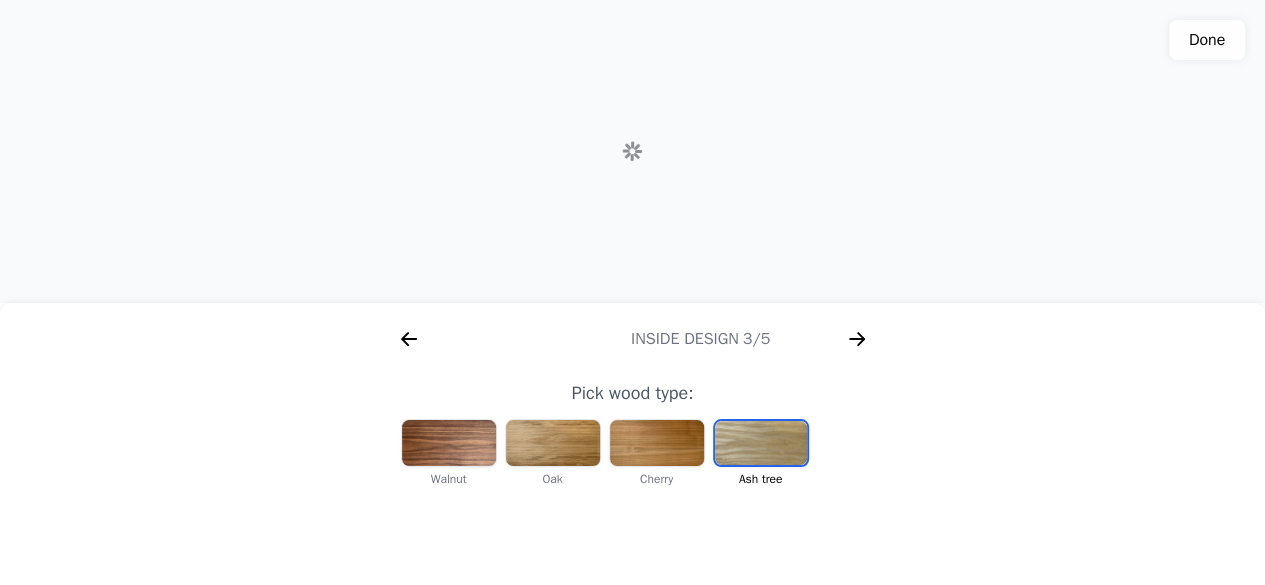 scroll, scrollTop: 0, scrollLeft: 1002, axis: horizontal 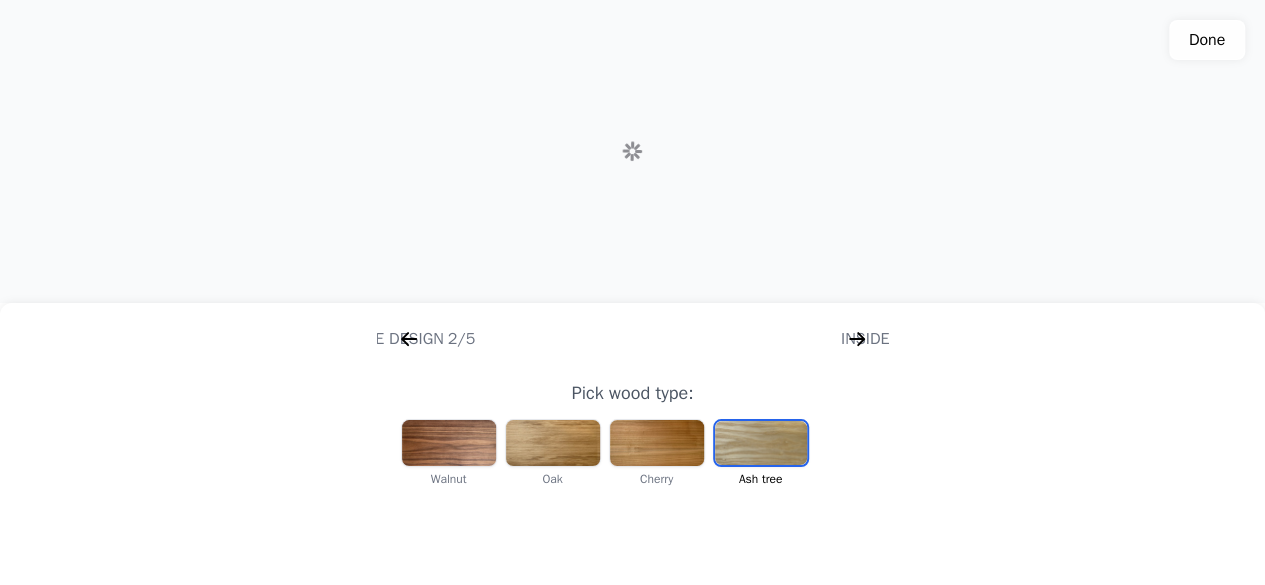 click at bounding box center (553, 443) 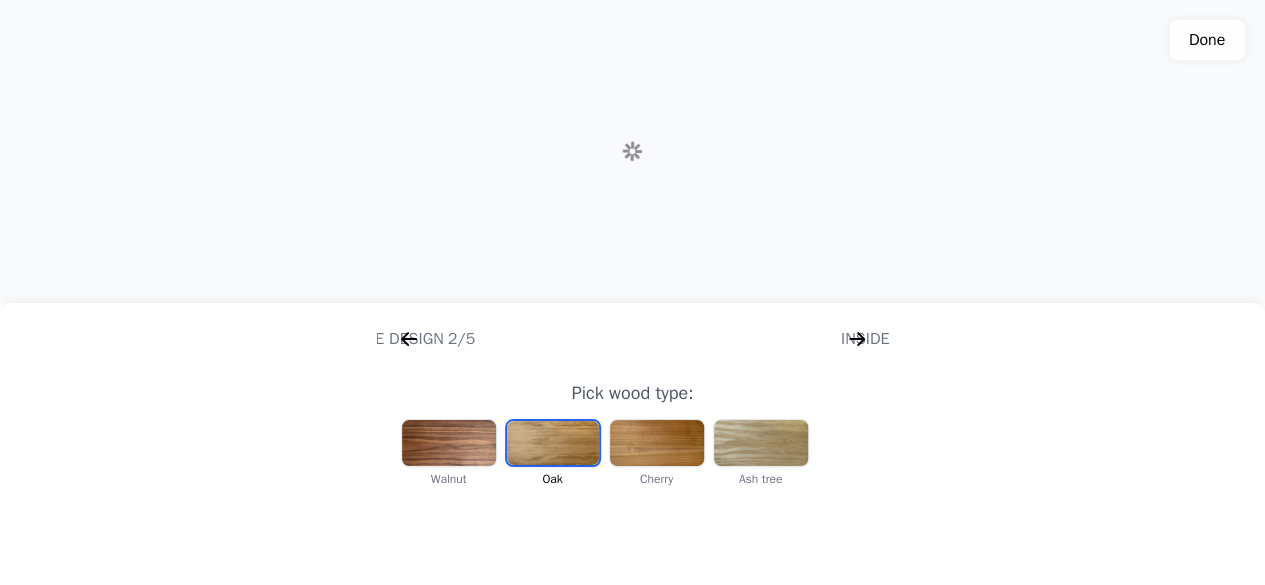 scroll, scrollTop: 0, scrollLeft: 256, axis: horizontal 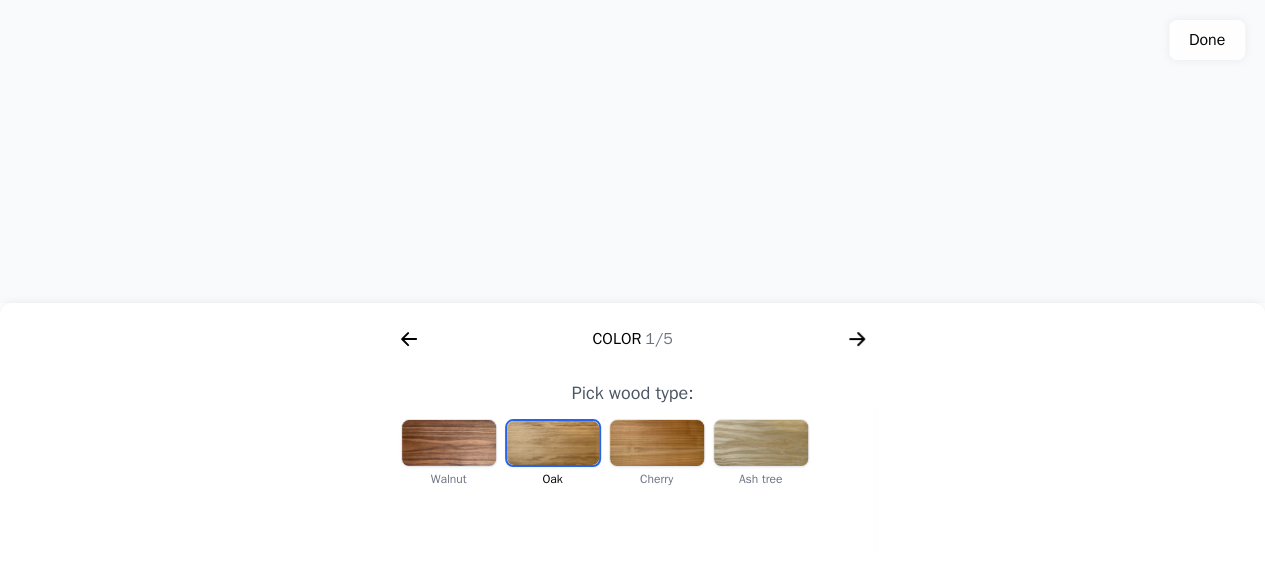click 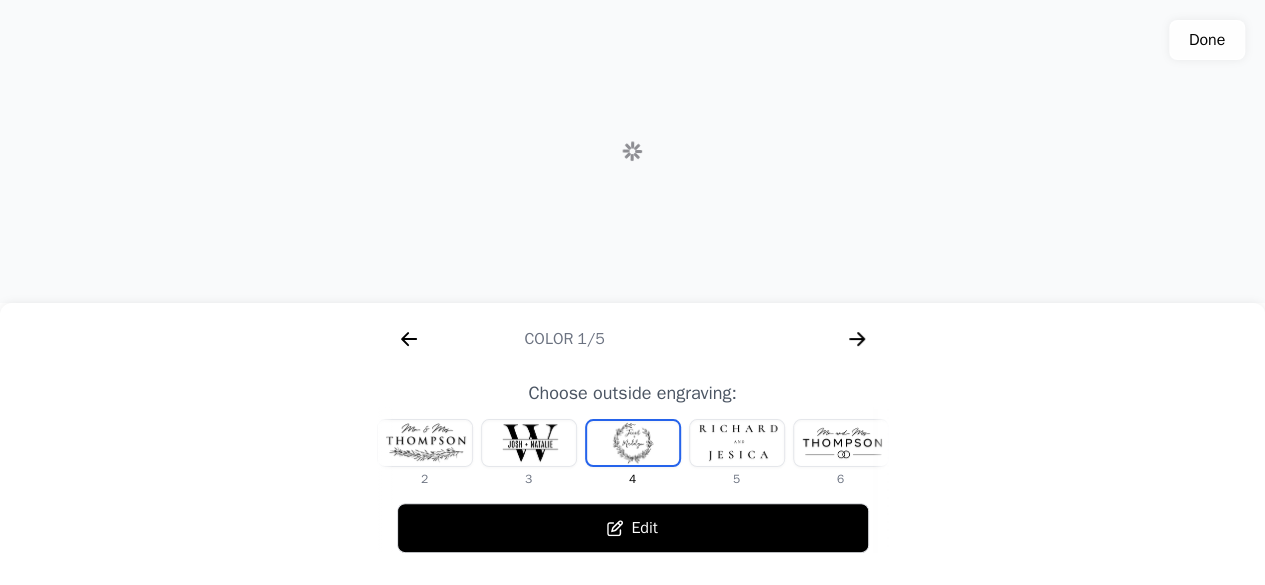 scroll, scrollTop: 0, scrollLeft: 768, axis: horizontal 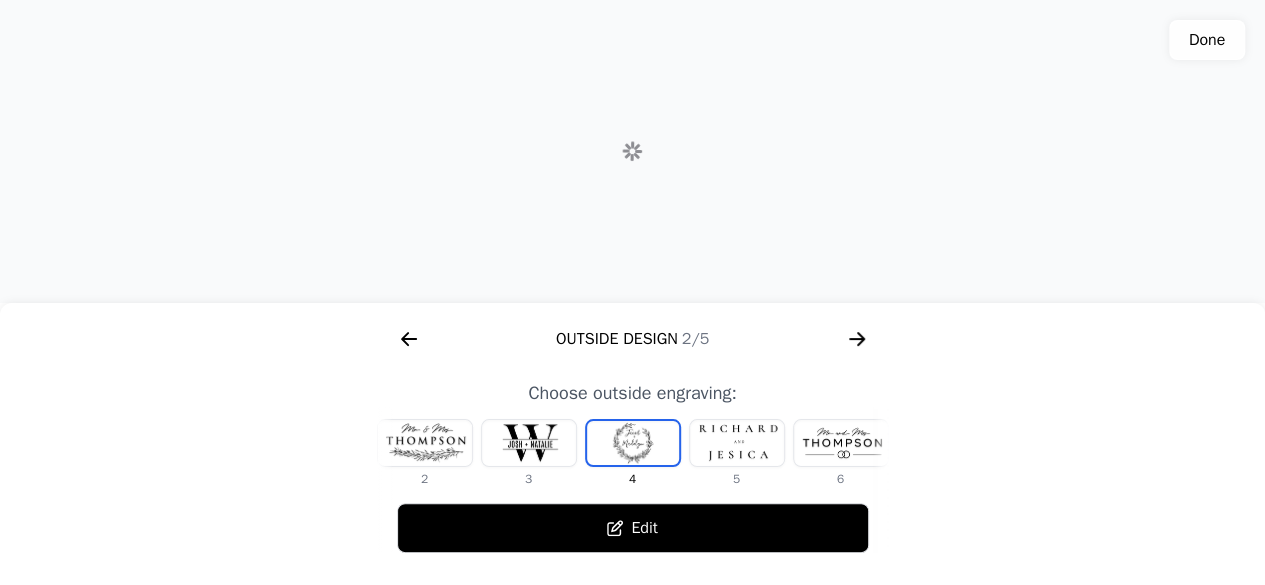 click 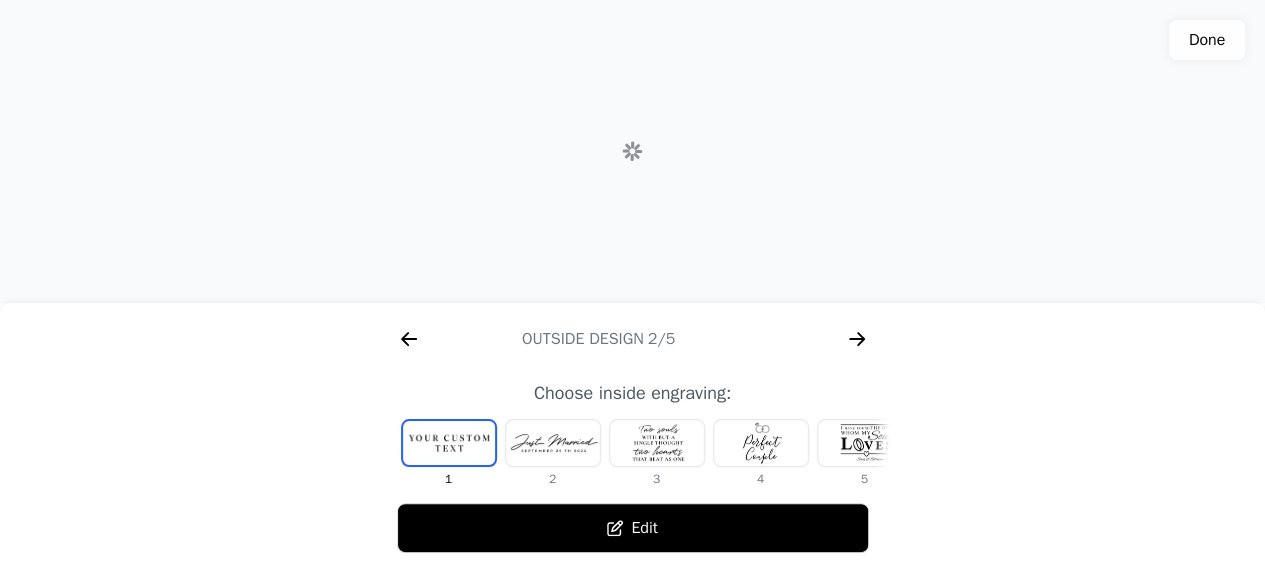 scroll, scrollTop: 0, scrollLeft: 1280, axis: horizontal 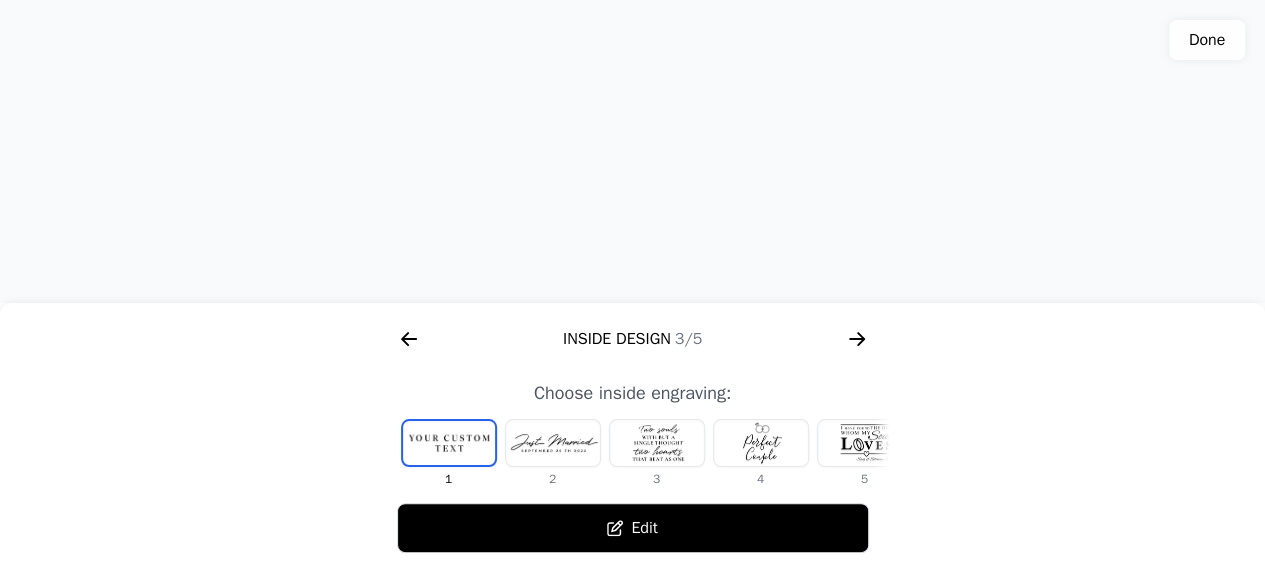 click 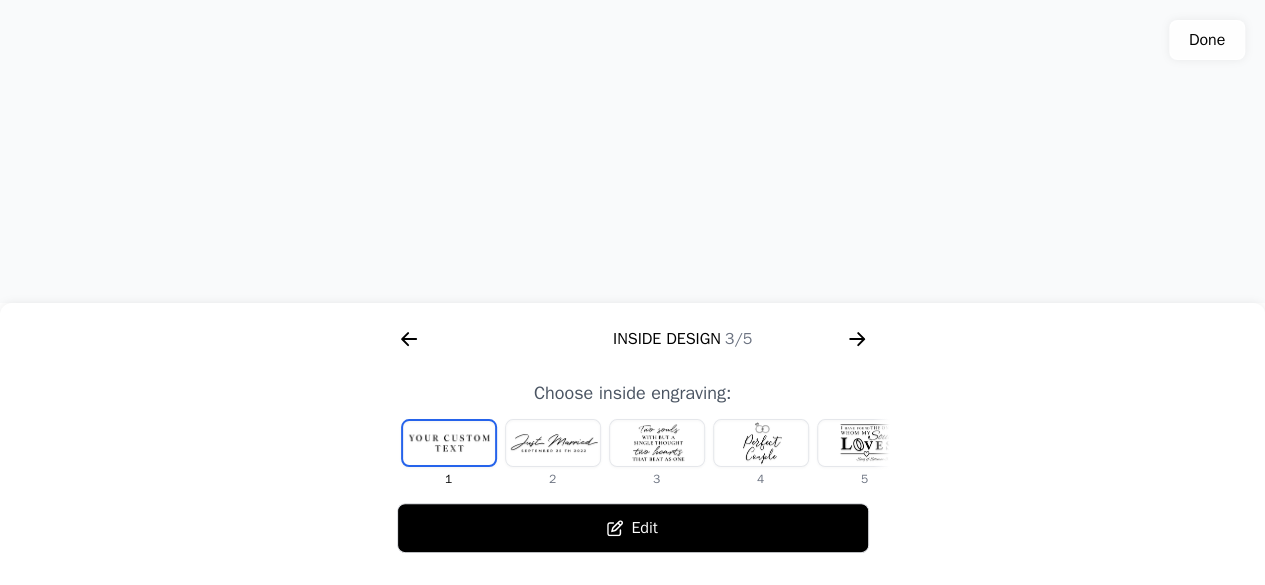 click 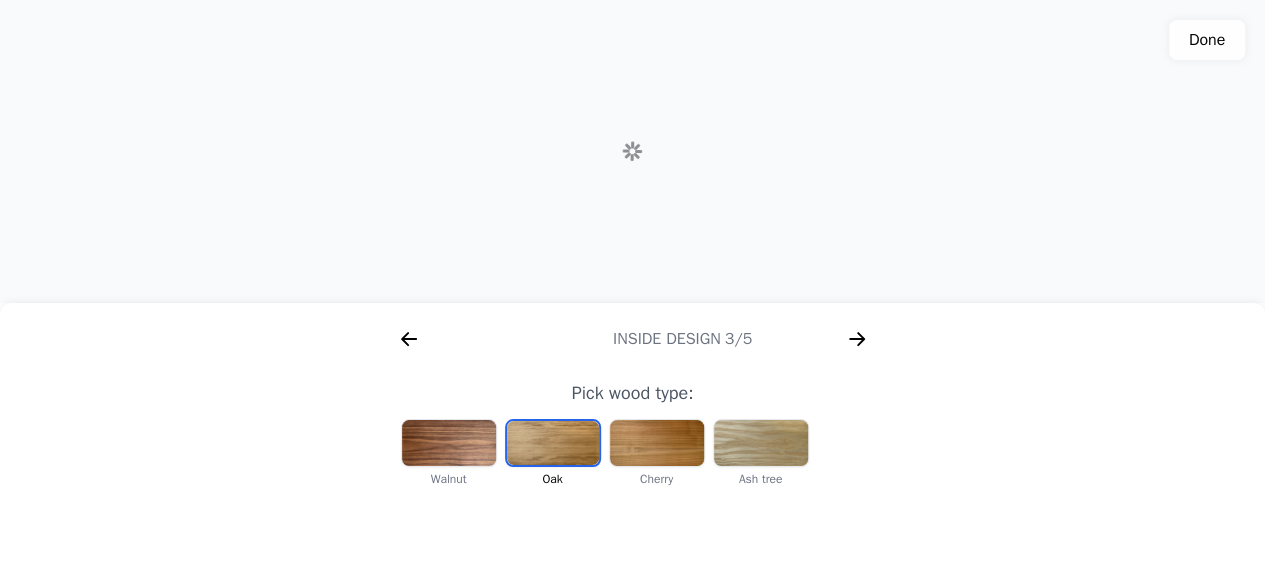 scroll, scrollTop: 0, scrollLeft: 970, axis: horizontal 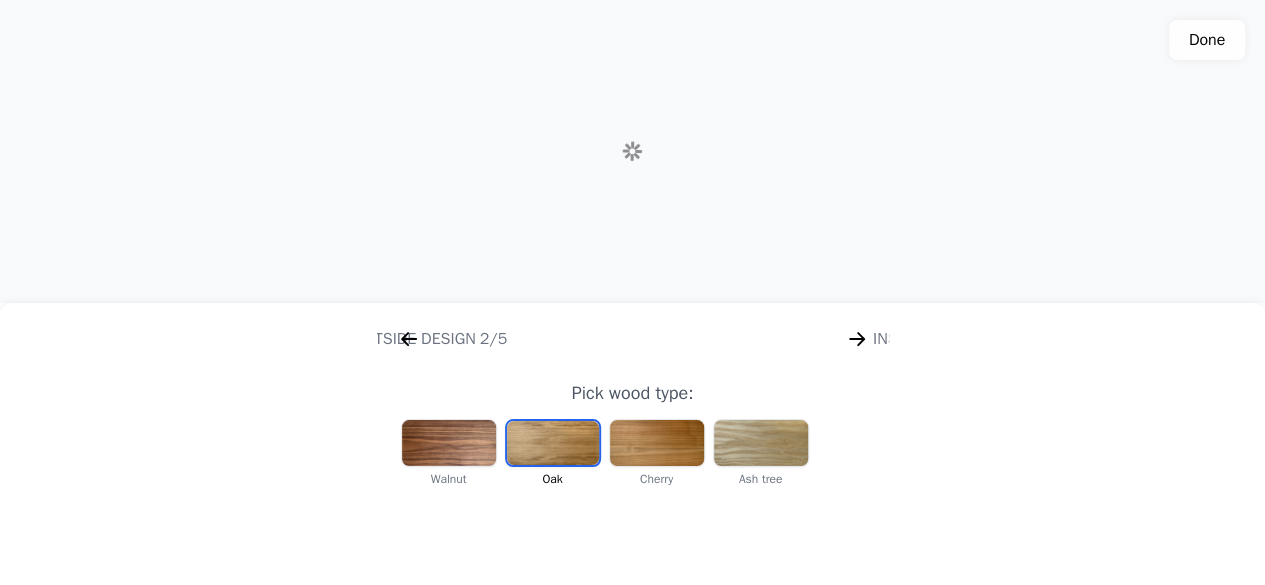 click at bounding box center (657, 443) 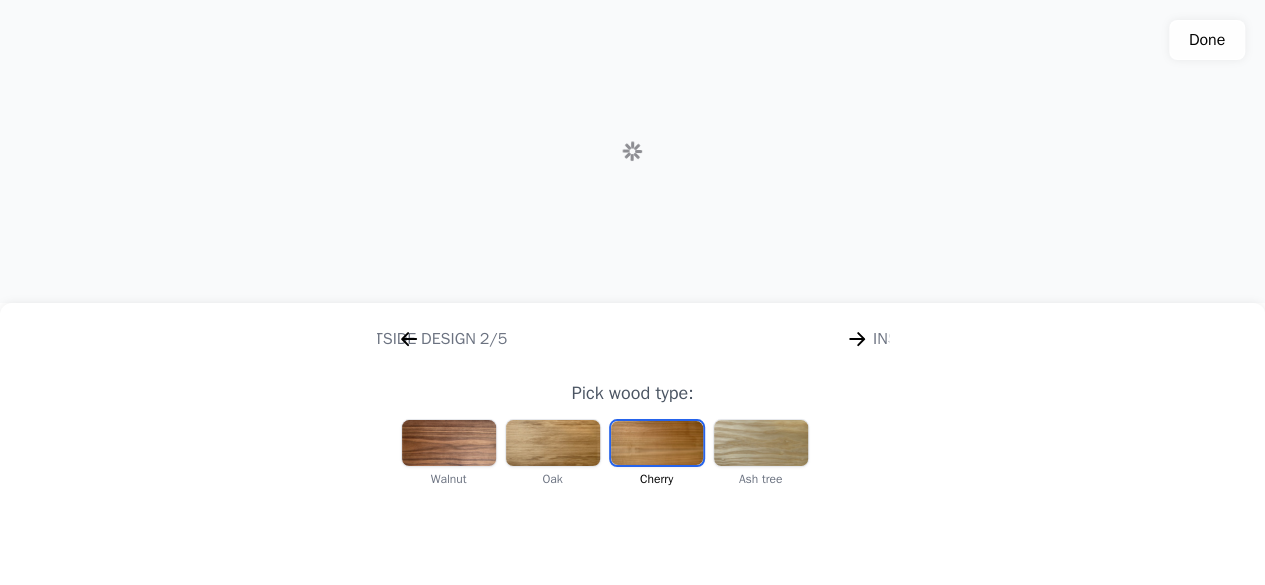 scroll, scrollTop: 0, scrollLeft: 256, axis: horizontal 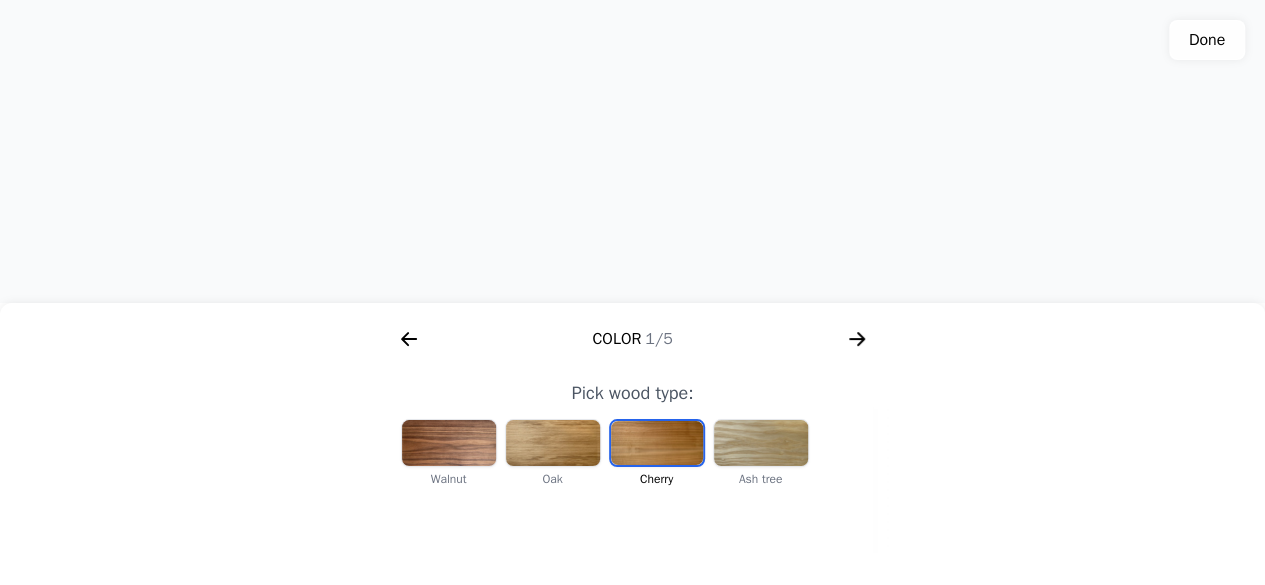 click 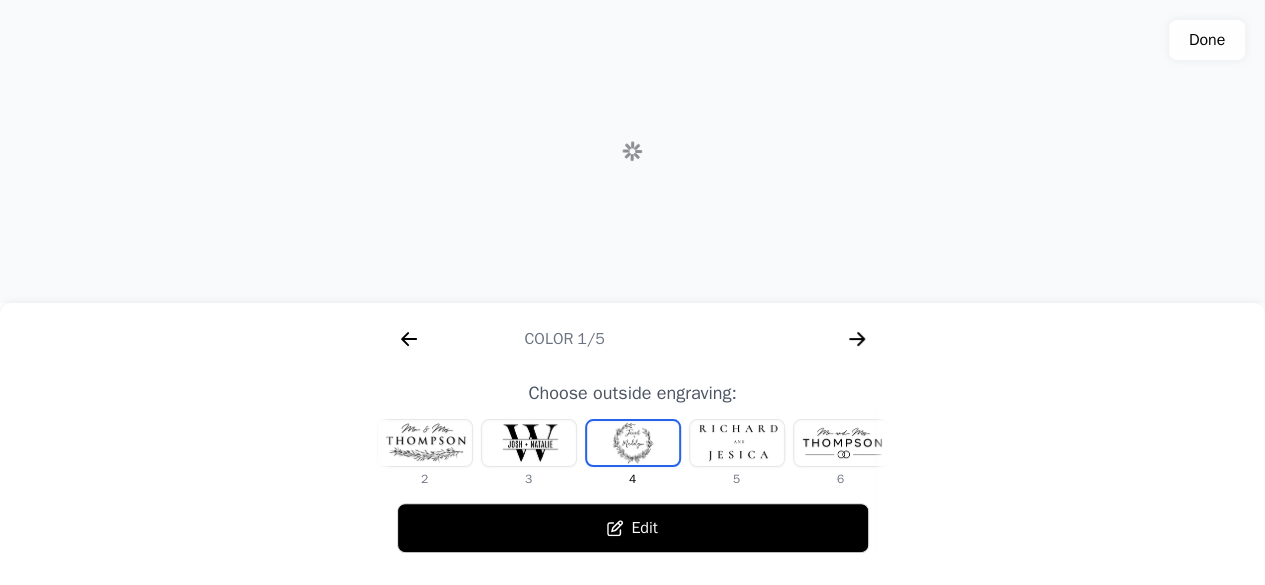 scroll, scrollTop: 0, scrollLeft: 768, axis: horizontal 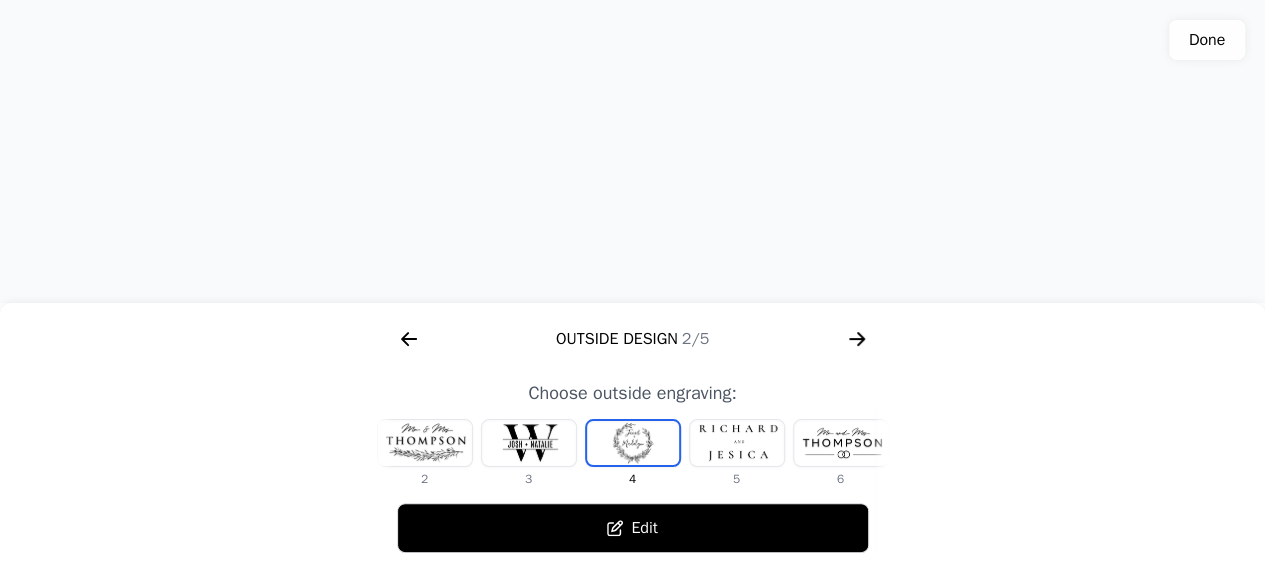 click 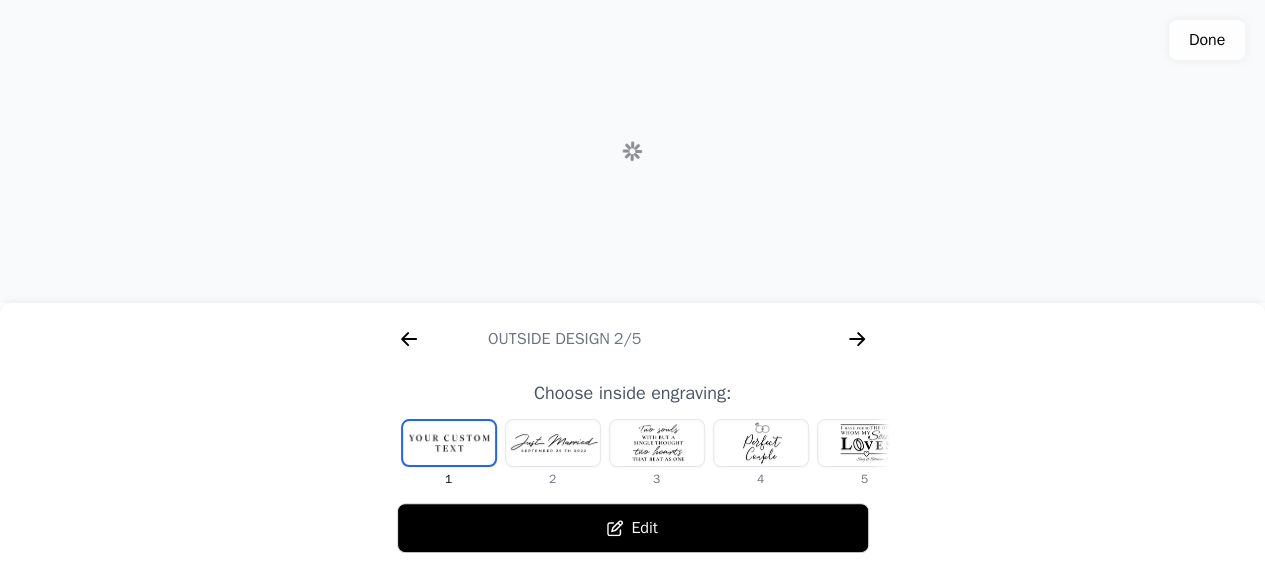 scroll, scrollTop: 0, scrollLeft: 1280, axis: horizontal 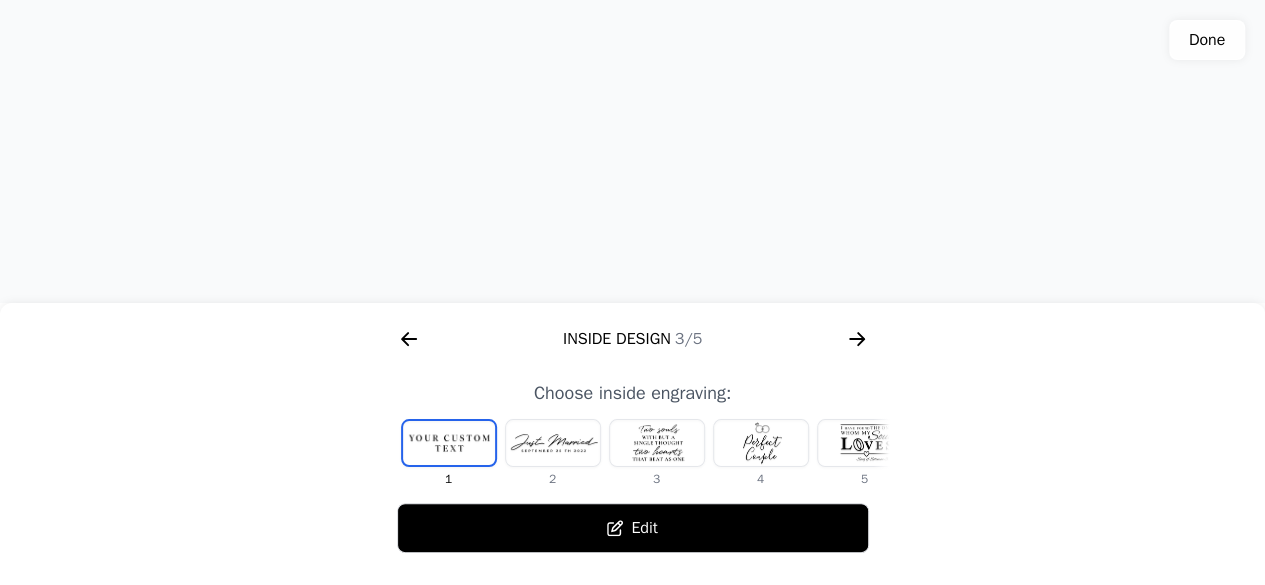 click 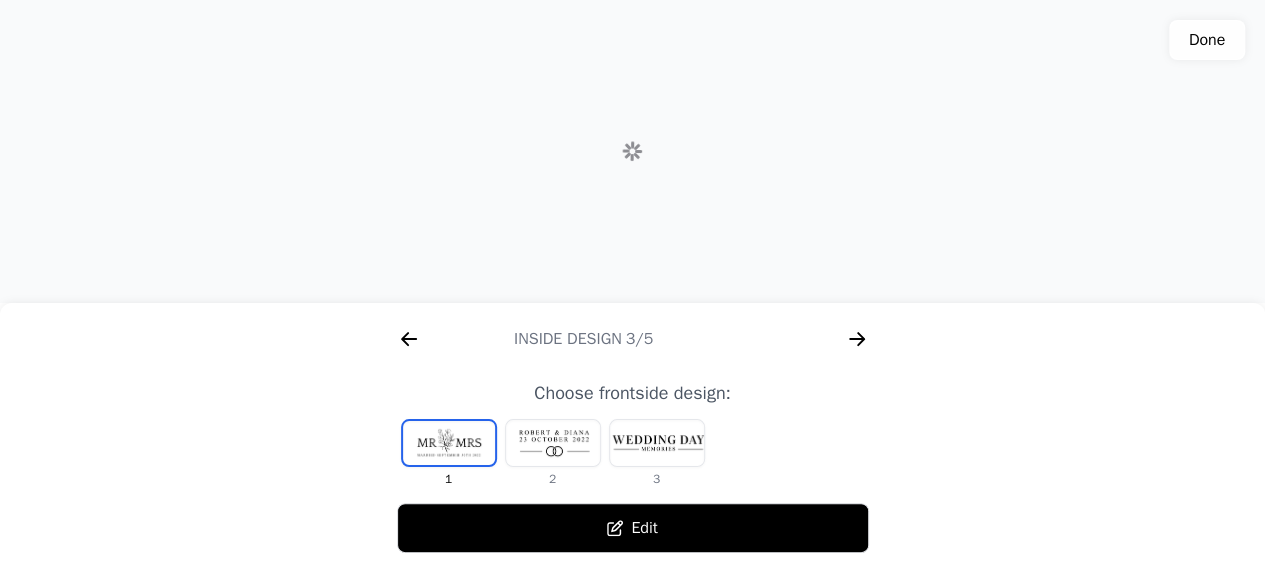 scroll, scrollTop: 0, scrollLeft: 1792, axis: horizontal 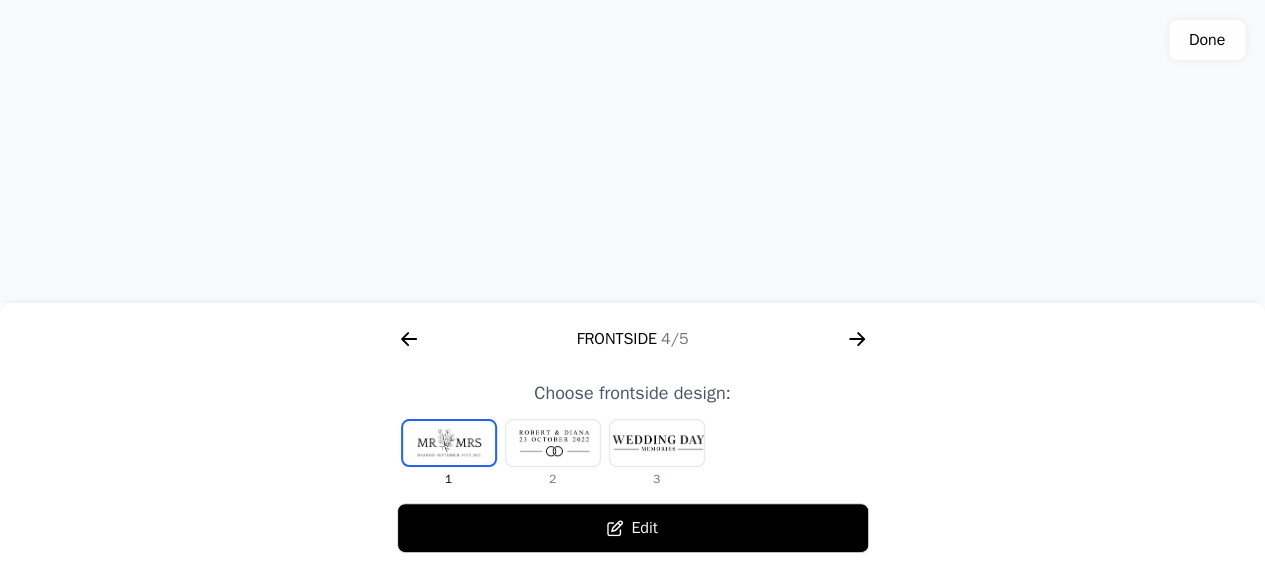 click 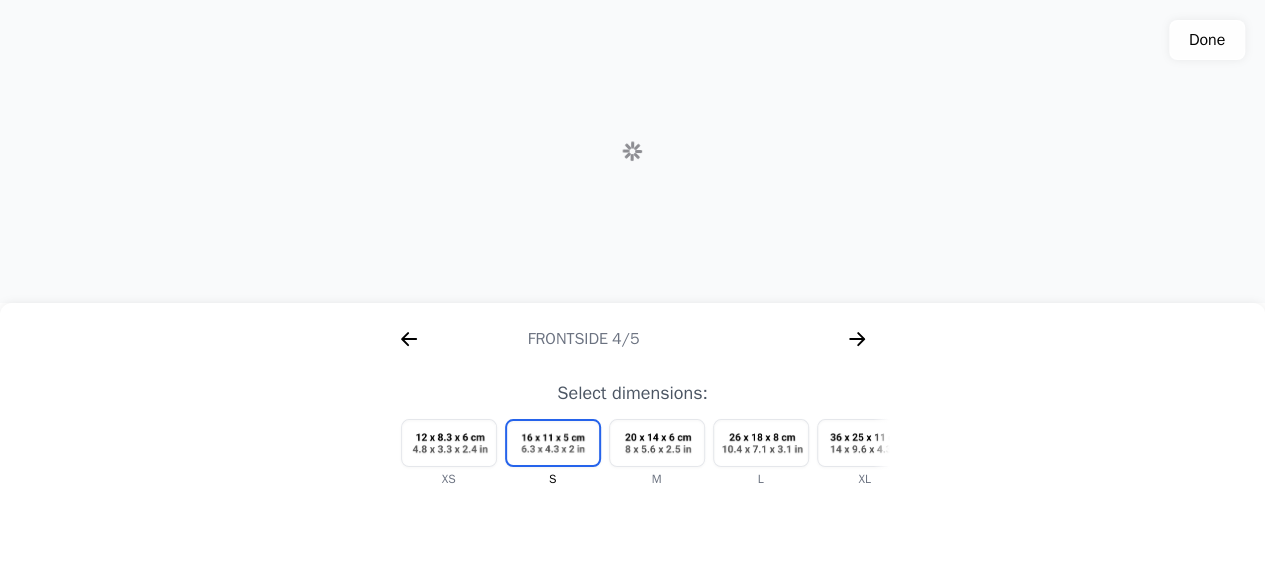 scroll, scrollTop: 0, scrollLeft: 2304, axis: horizontal 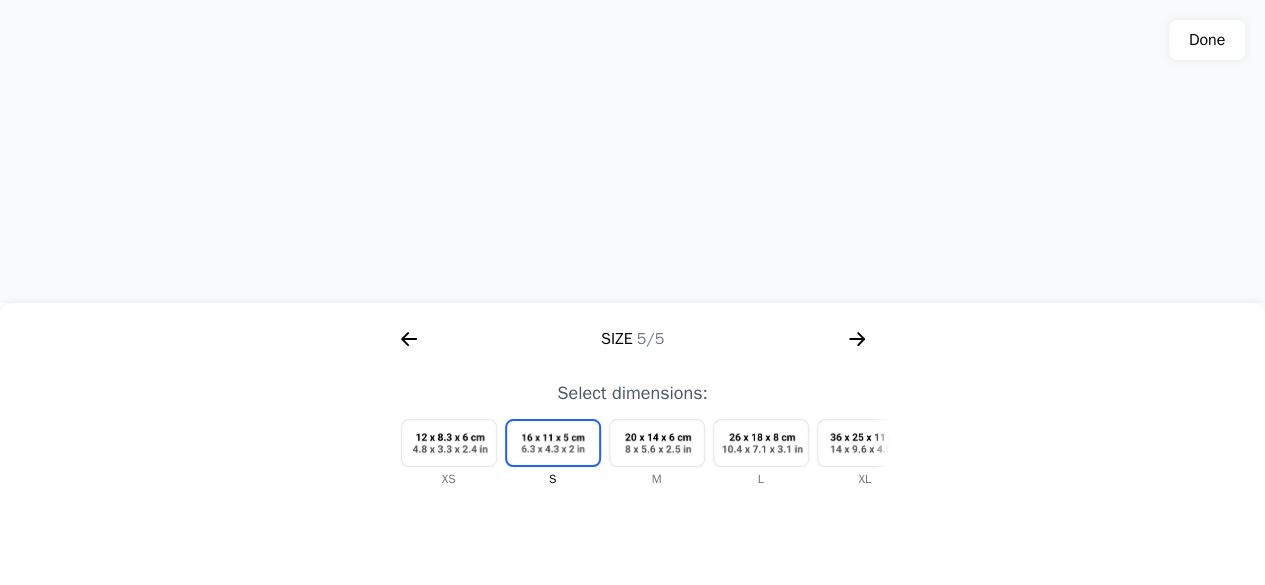 click 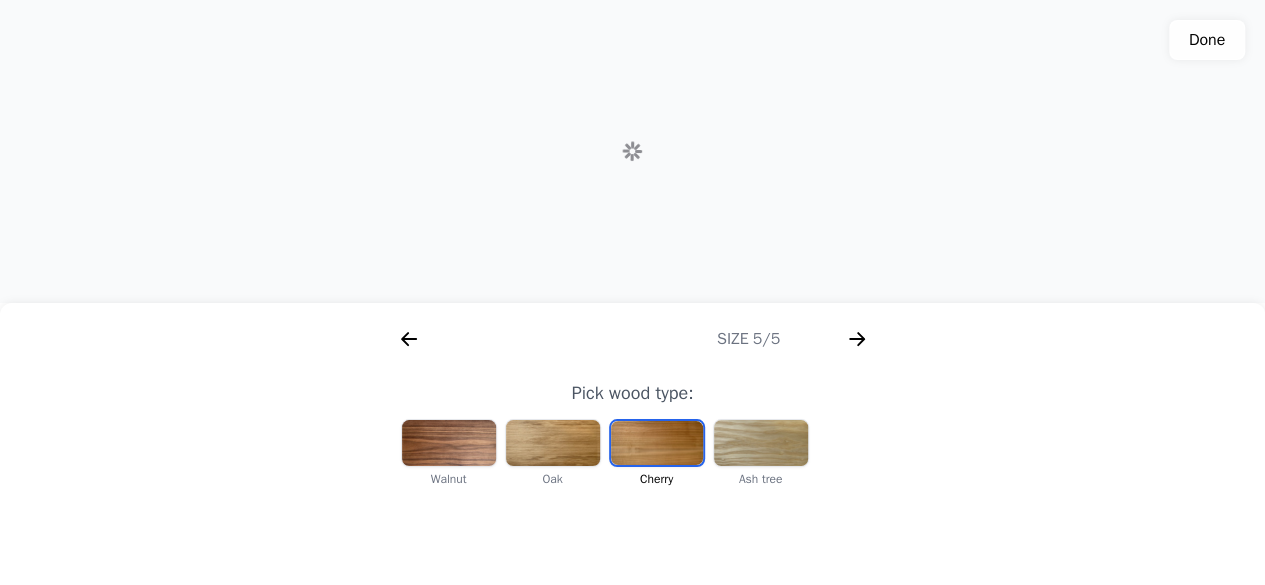 scroll, scrollTop: 0, scrollLeft: 256, axis: horizontal 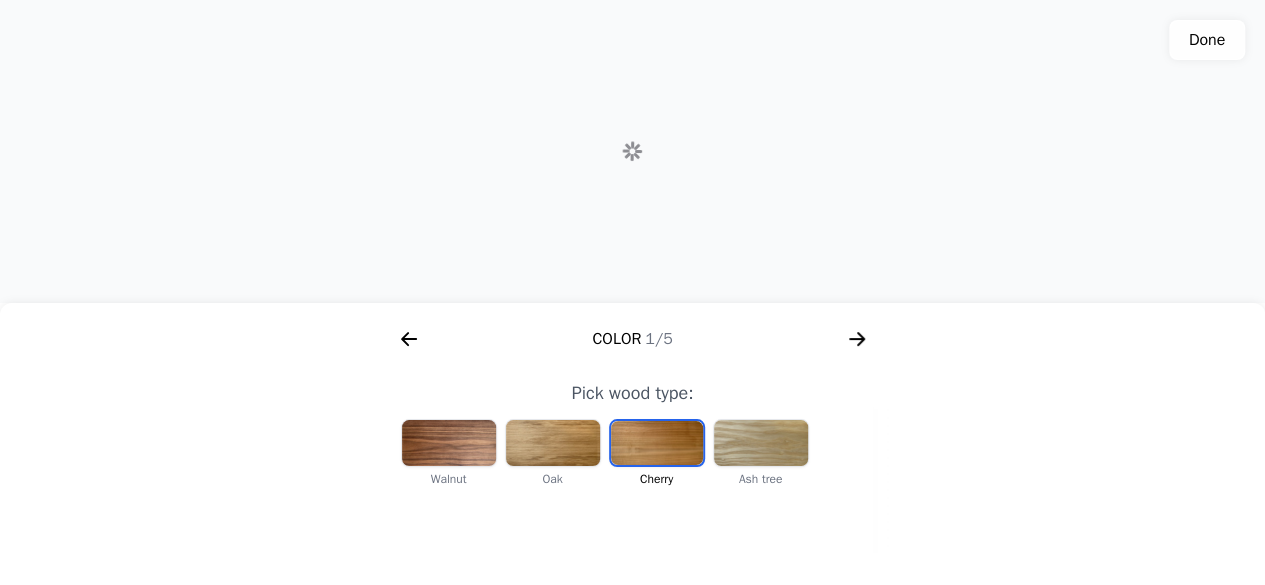 click at bounding box center (449, 443) 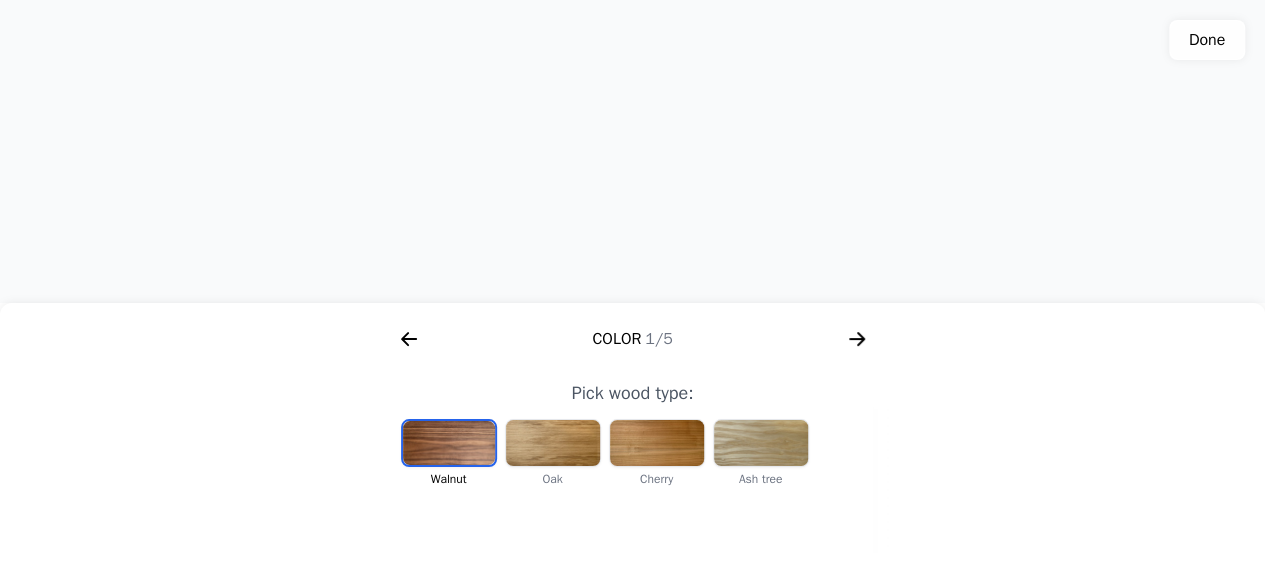 click 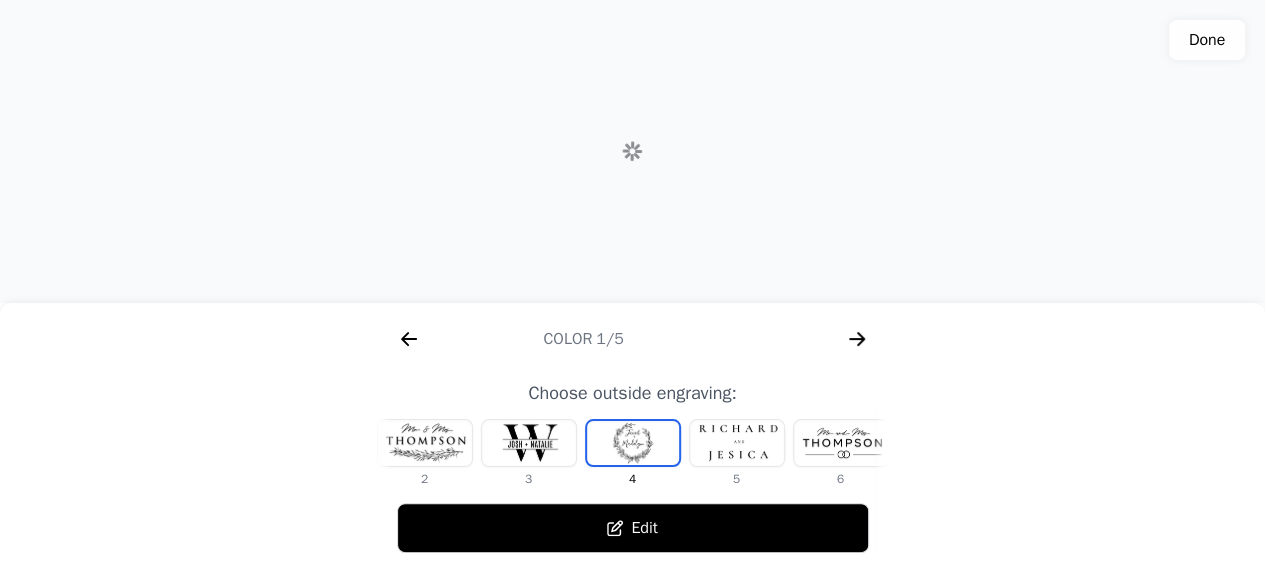 scroll, scrollTop: 0, scrollLeft: 768, axis: horizontal 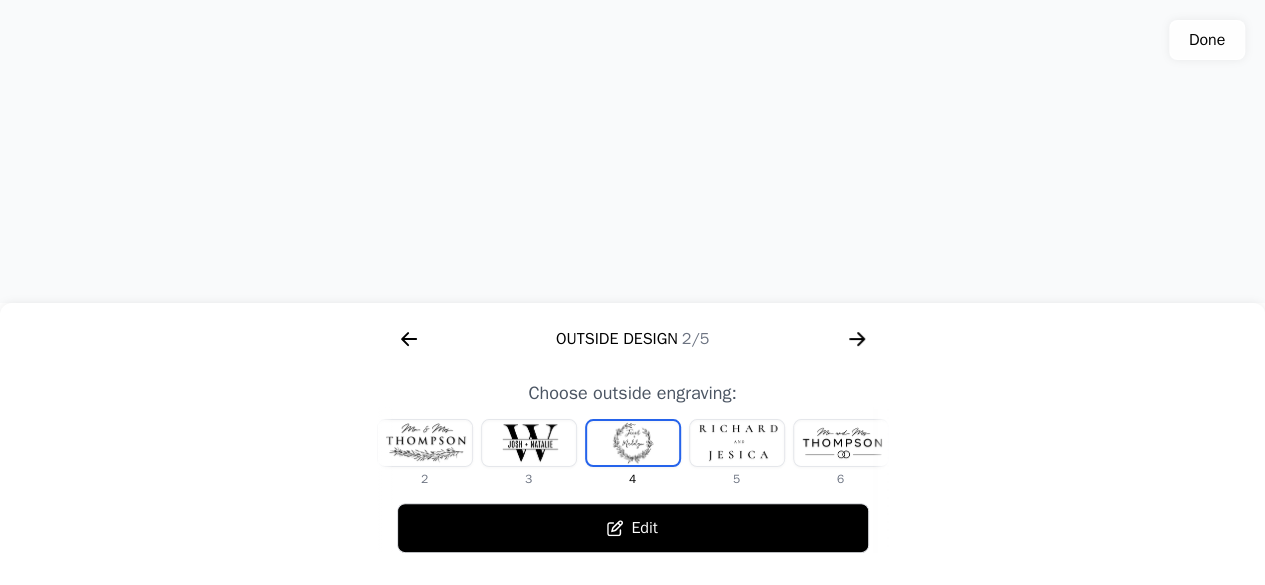 click 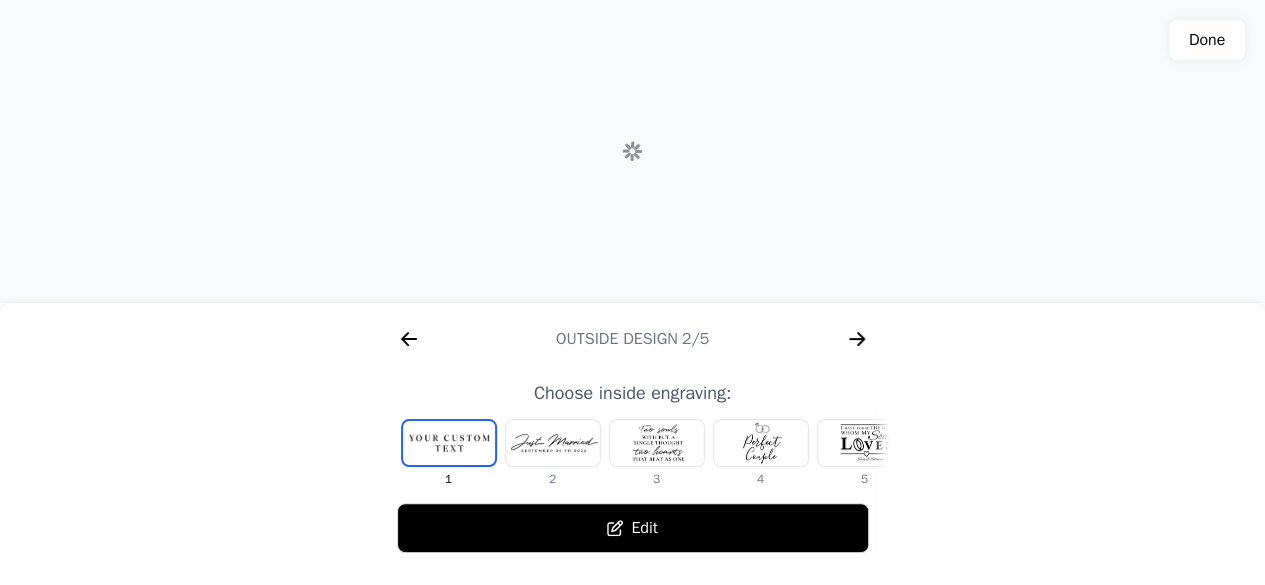 scroll, scrollTop: 0, scrollLeft: 802, axis: horizontal 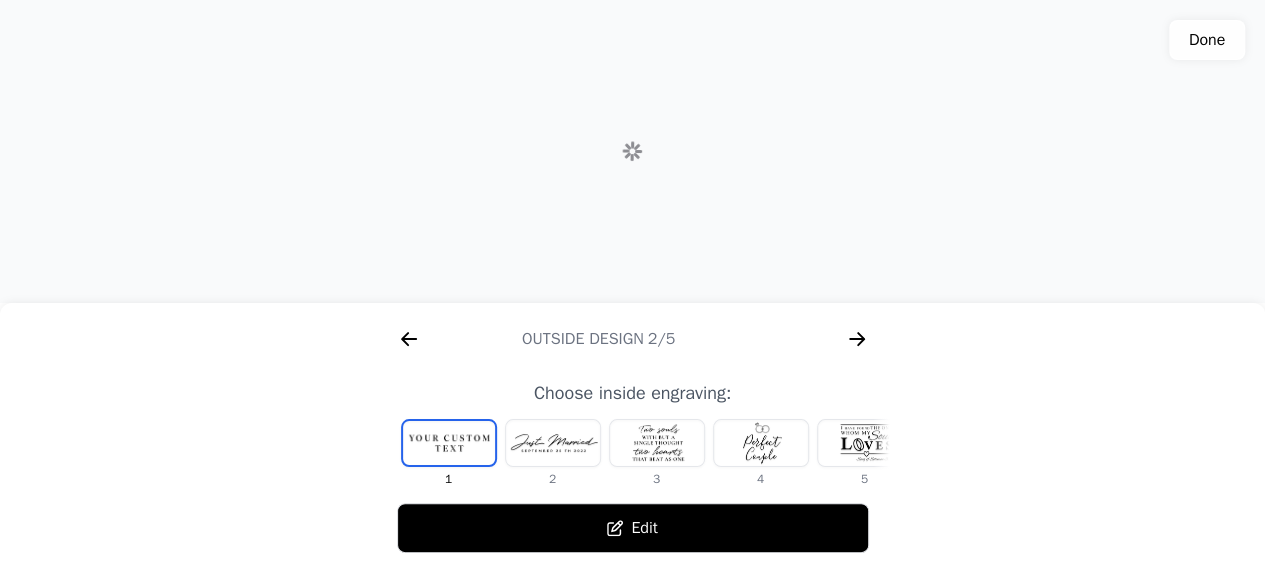 click 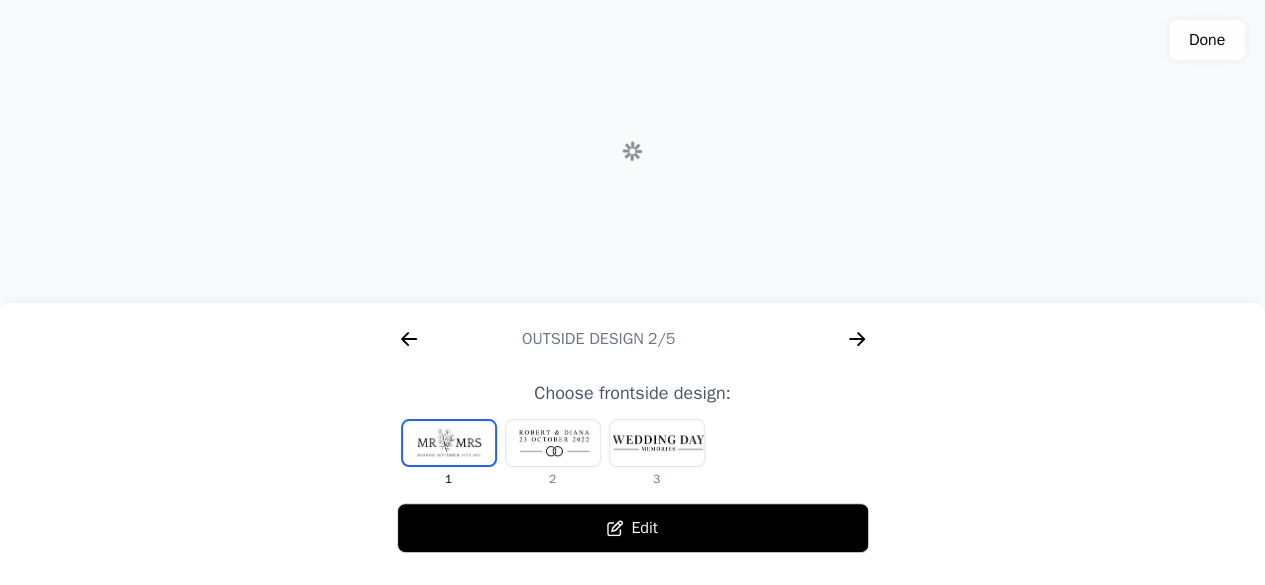 scroll, scrollTop: 0, scrollLeft: 1280, axis: horizontal 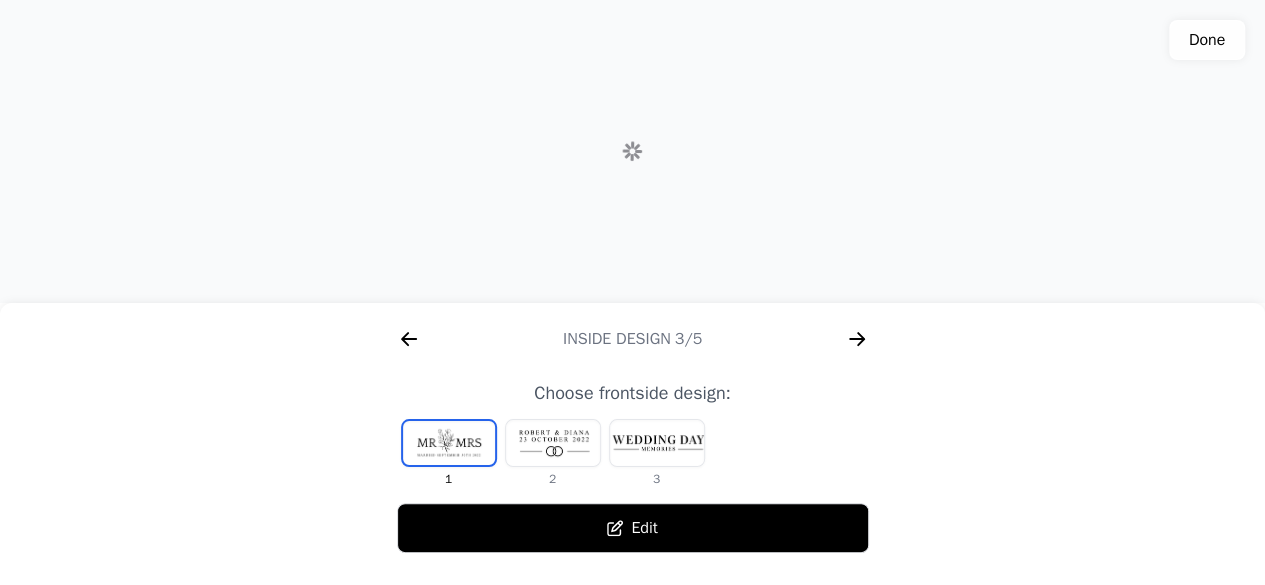 click 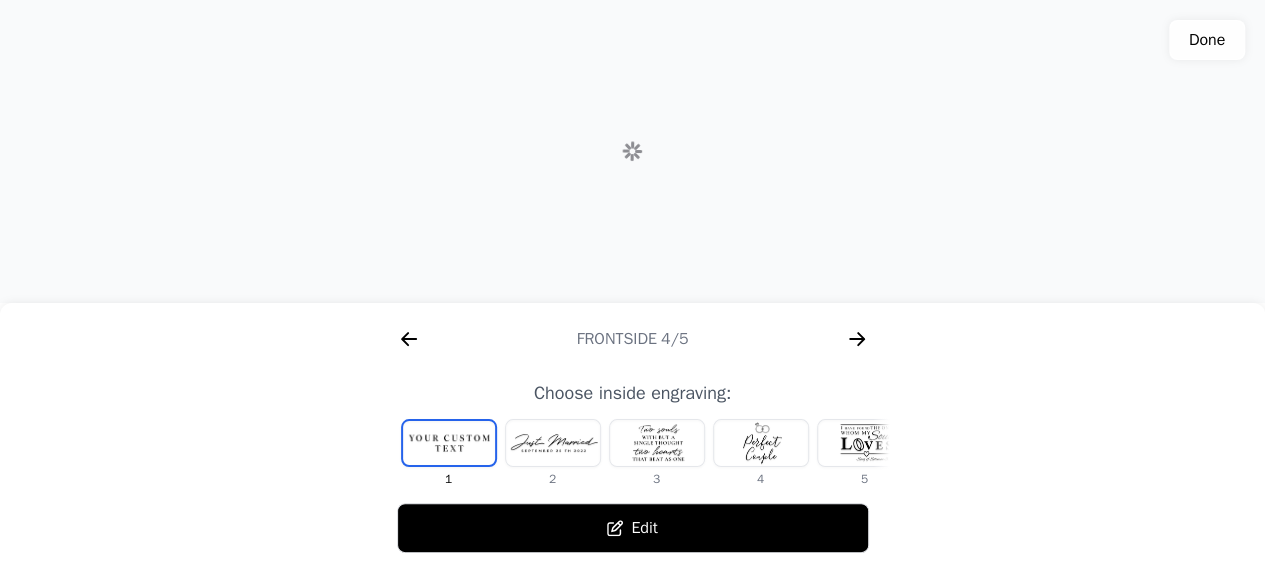 scroll, scrollTop: 0, scrollLeft: 1280, axis: horizontal 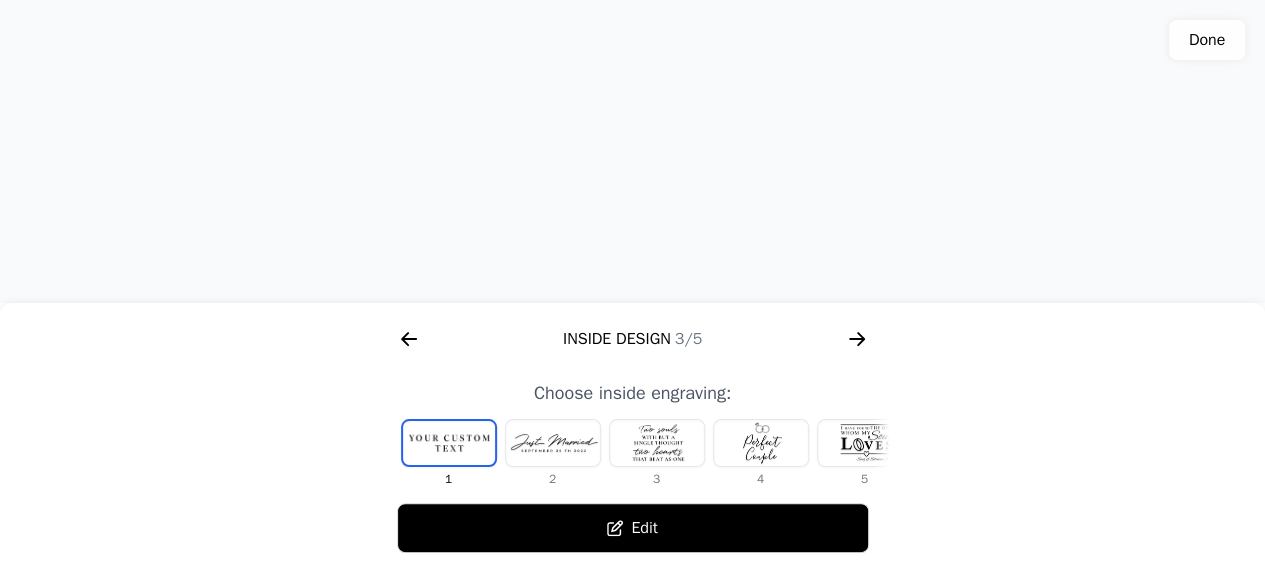 click at bounding box center [449, 443] 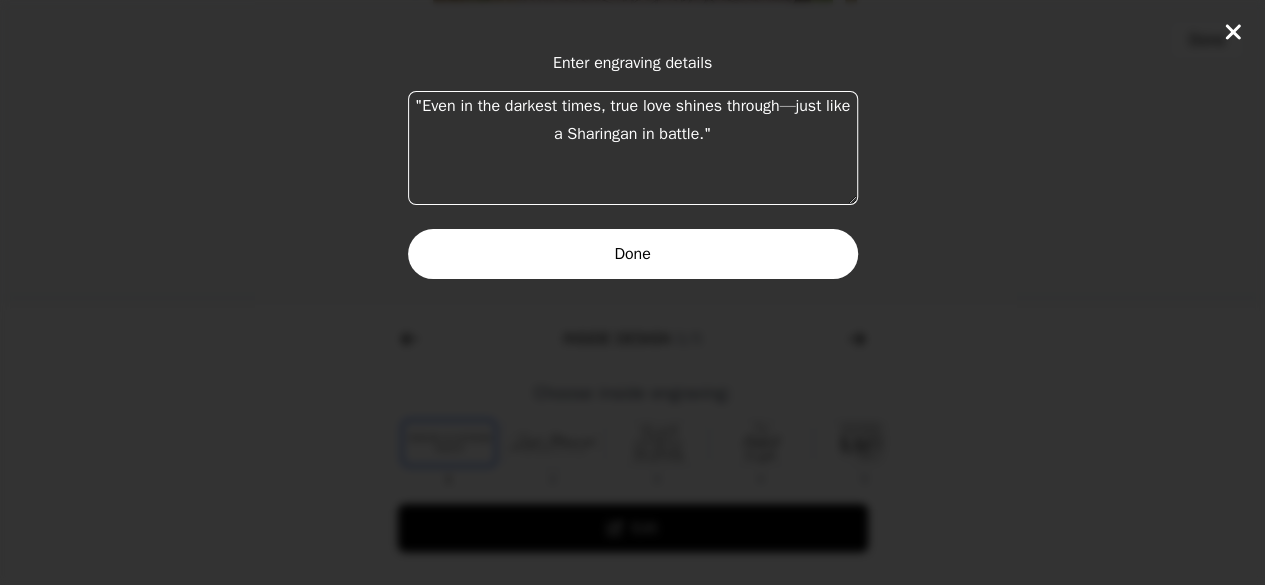 click on "Done" at bounding box center (633, 254) 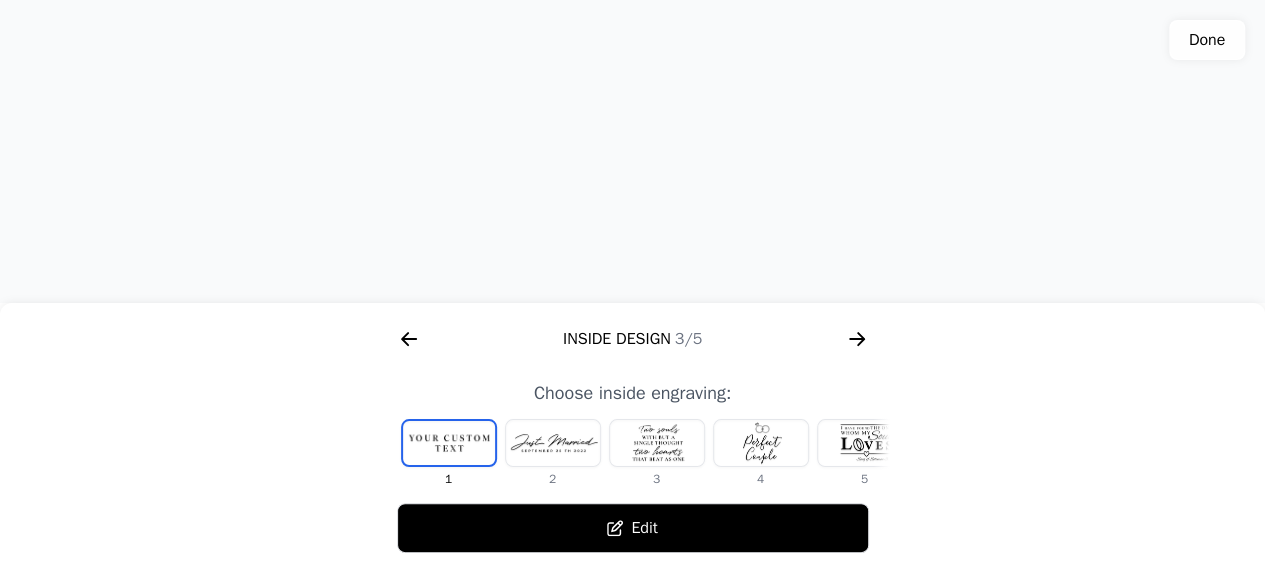 click at bounding box center (632, 152) 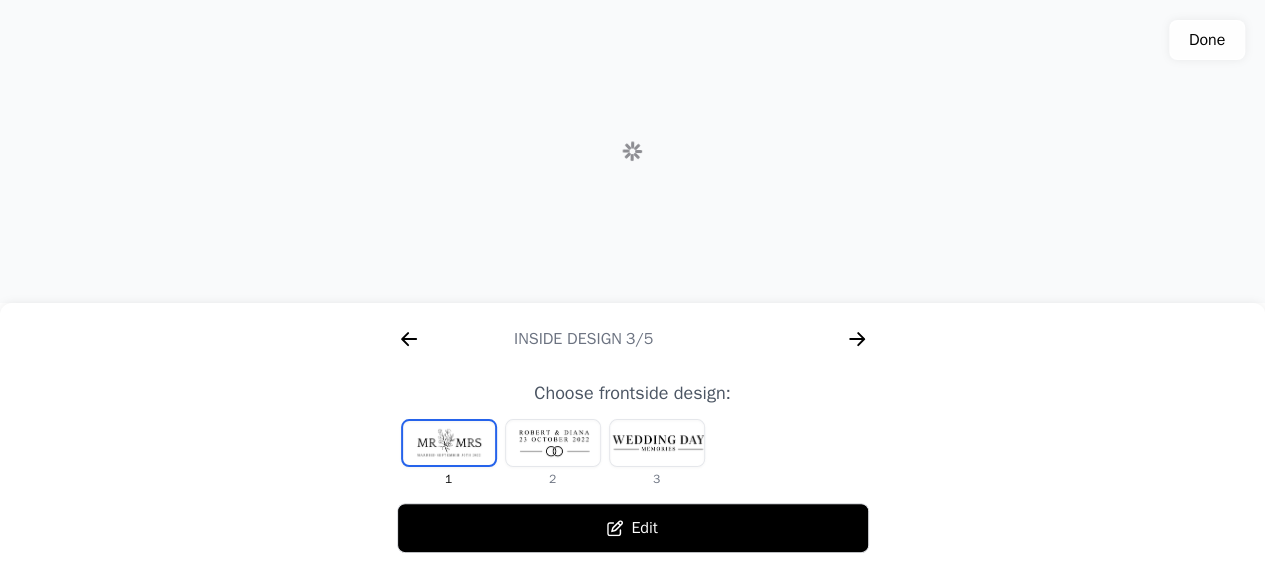 scroll, scrollTop: 0, scrollLeft: 1792, axis: horizontal 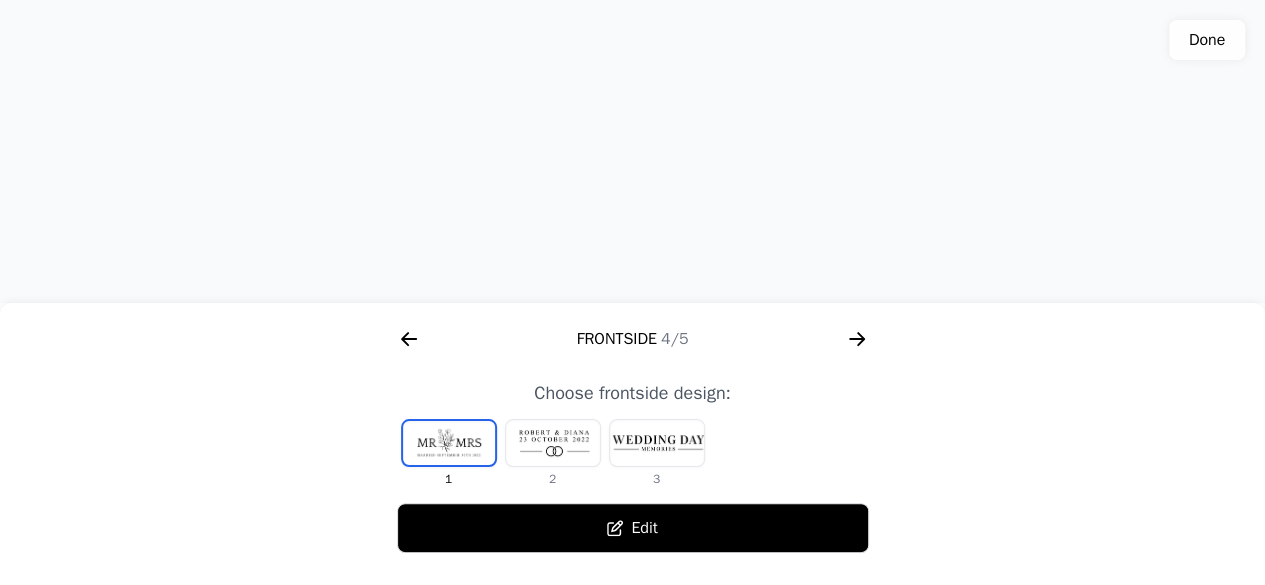 click on "Done" 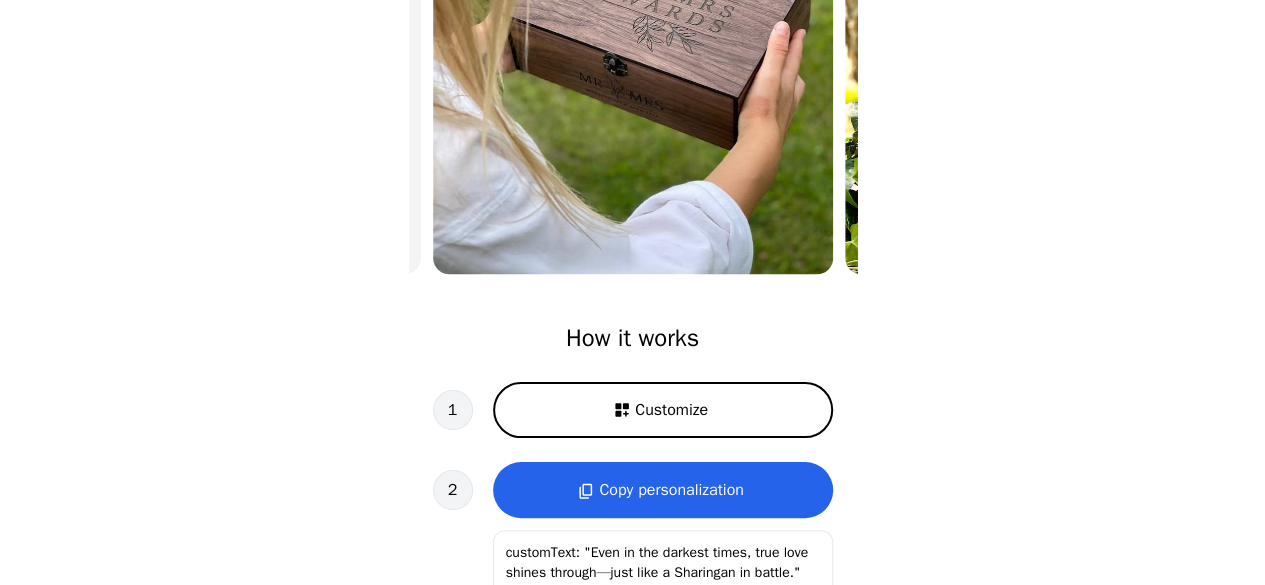 scroll, scrollTop: 0, scrollLeft: 0, axis: both 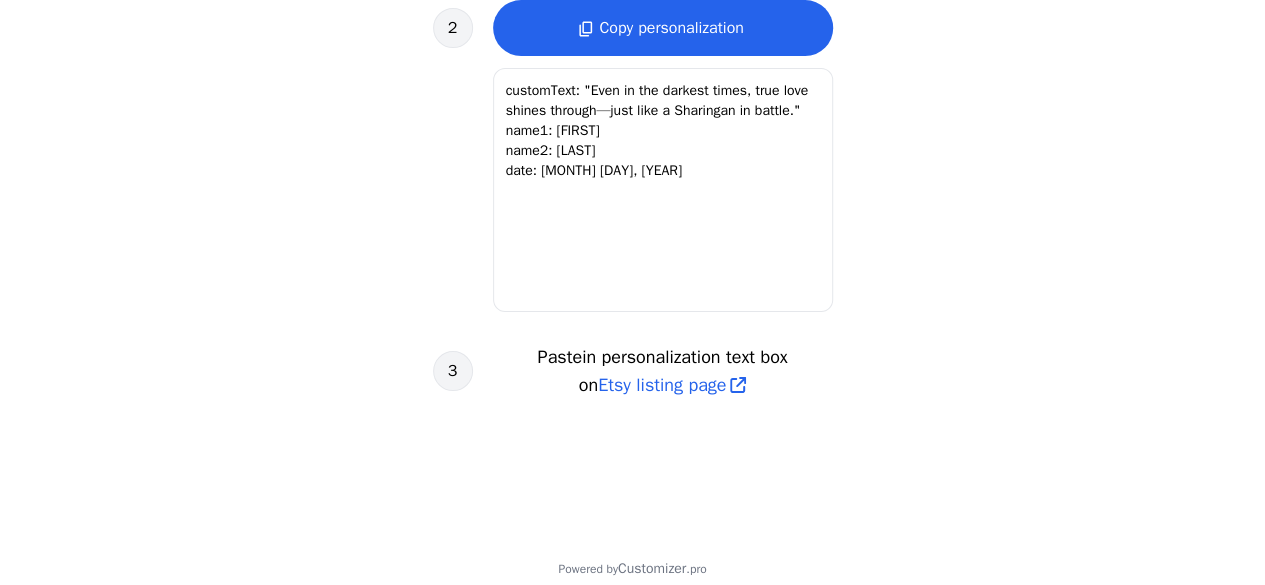click on "Copy personalization" 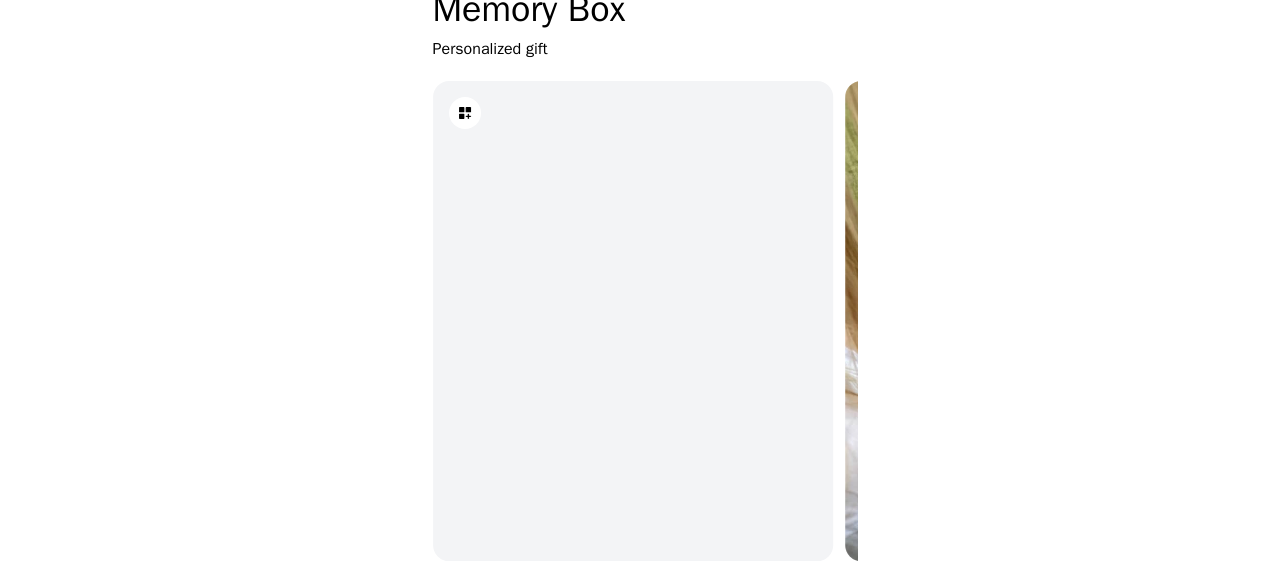 scroll, scrollTop: 93, scrollLeft: 0, axis: vertical 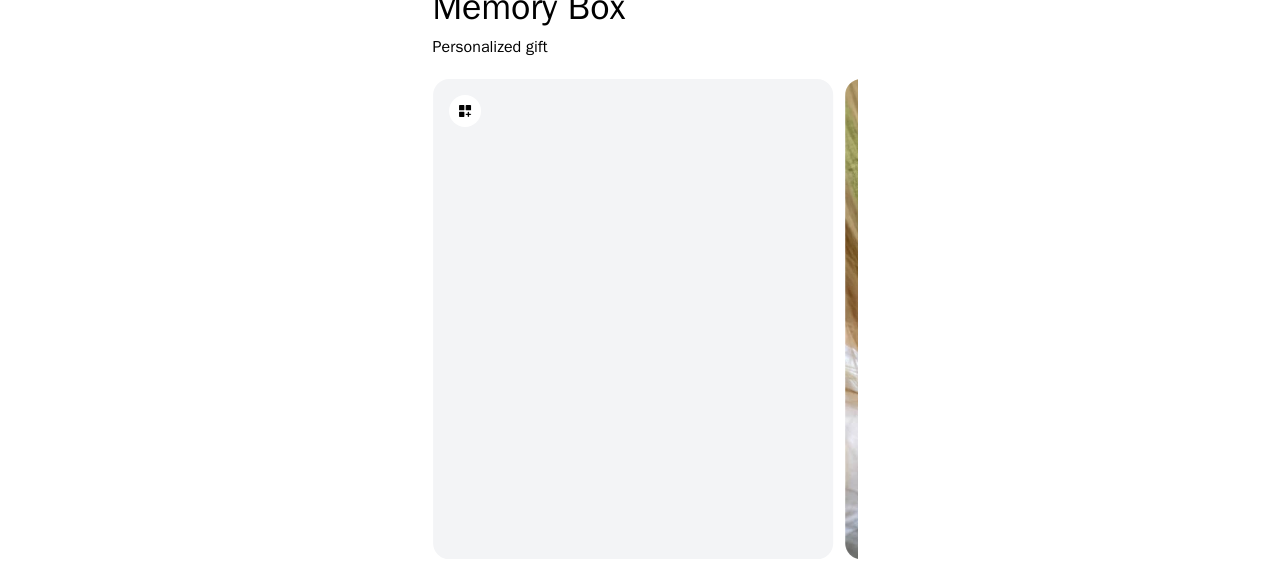 click at bounding box center (1045, 319) 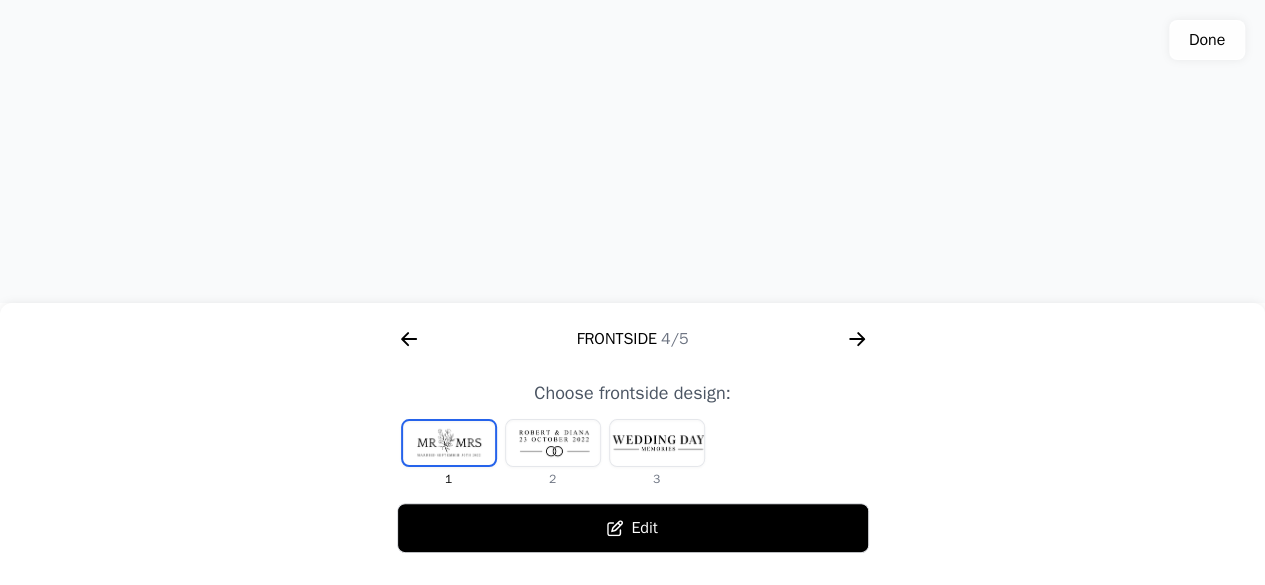 click 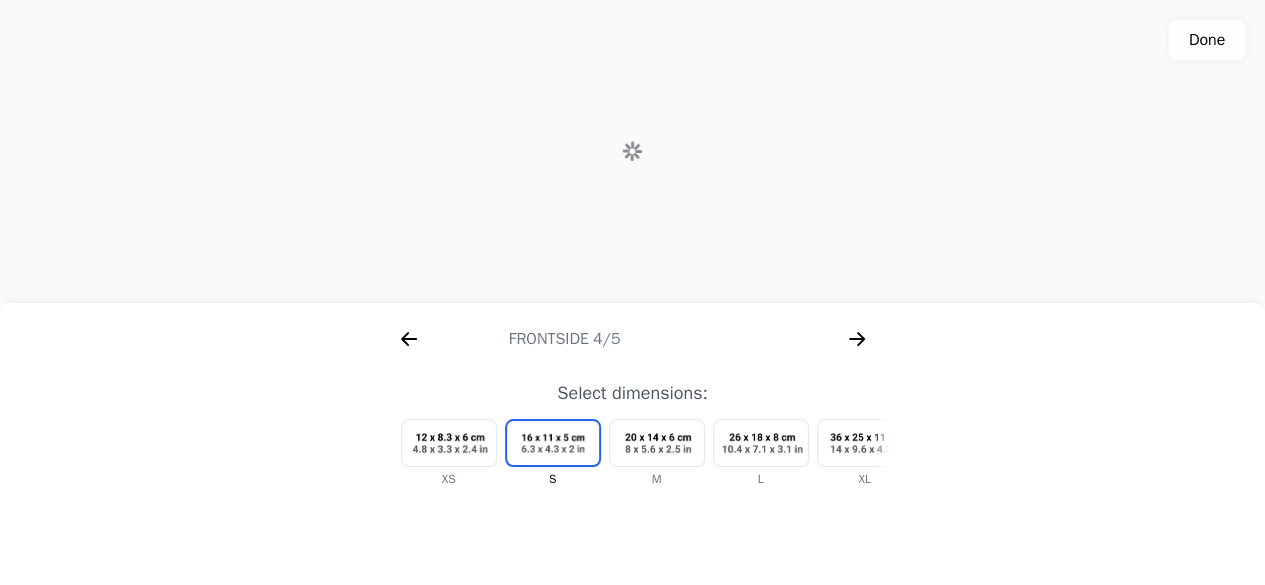 scroll, scrollTop: 0, scrollLeft: 2304, axis: horizontal 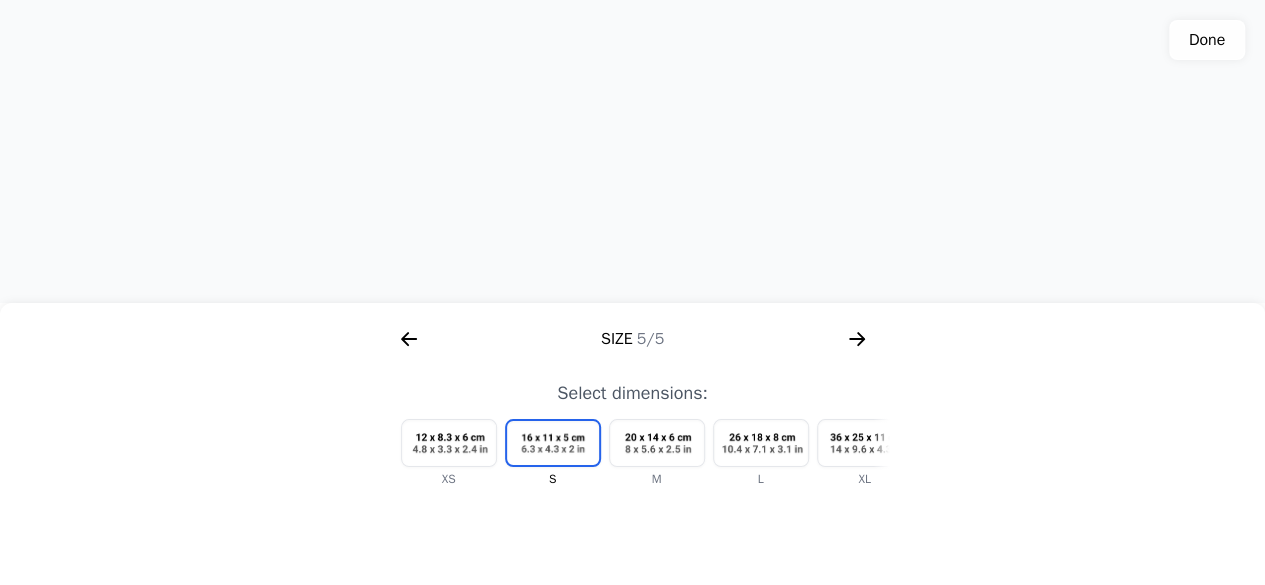 click 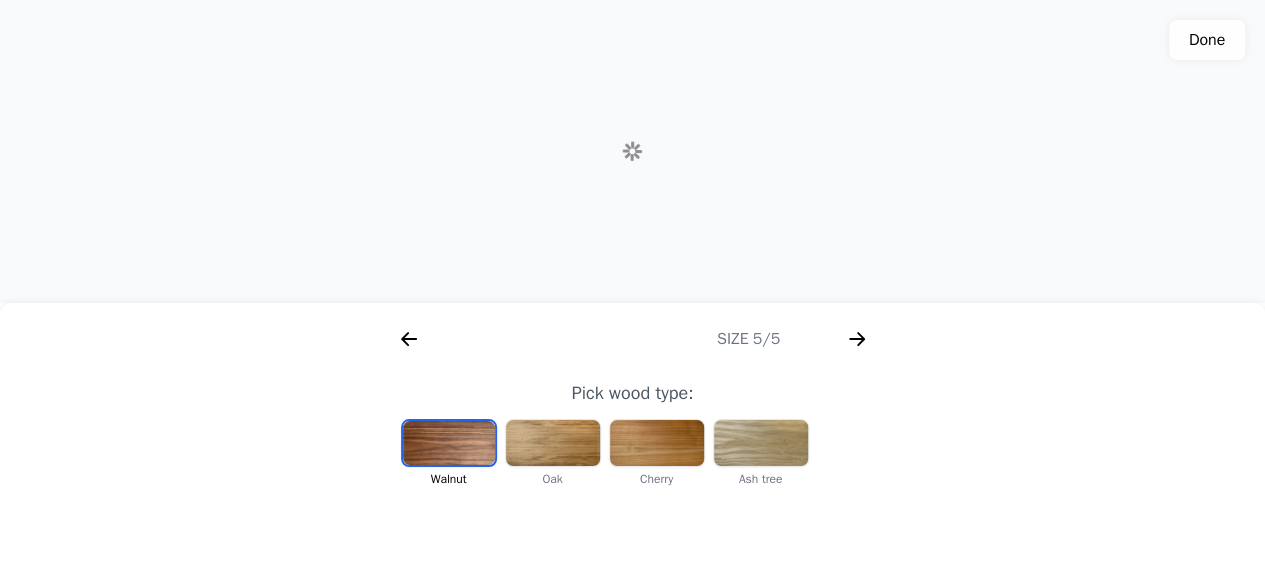 scroll, scrollTop: 0, scrollLeft: 256, axis: horizontal 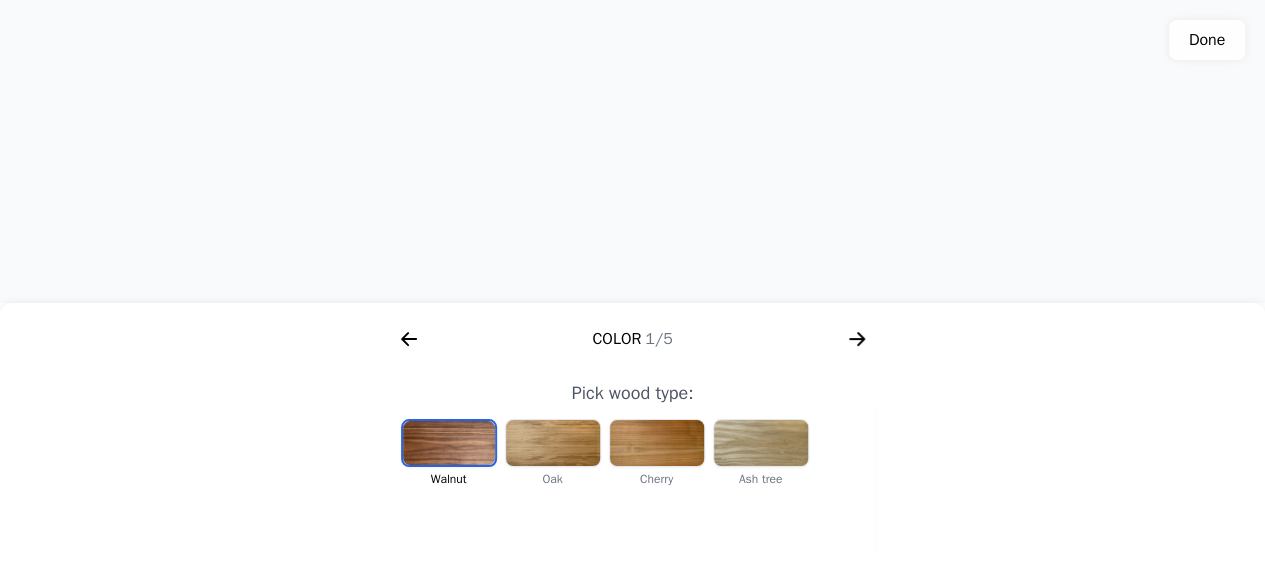 click 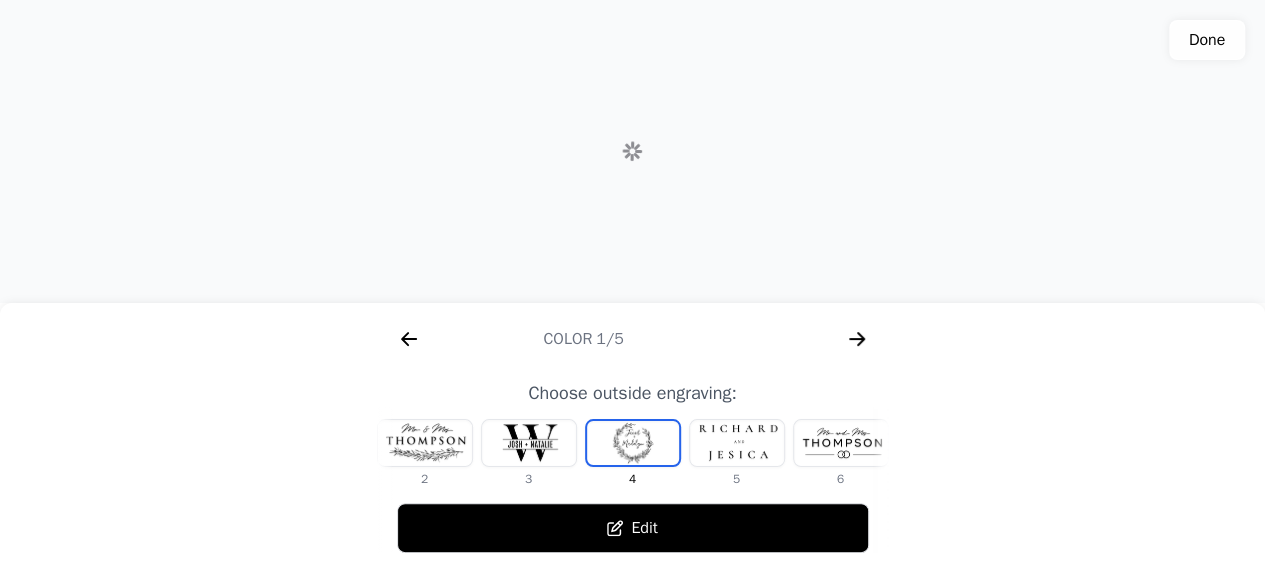 scroll, scrollTop: 0, scrollLeft: 768, axis: horizontal 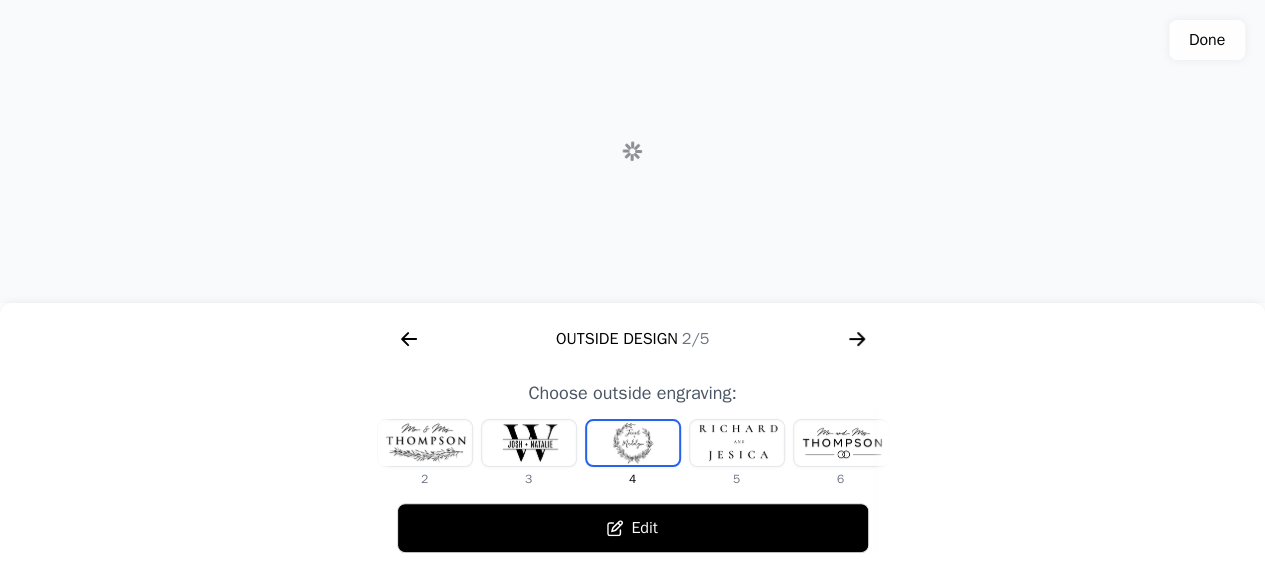 click 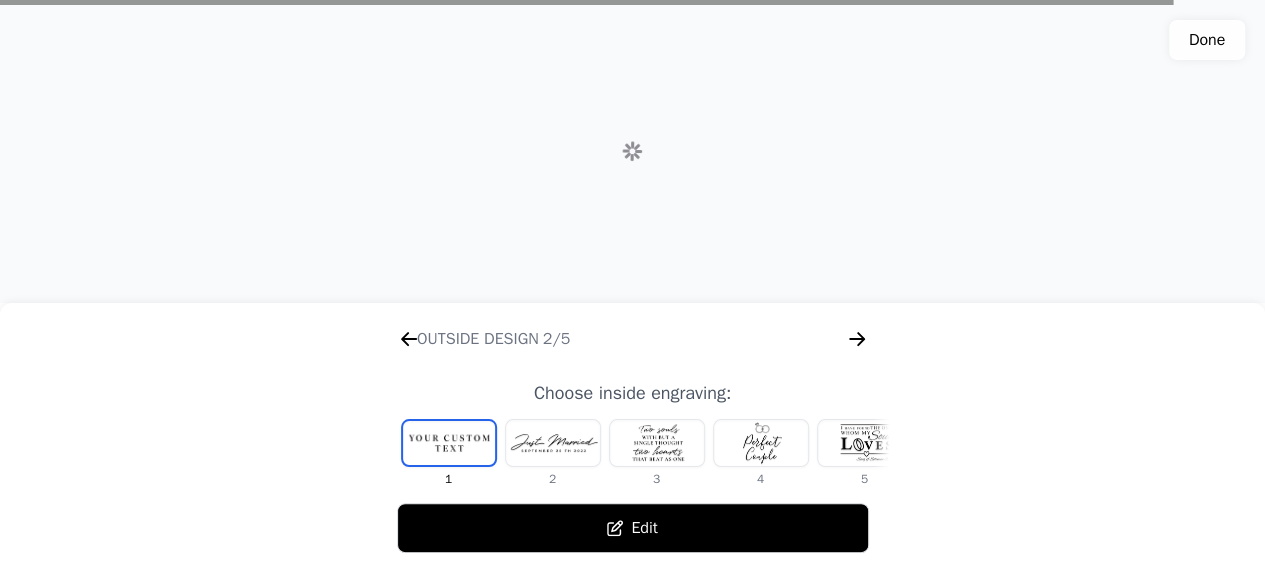 scroll, scrollTop: 0, scrollLeft: 1280, axis: horizontal 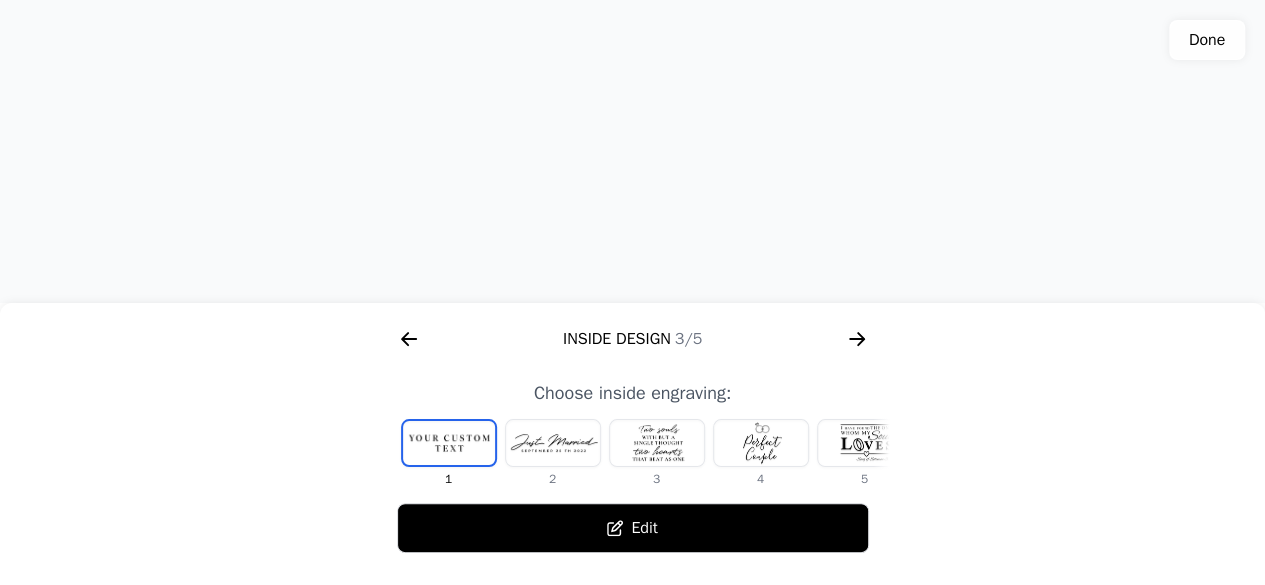 drag, startPoint x: 356, startPoint y: 301, endPoint x: 310, endPoint y: 295, distance: 46.389652 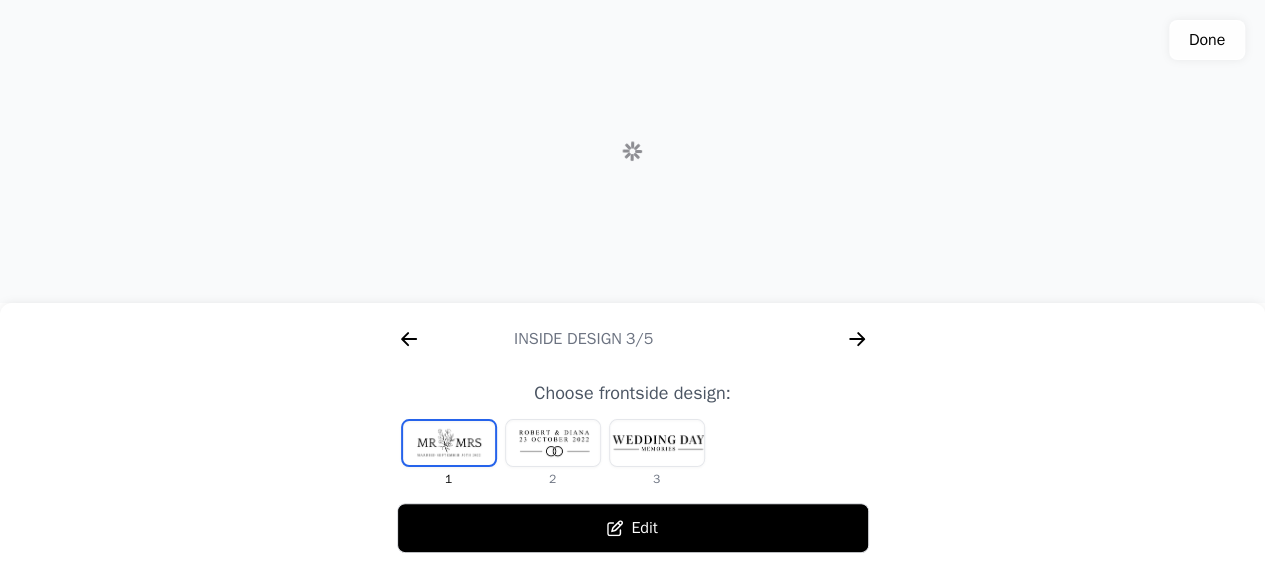 scroll, scrollTop: 0, scrollLeft: 1792, axis: horizontal 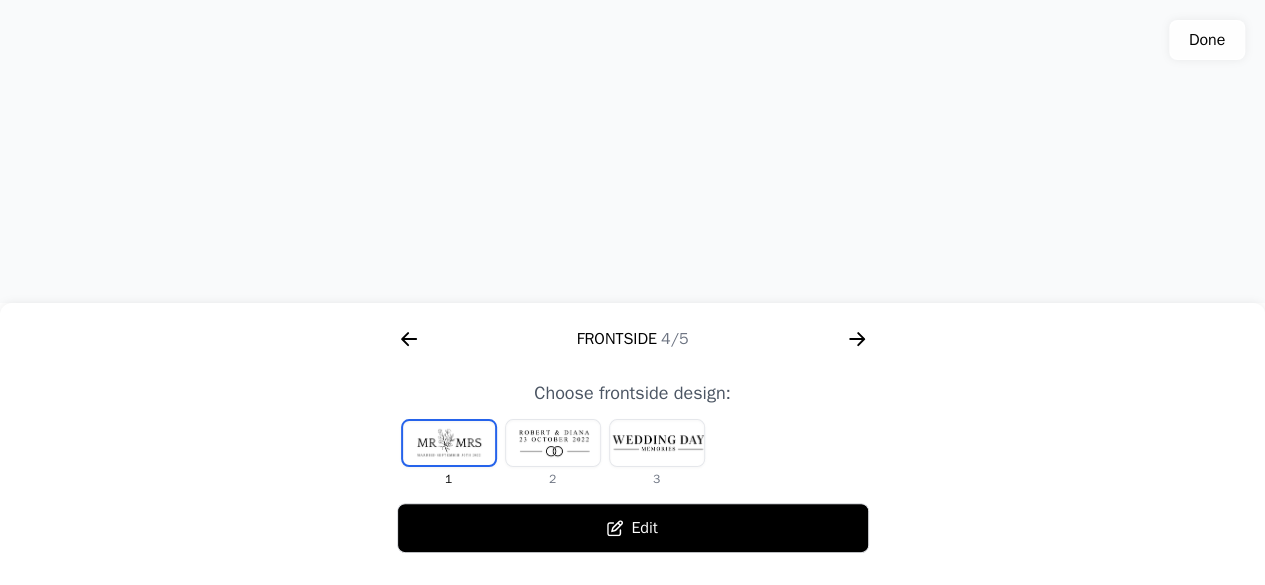 click 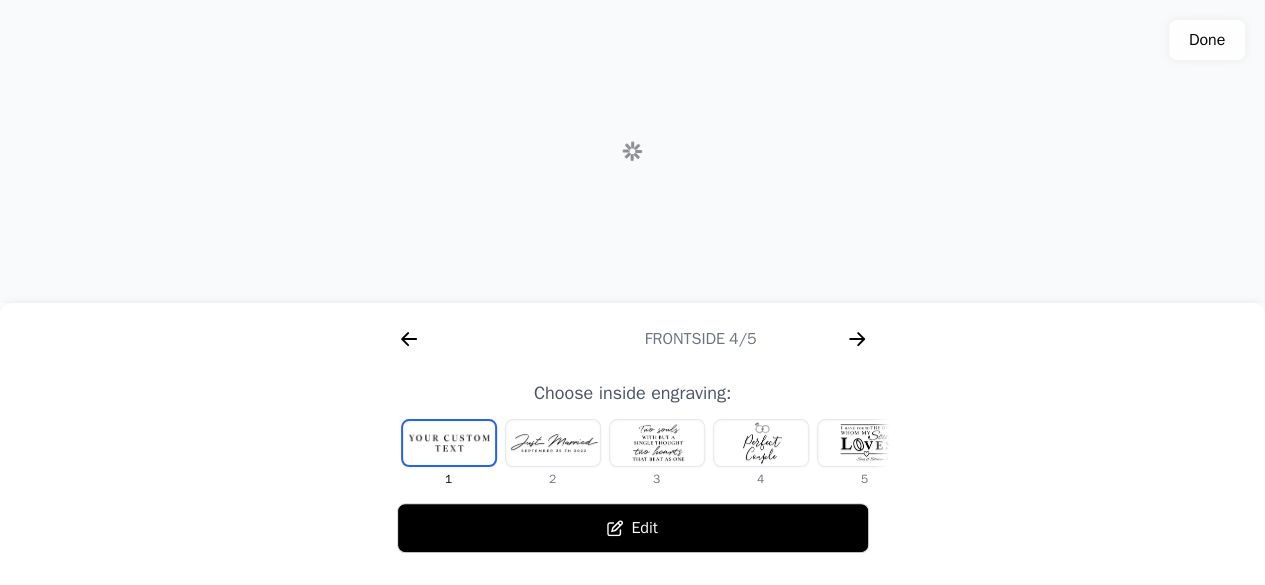 scroll, scrollTop: 0, scrollLeft: 1280, axis: horizontal 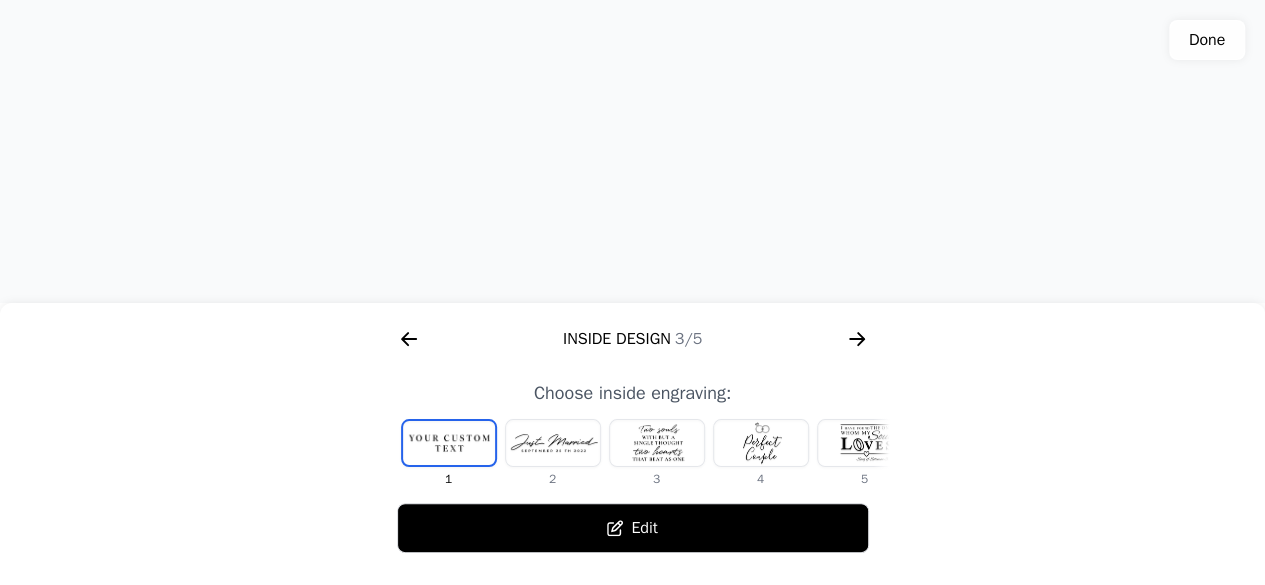 click 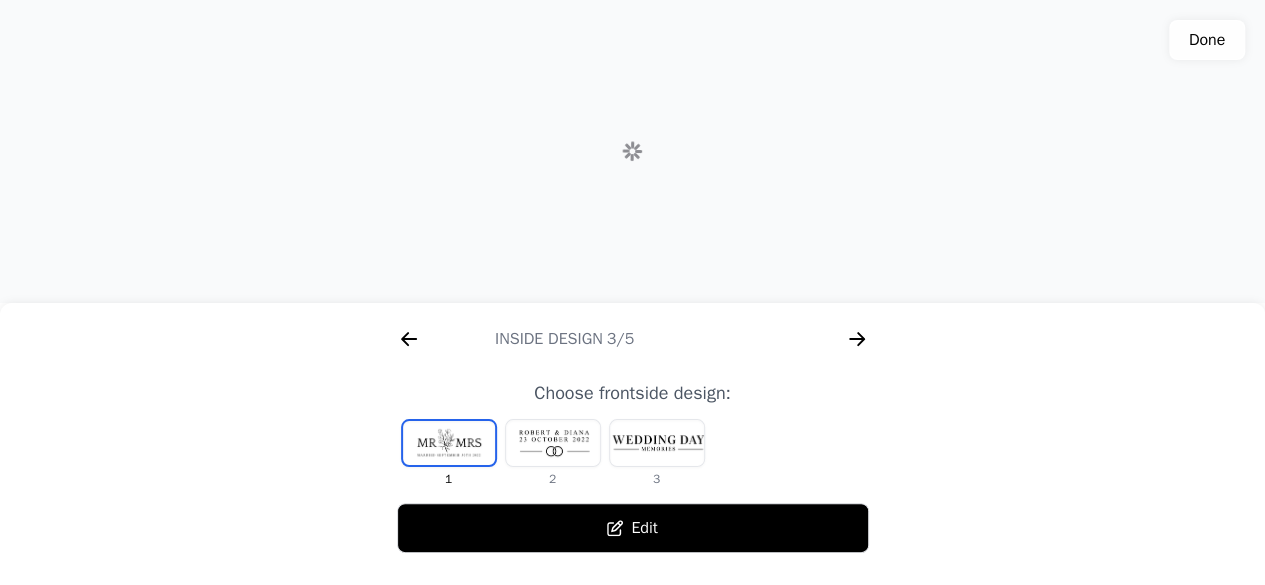 scroll, scrollTop: 0, scrollLeft: 1792, axis: horizontal 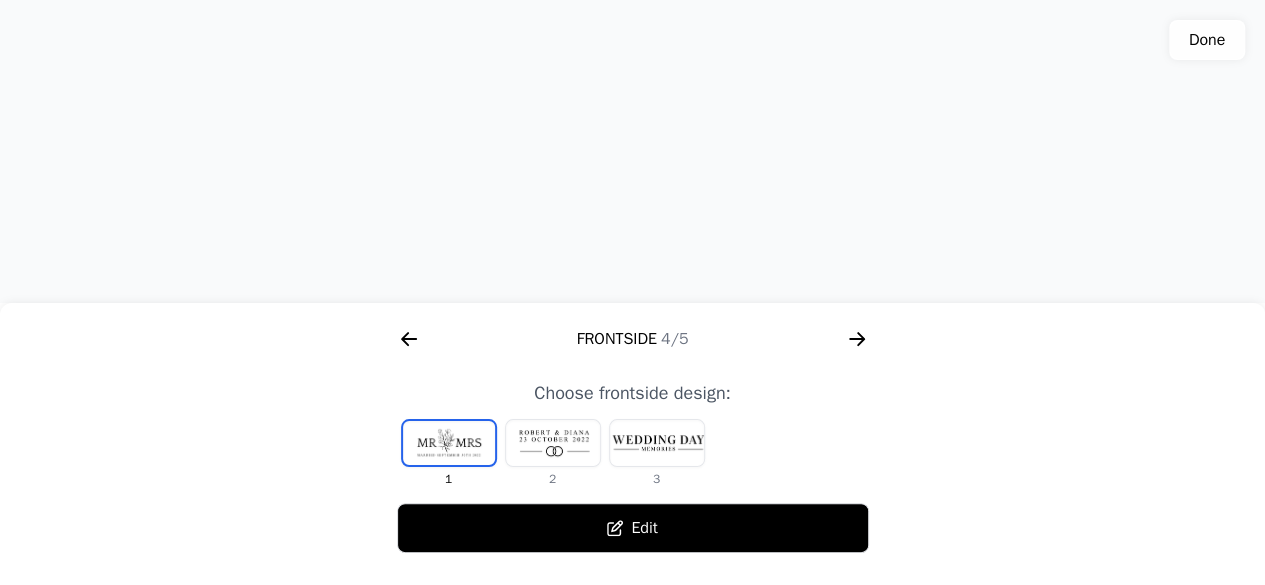 click 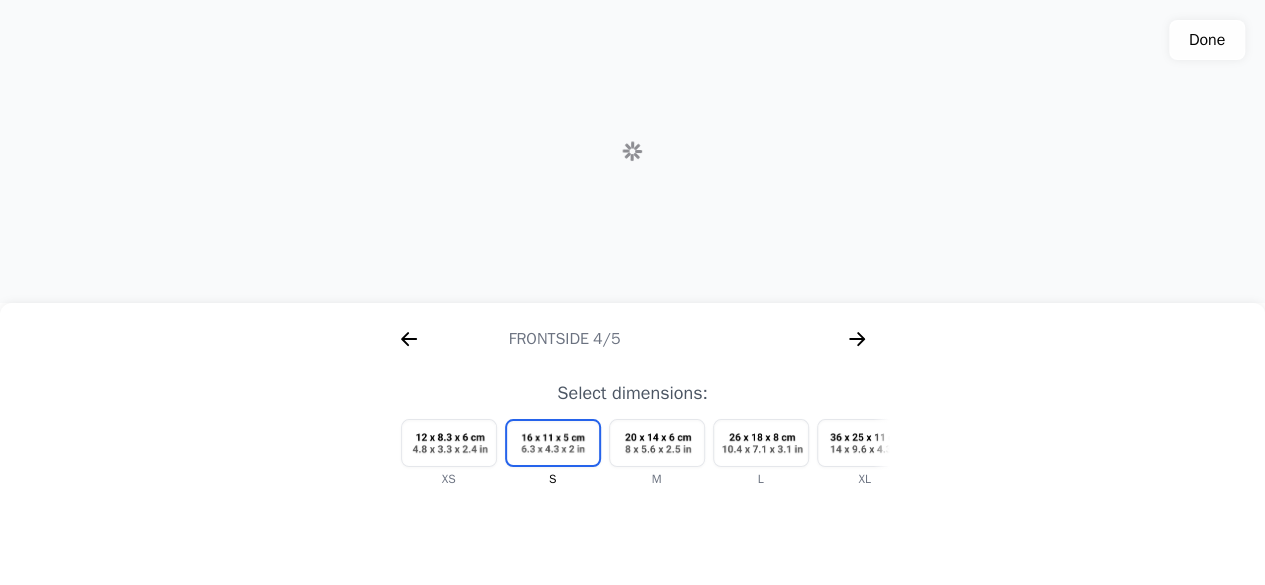 scroll, scrollTop: 0, scrollLeft: 2304, axis: horizontal 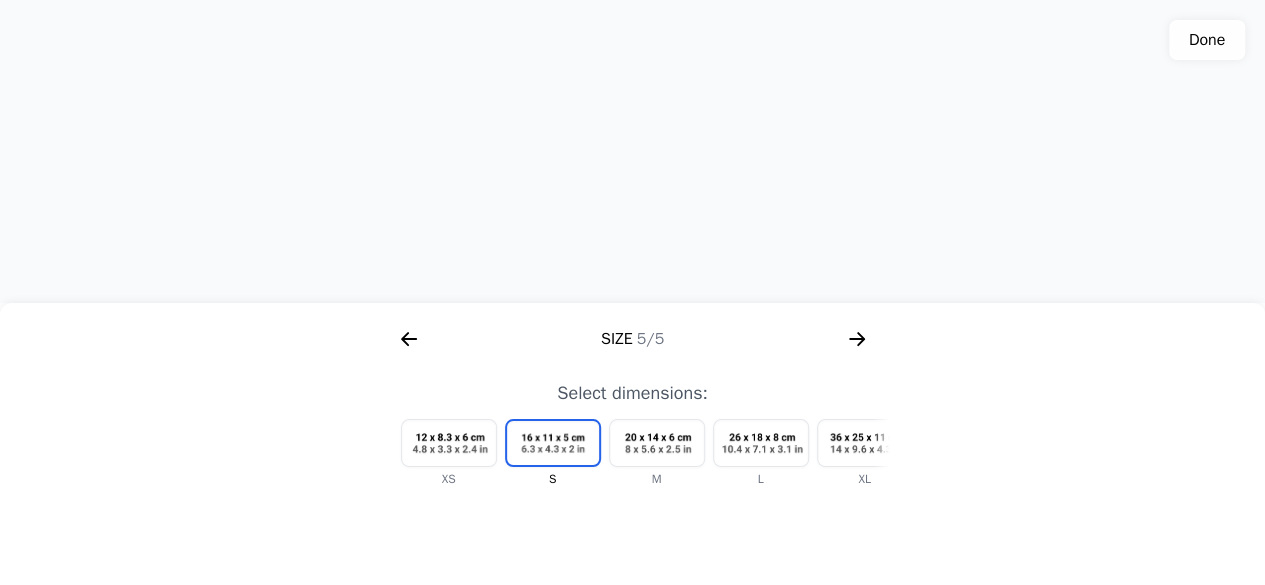 click 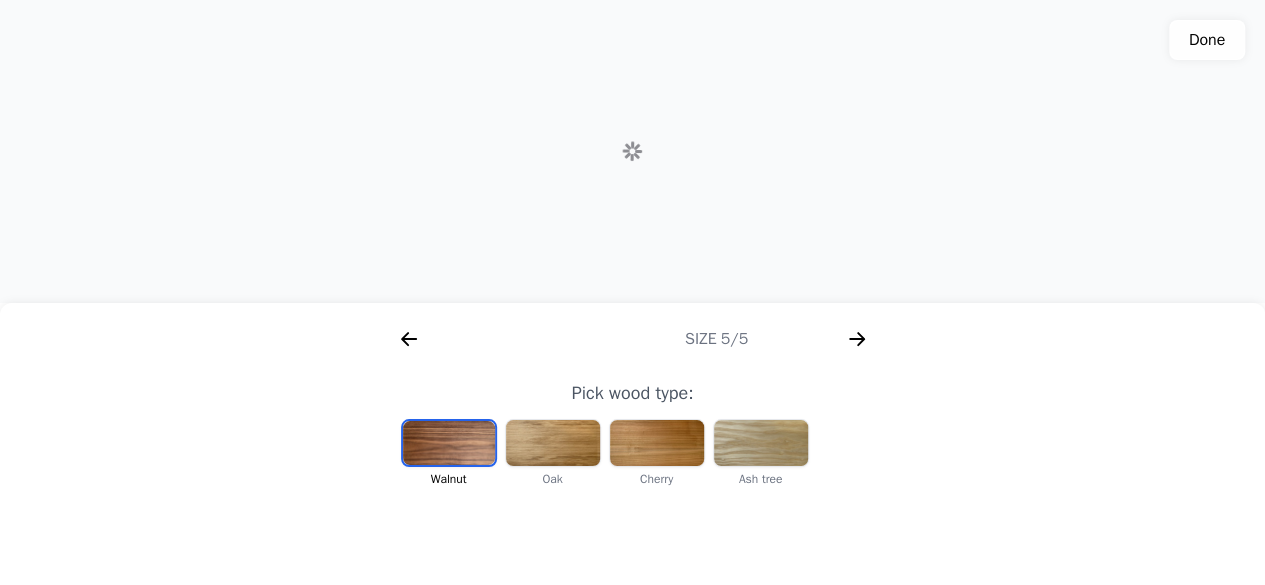 scroll, scrollTop: 0, scrollLeft: 256, axis: horizontal 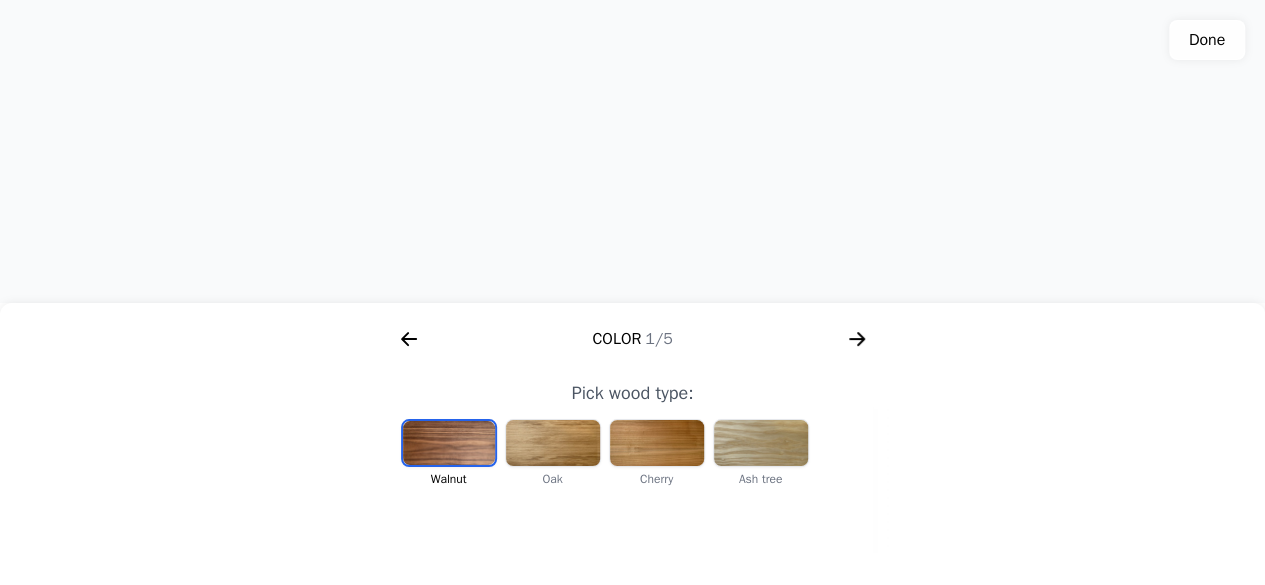 click at bounding box center (761, 443) 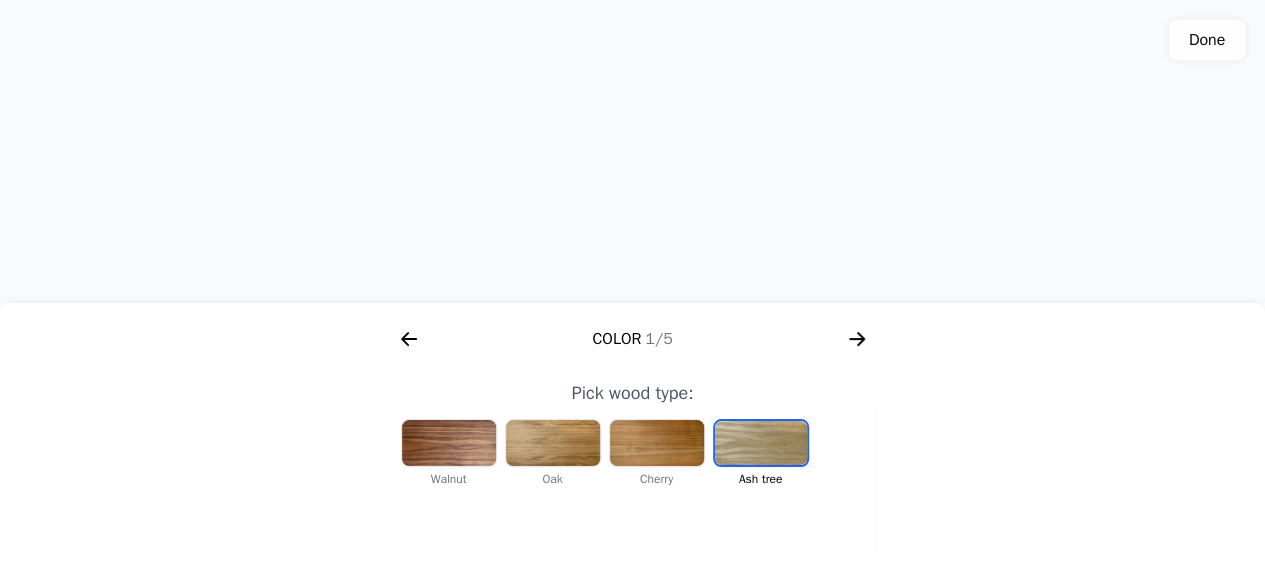 click 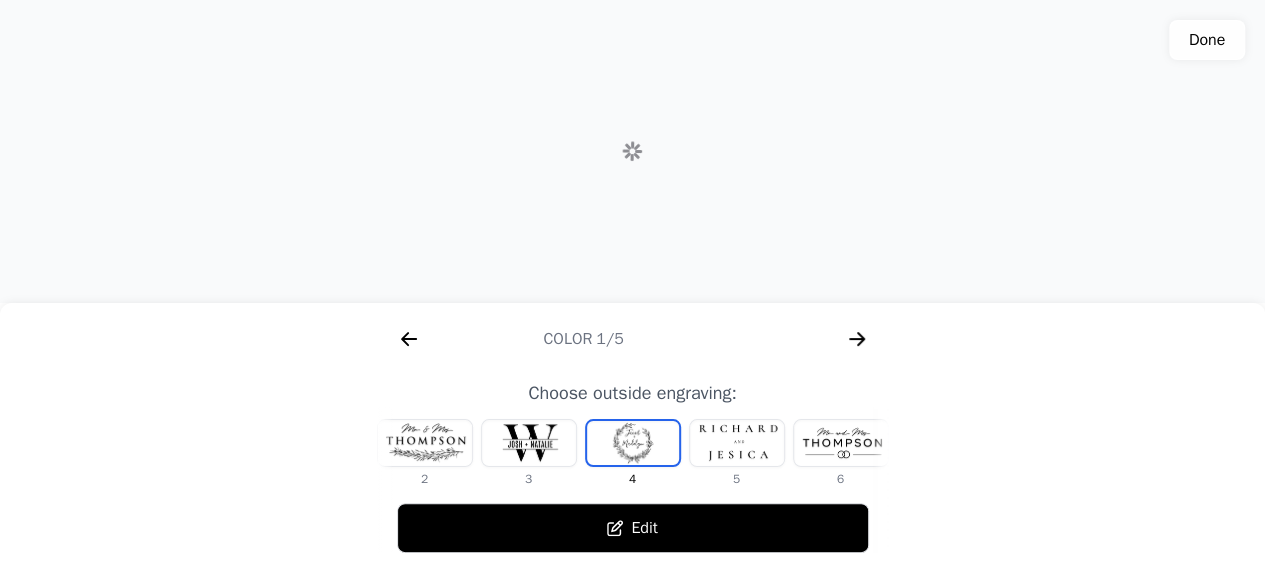 scroll, scrollTop: 0, scrollLeft: 768, axis: horizontal 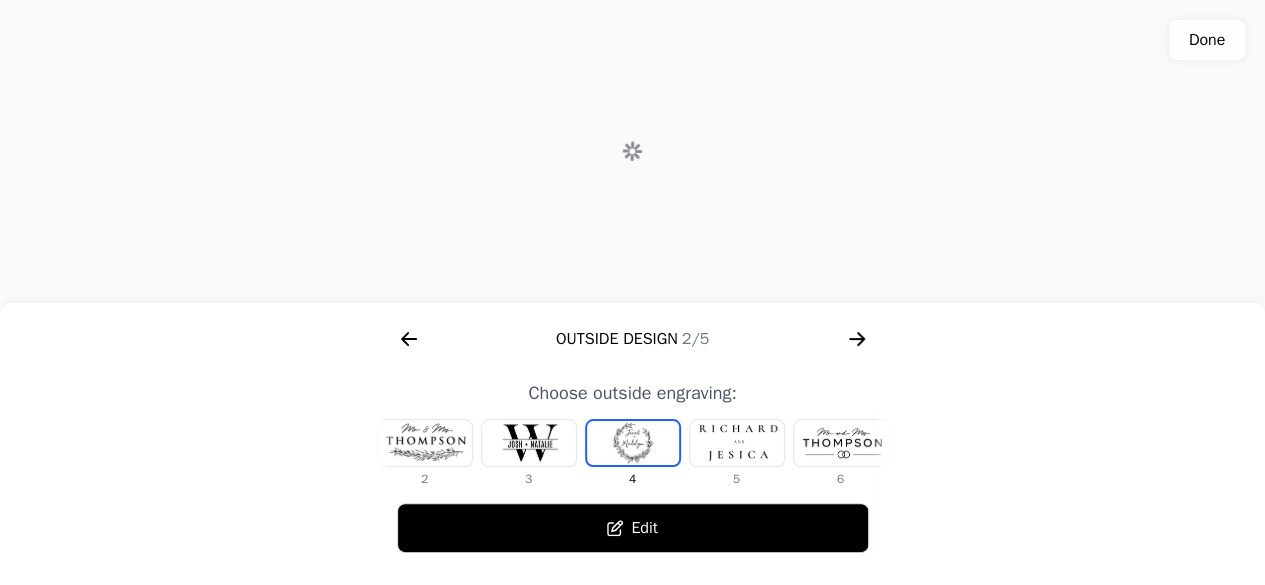 click 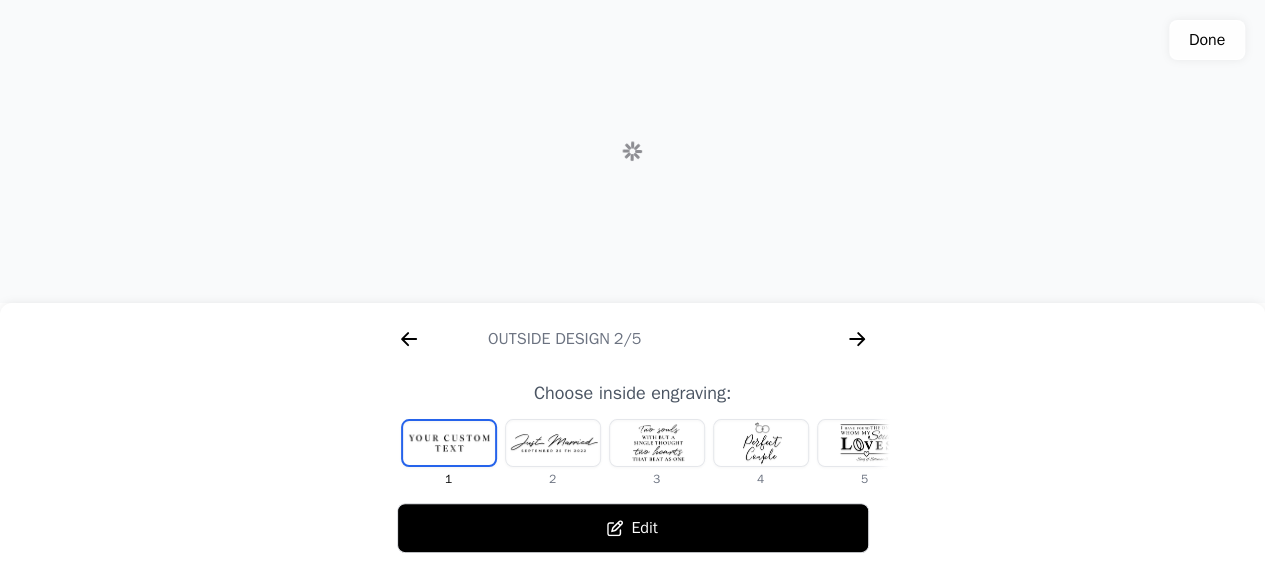 scroll, scrollTop: 0, scrollLeft: 1280, axis: horizontal 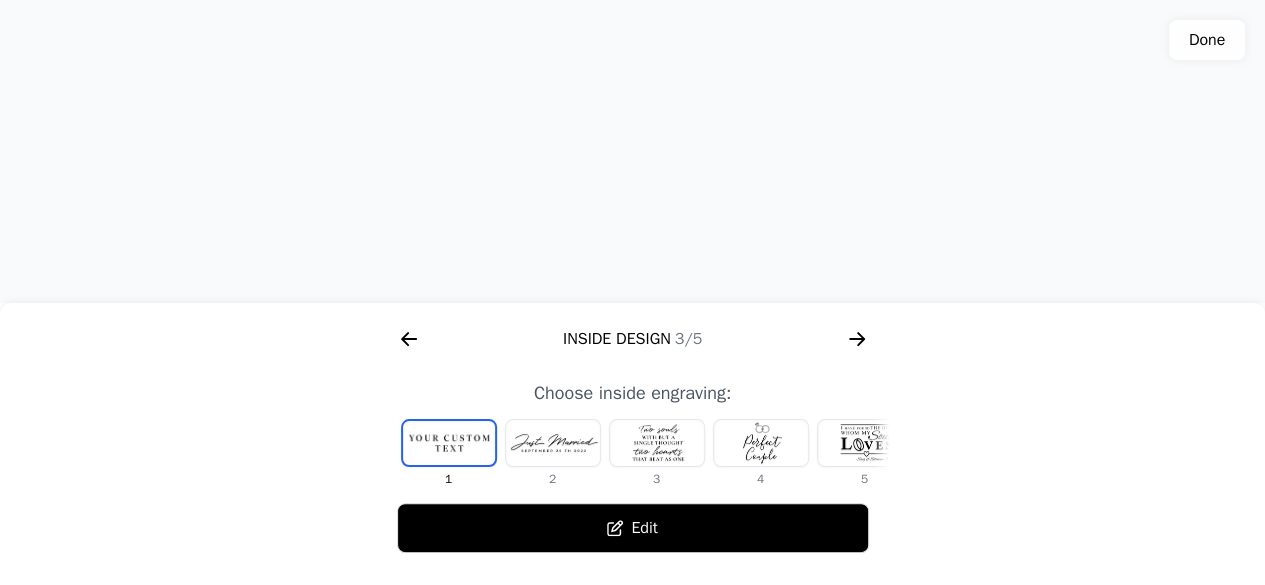 click 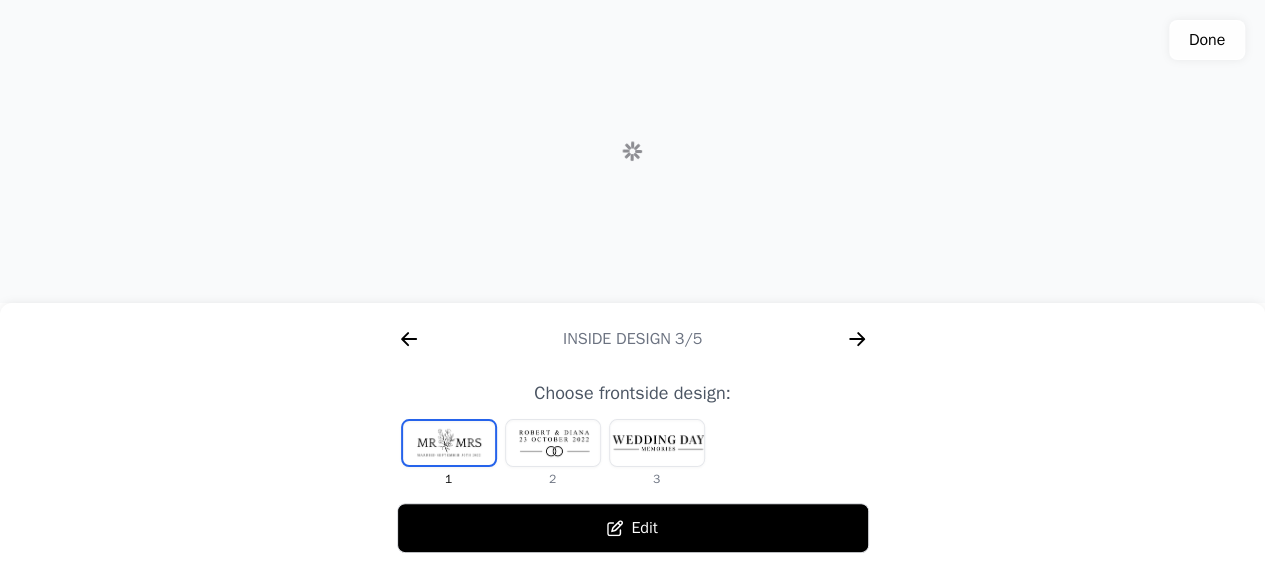 scroll, scrollTop: 0, scrollLeft: 1348, axis: horizontal 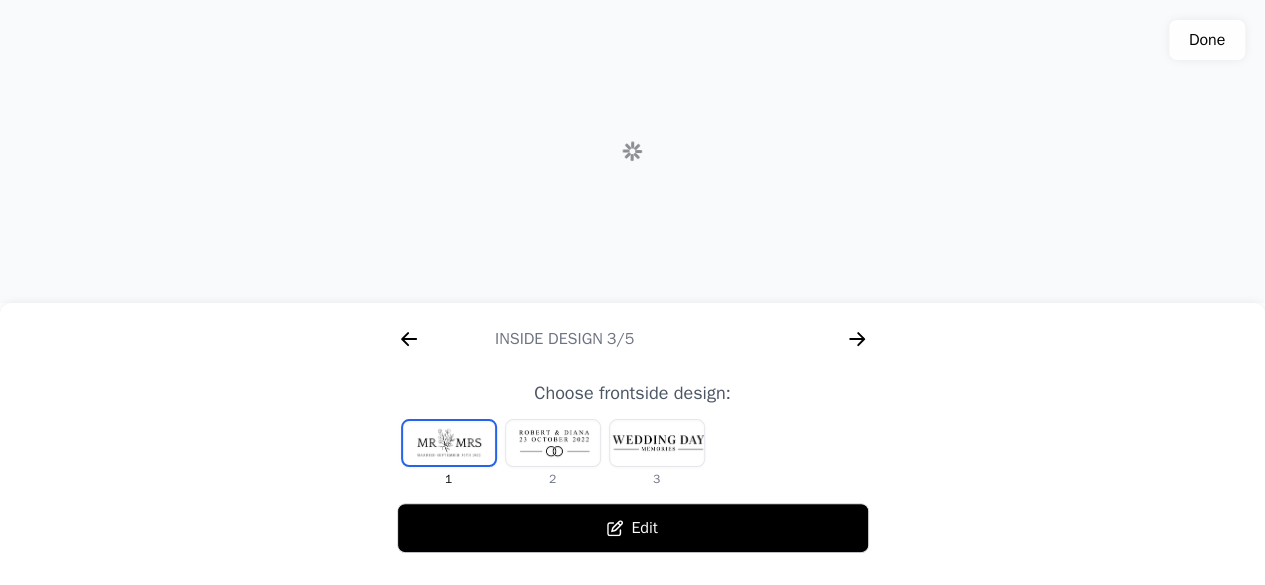 click 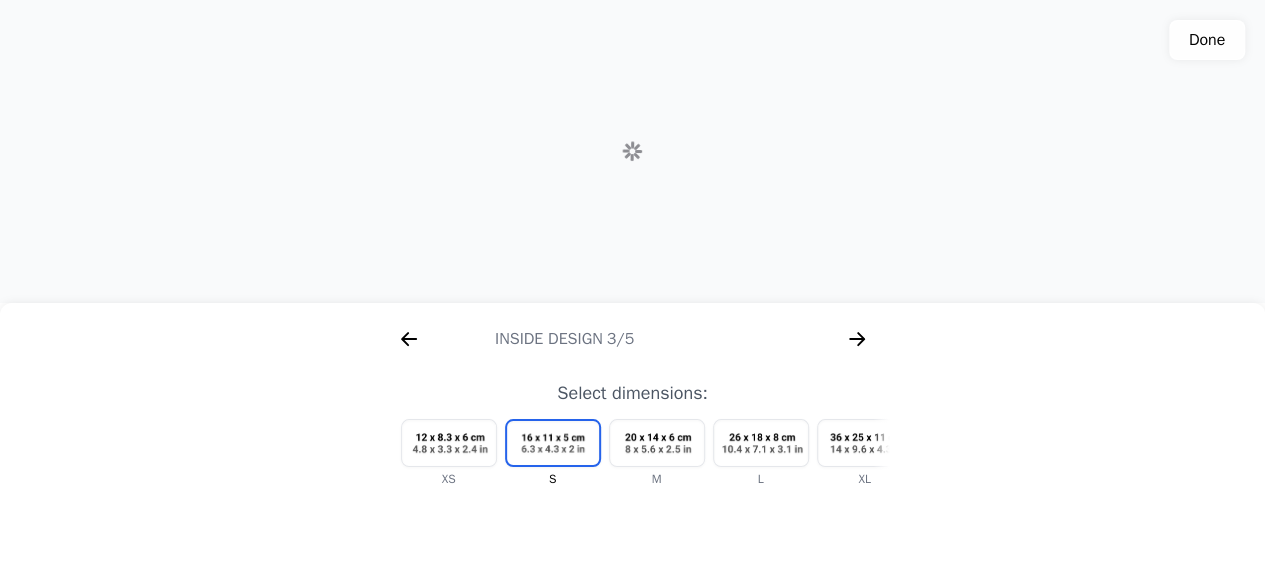 click 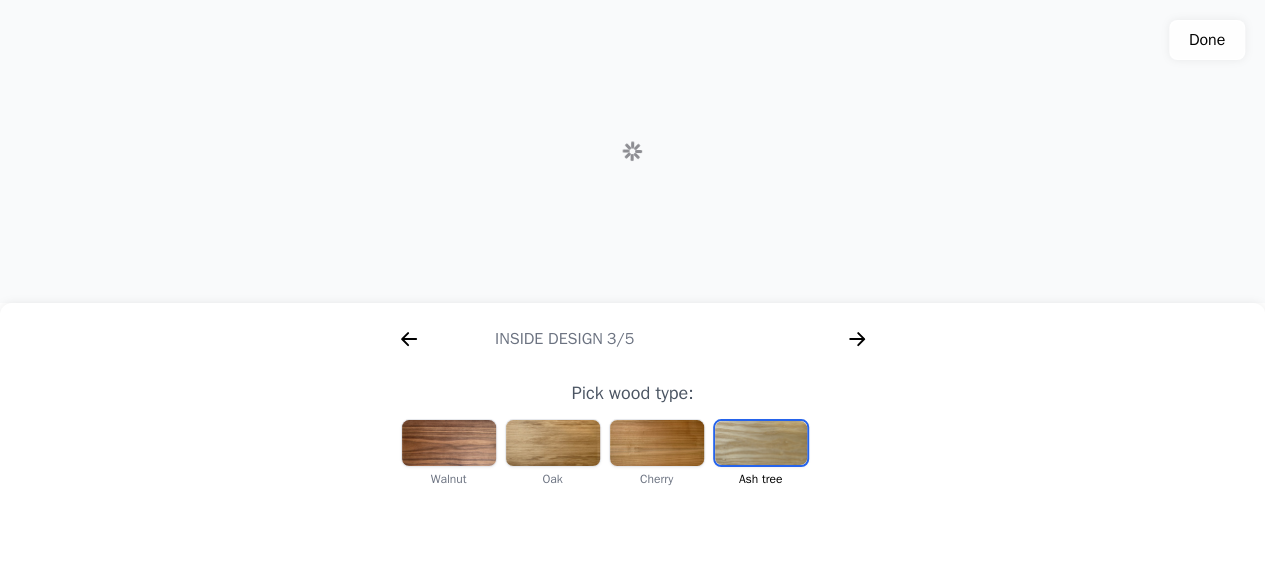 scroll, scrollTop: 0, scrollLeft: 1620, axis: horizontal 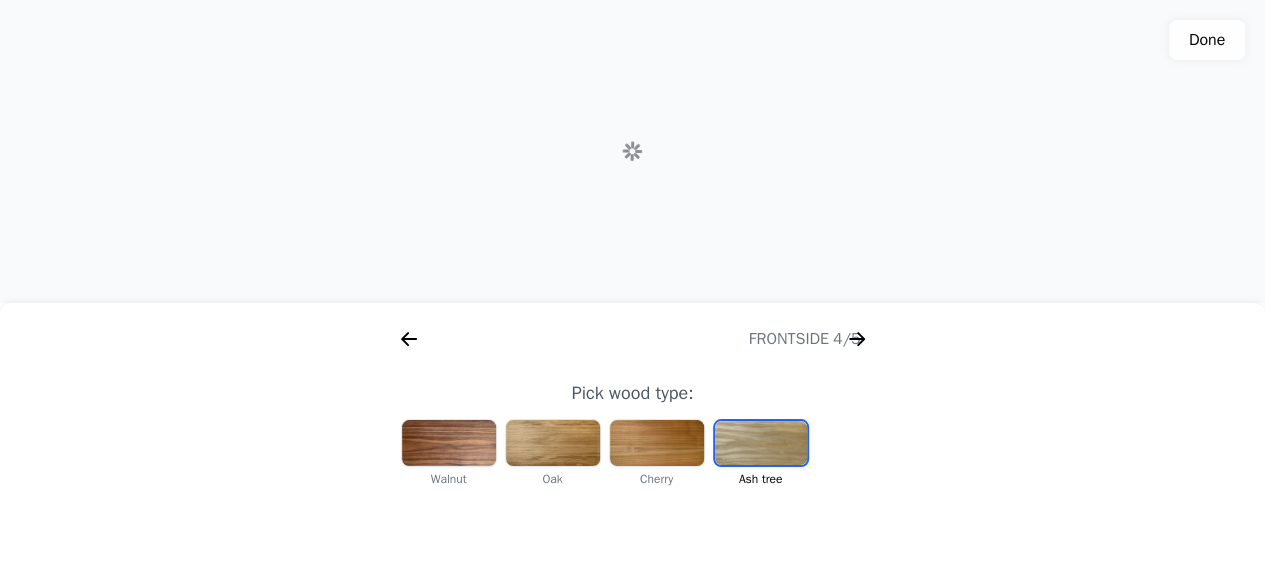 click at bounding box center (553, 443) 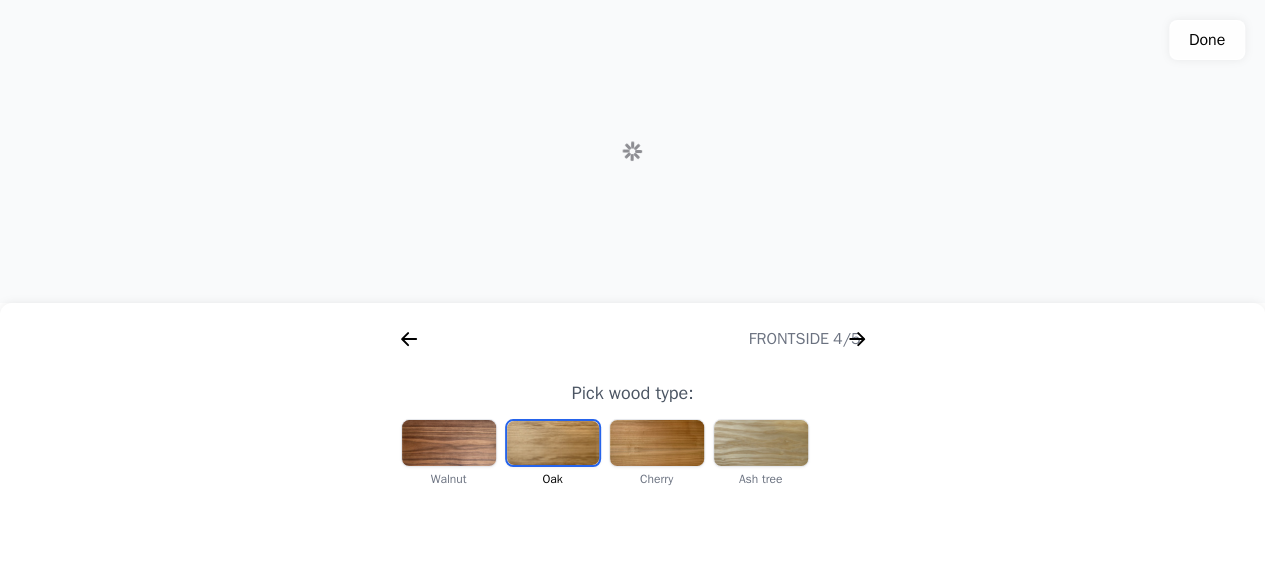 scroll, scrollTop: 0, scrollLeft: 256, axis: horizontal 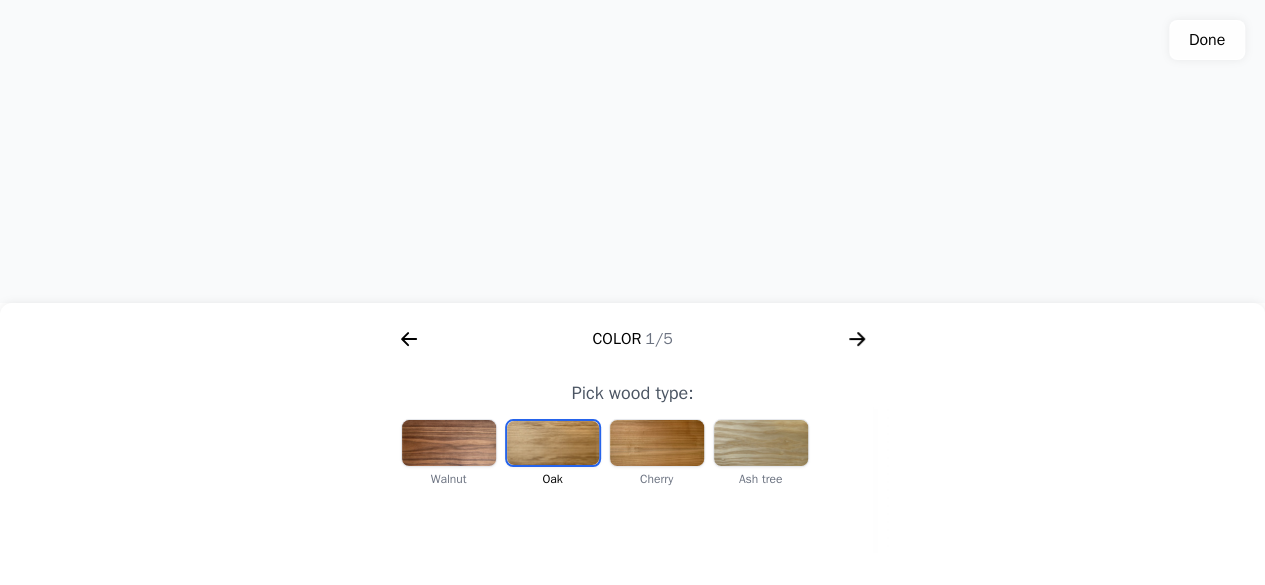 click 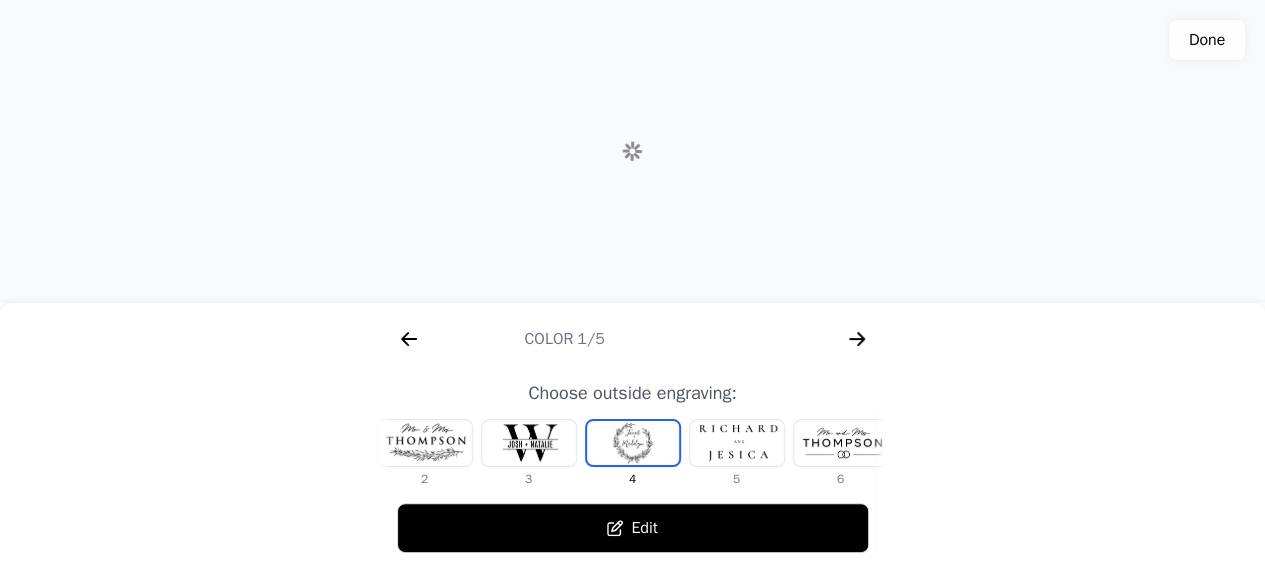 scroll, scrollTop: 0, scrollLeft: 768, axis: horizontal 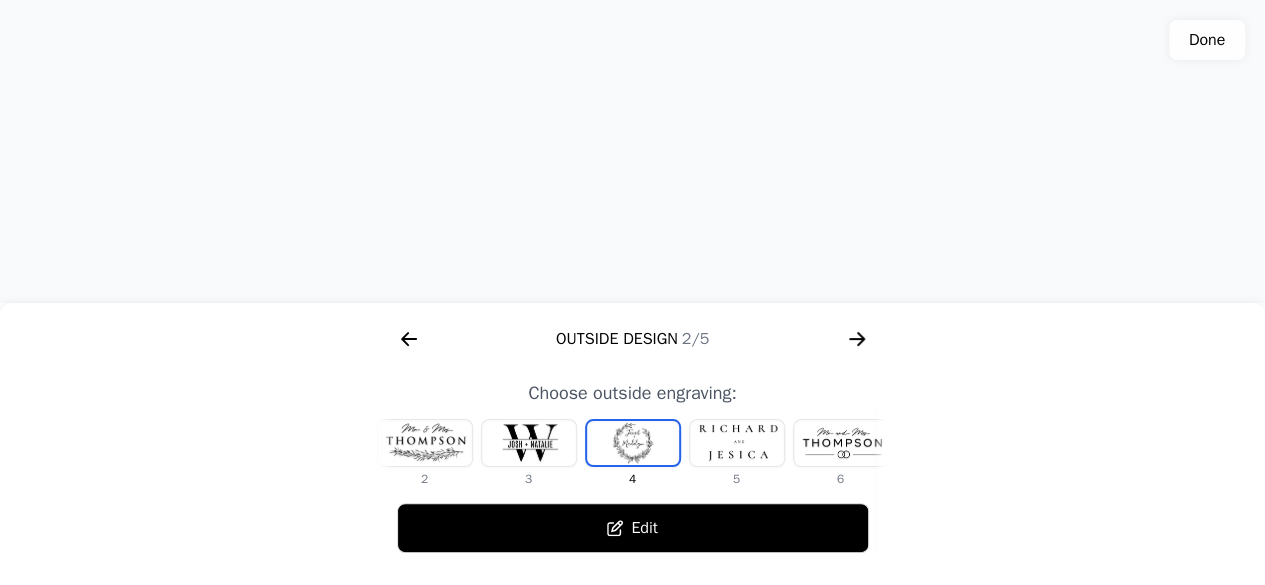 click 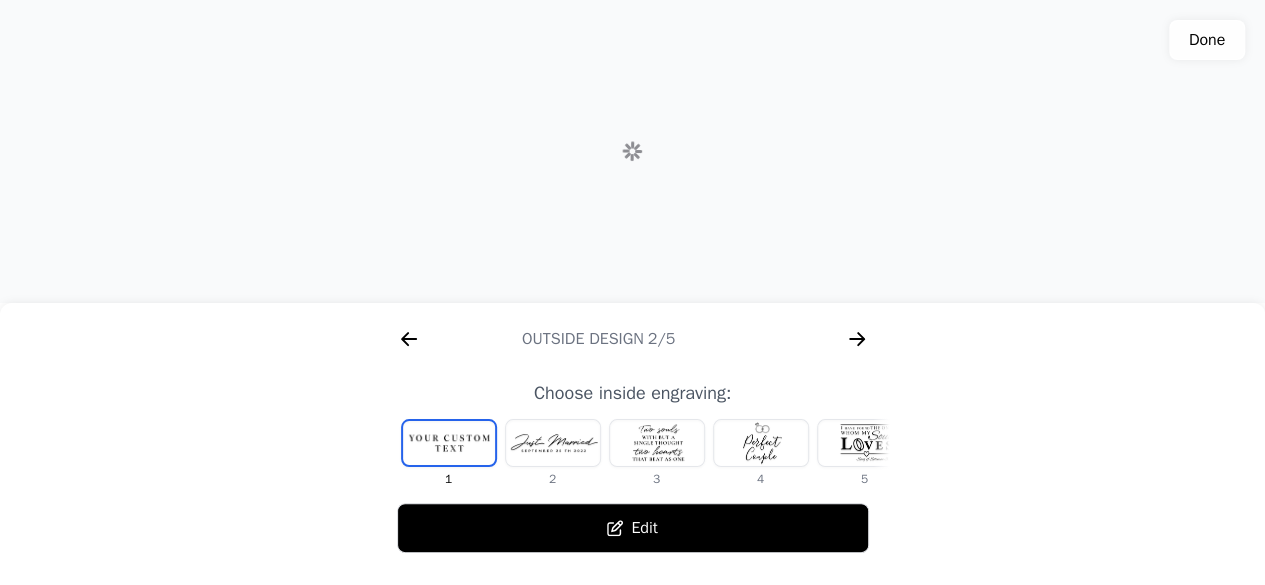 scroll, scrollTop: 0, scrollLeft: 1280, axis: horizontal 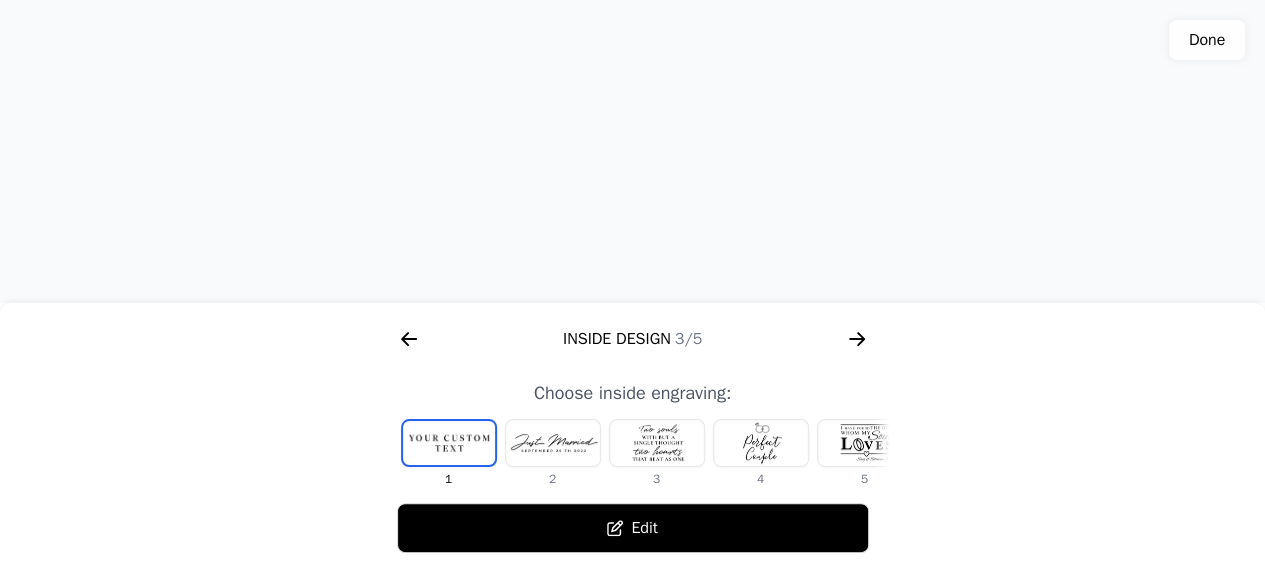 click 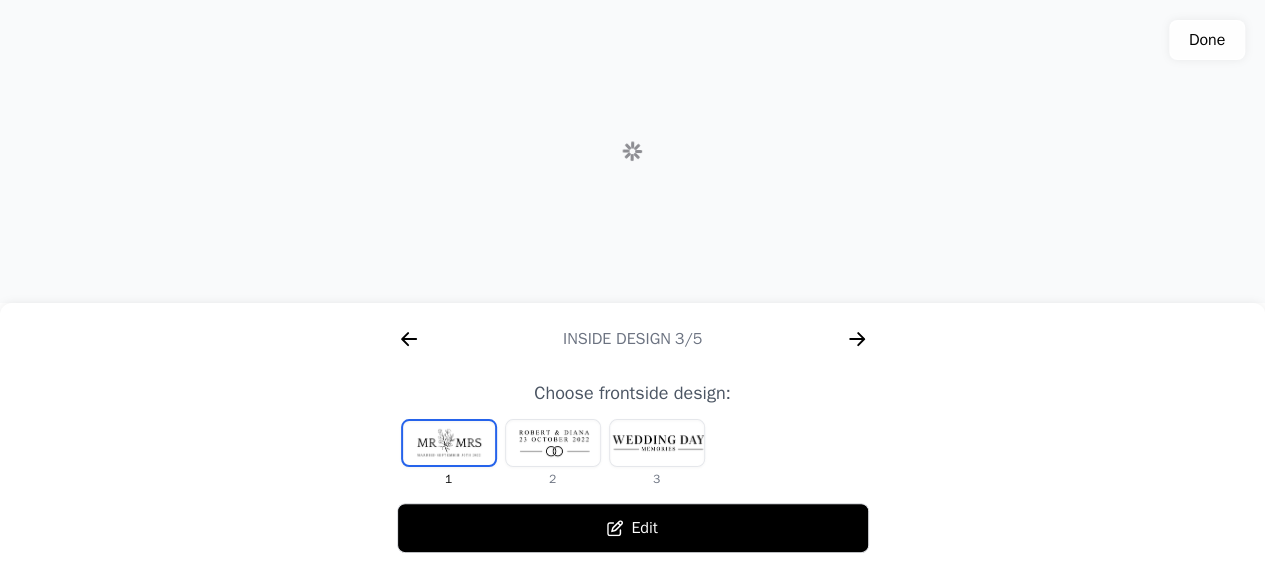 scroll, scrollTop: 0, scrollLeft: 1329, axis: horizontal 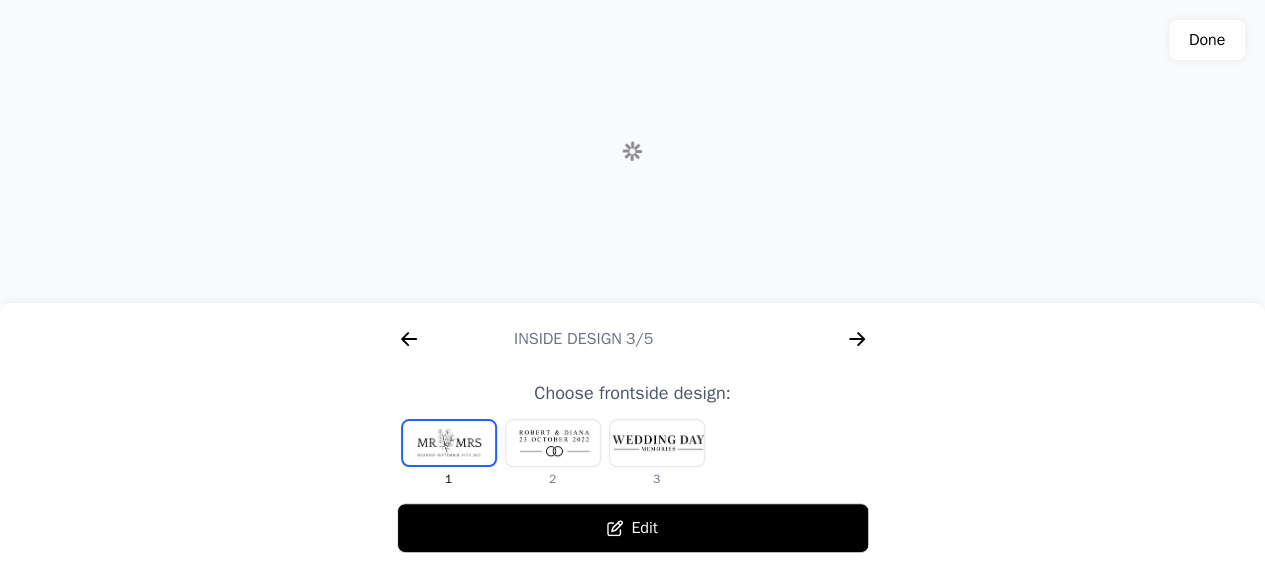 click 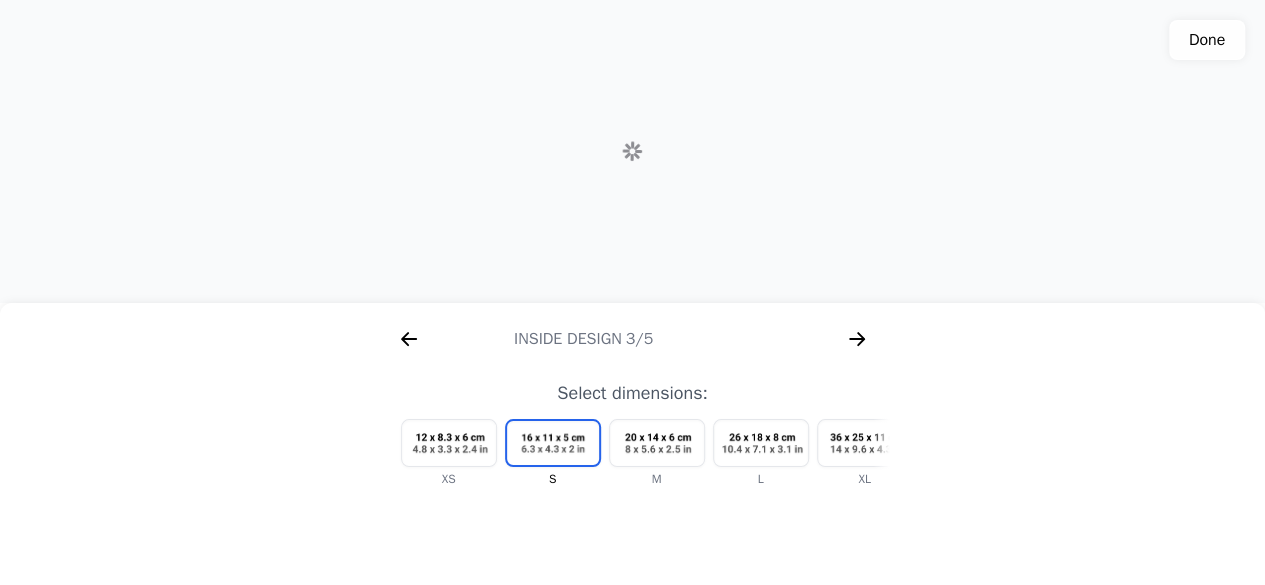scroll, scrollTop: 0, scrollLeft: 1511, axis: horizontal 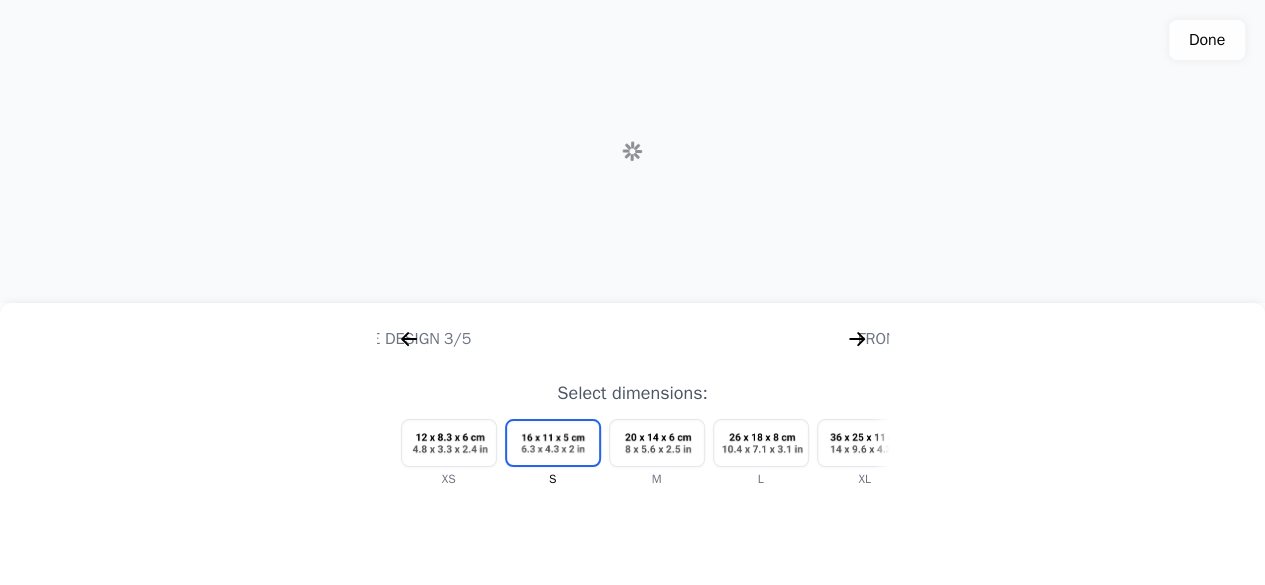 click 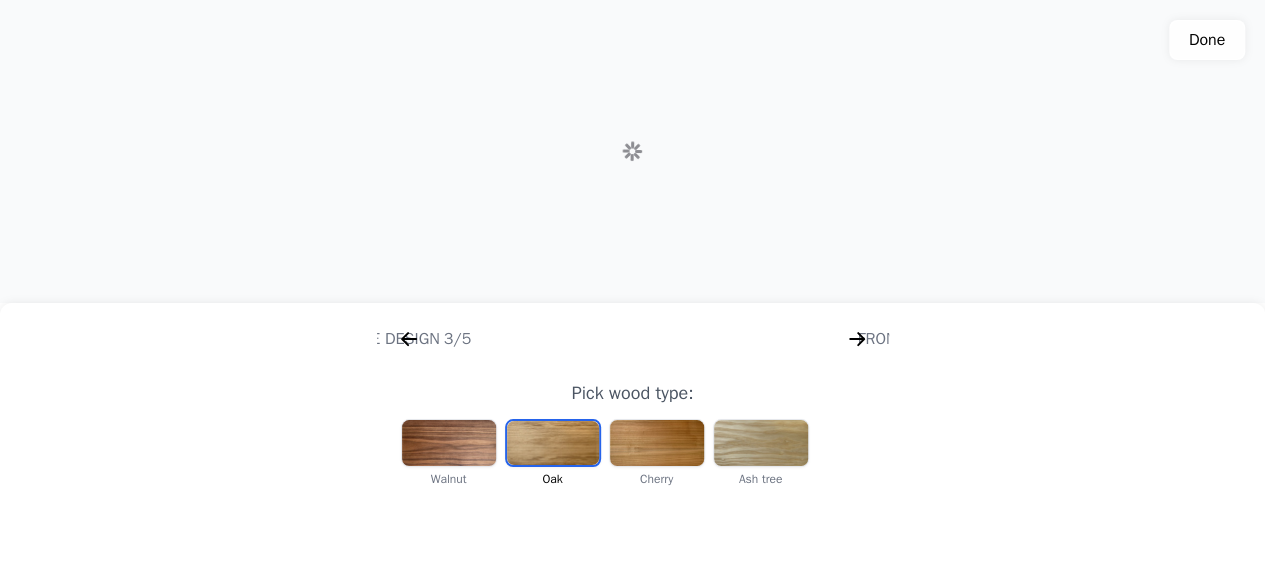 scroll, scrollTop: 0, scrollLeft: 256, axis: horizontal 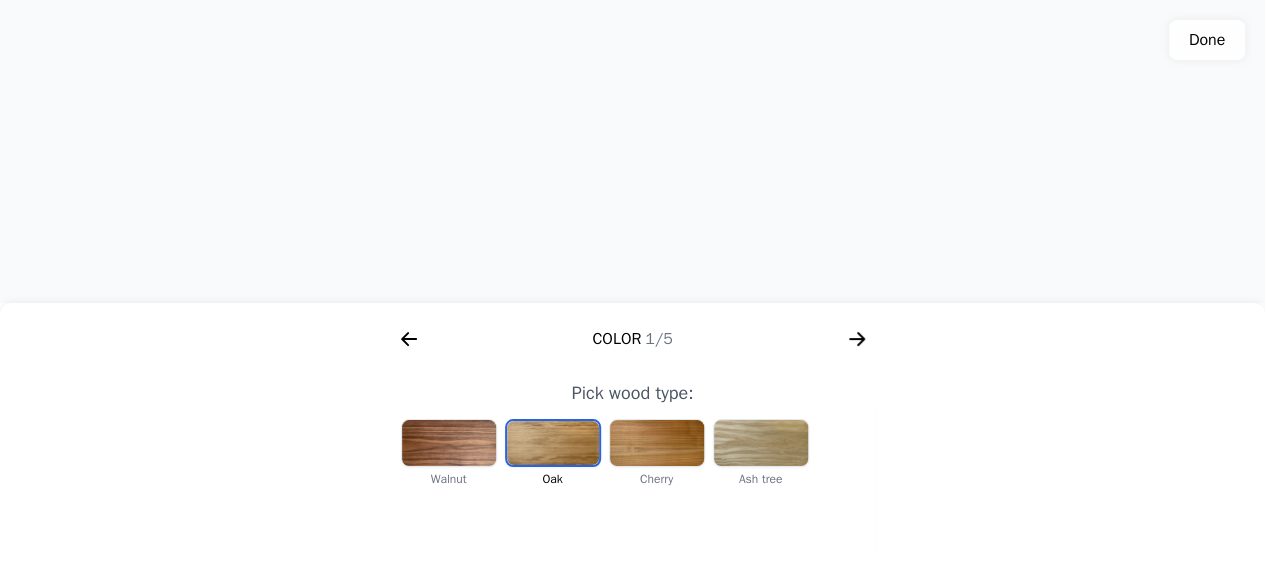 click at bounding box center (761, 443) 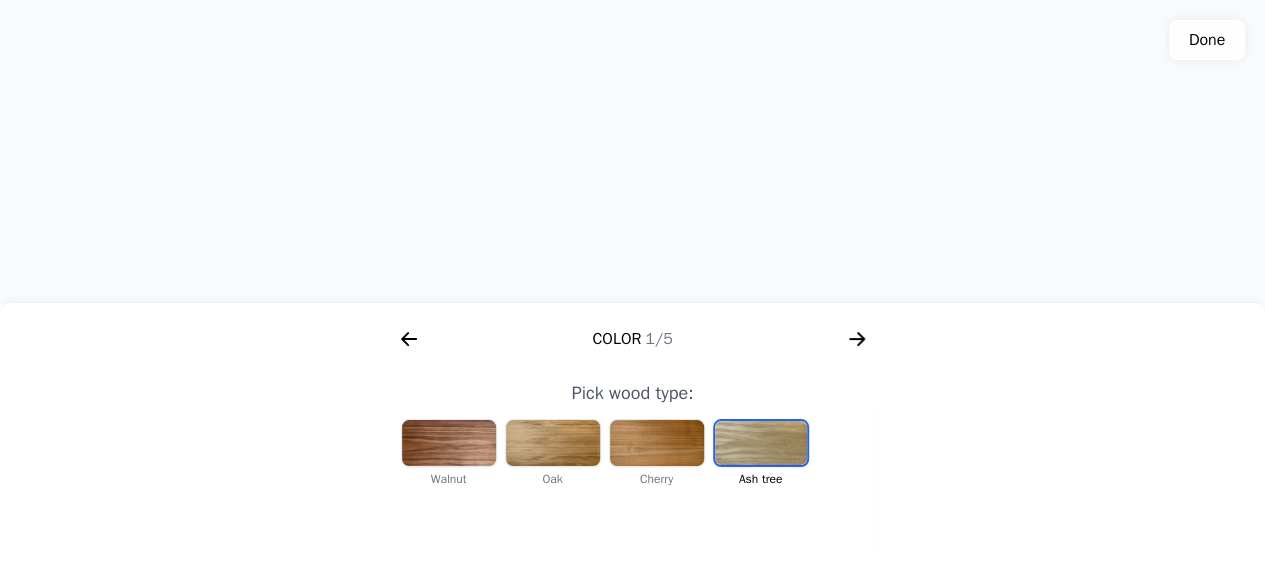 click at bounding box center [657, 443] 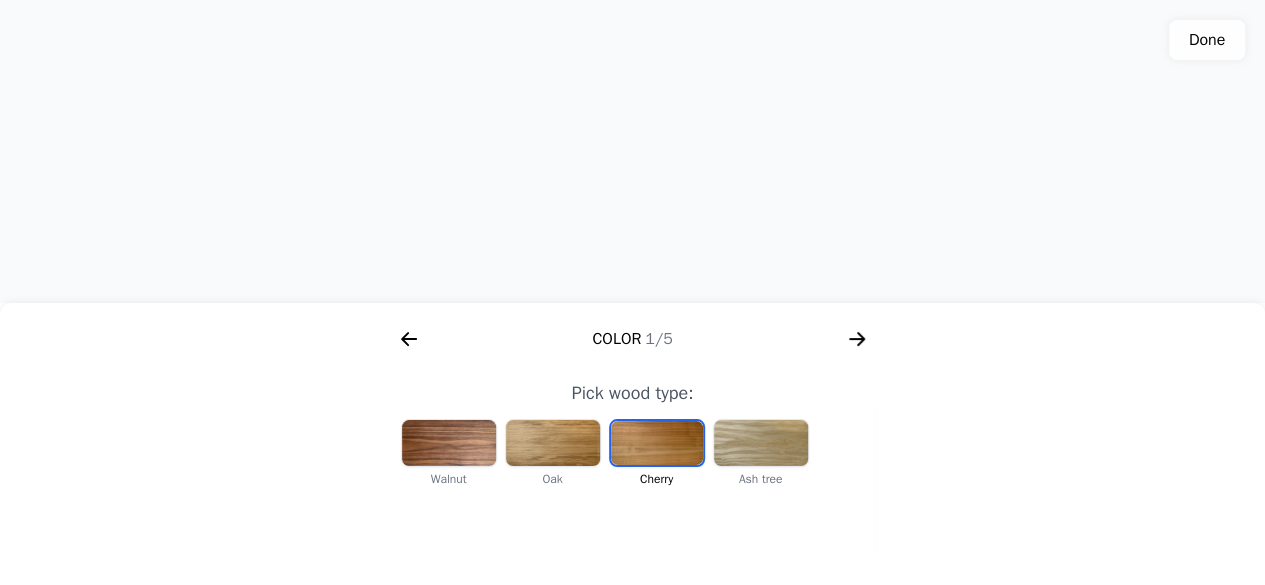 click at bounding box center [553, 443] 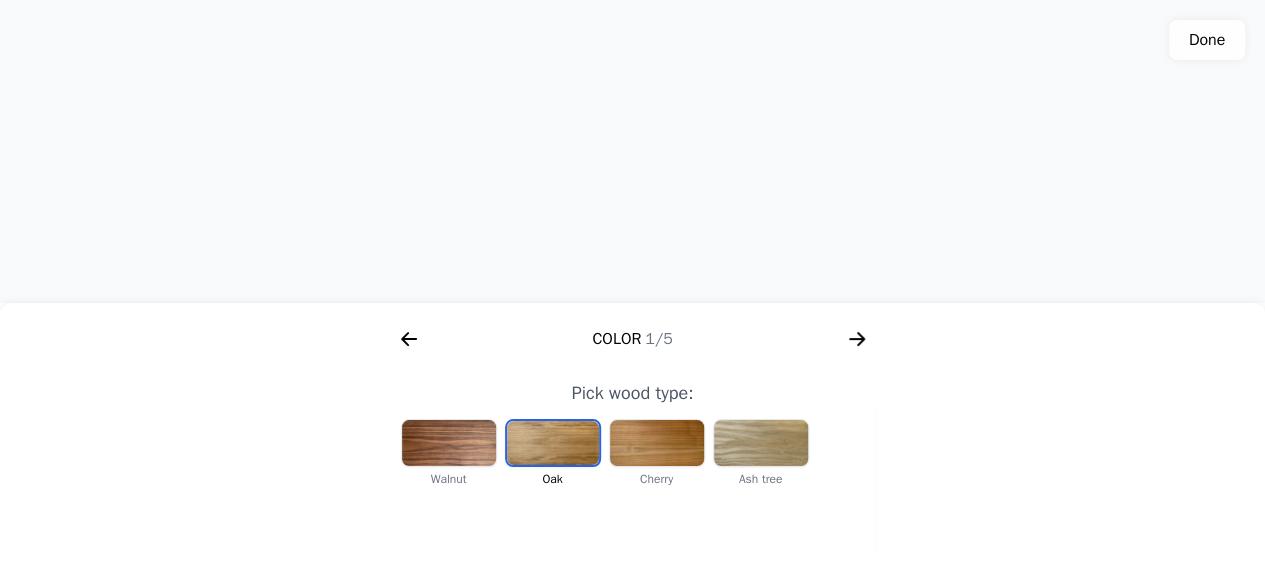 click at bounding box center [449, 443] 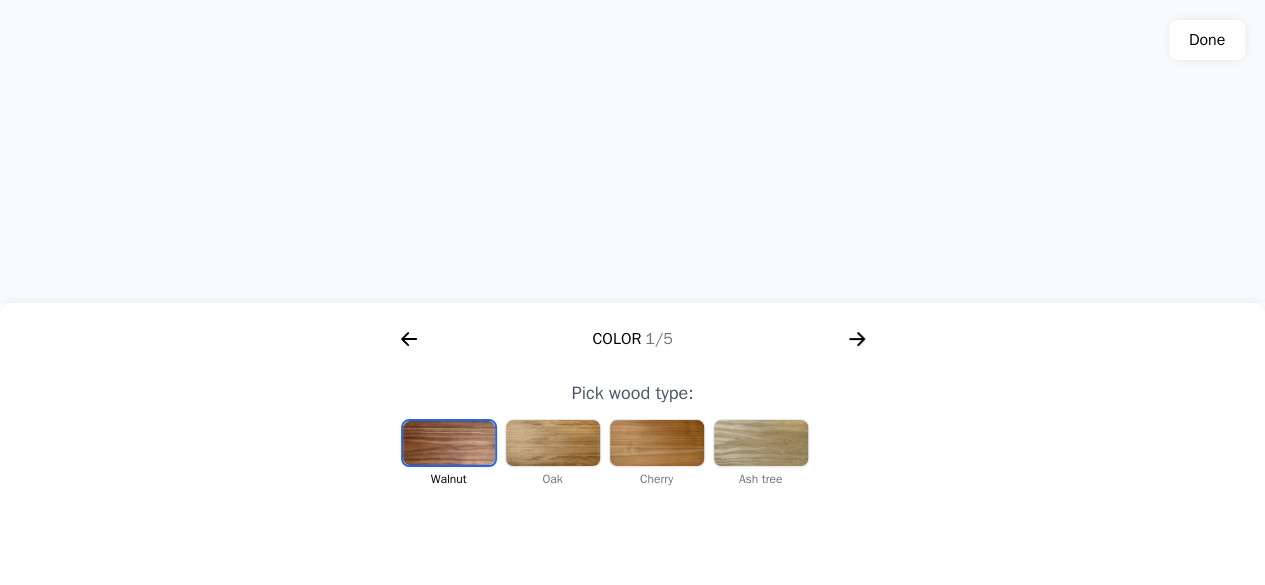 click 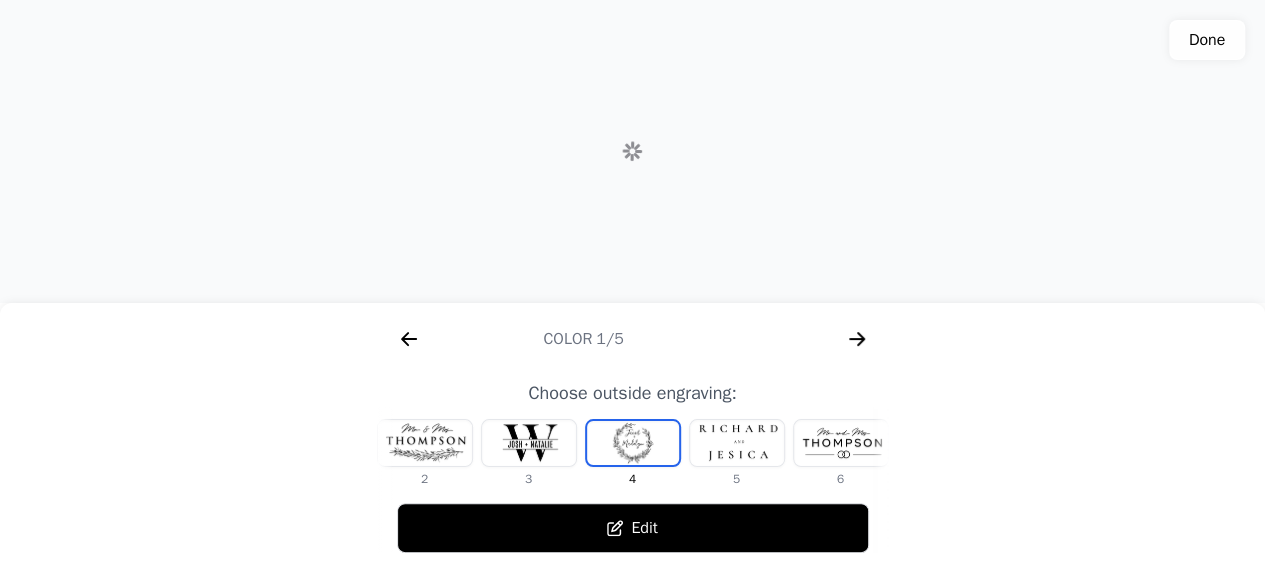 scroll, scrollTop: 0, scrollLeft: 768, axis: horizontal 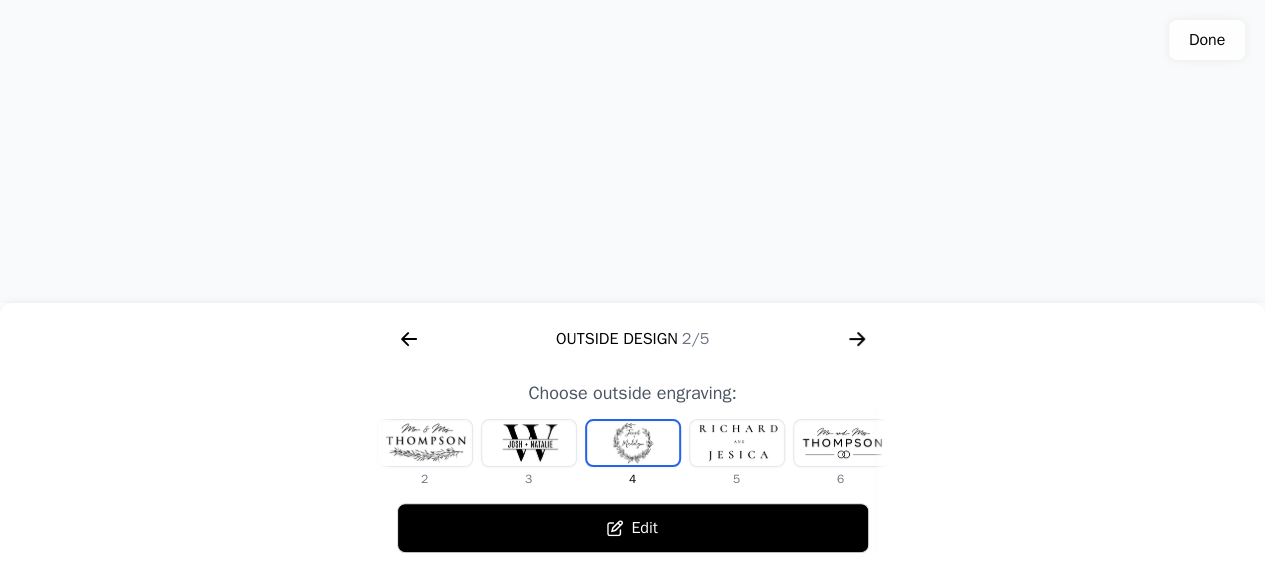 click at bounding box center [841, 443] 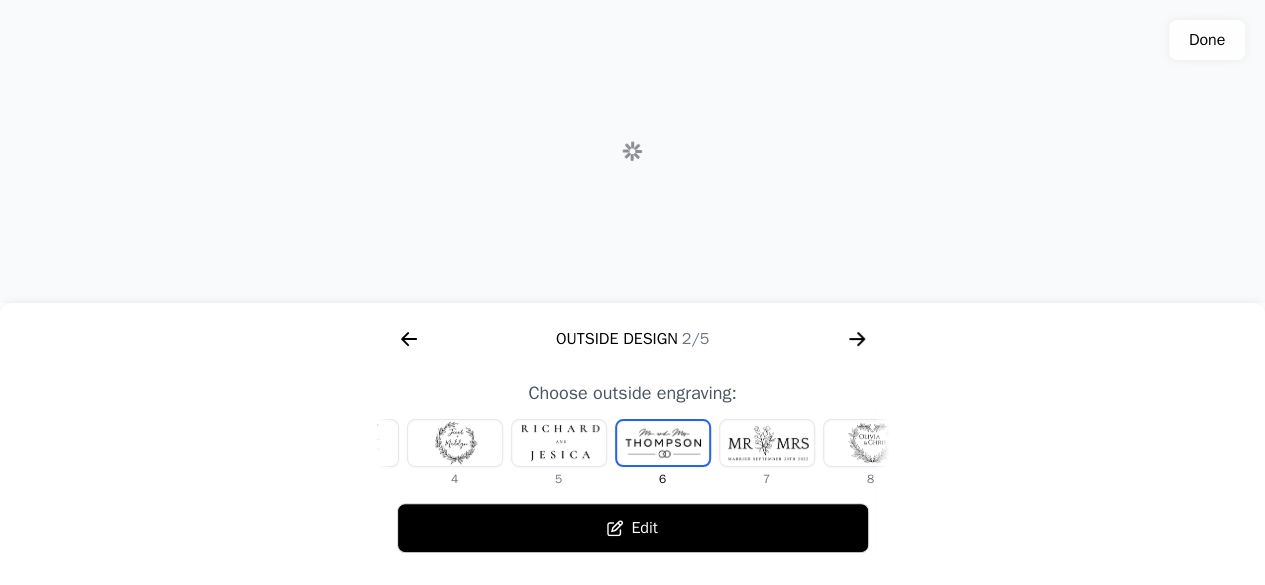 scroll, scrollTop: 0, scrollLeft: 336, axis: horizontal 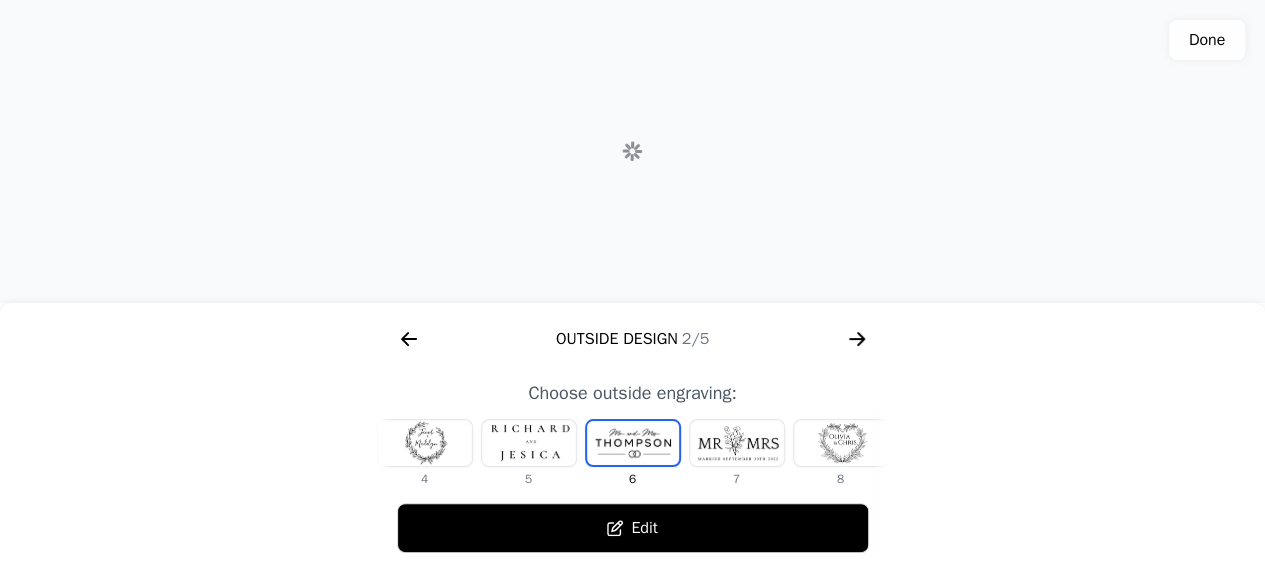 click at bounding box center [841, 443] 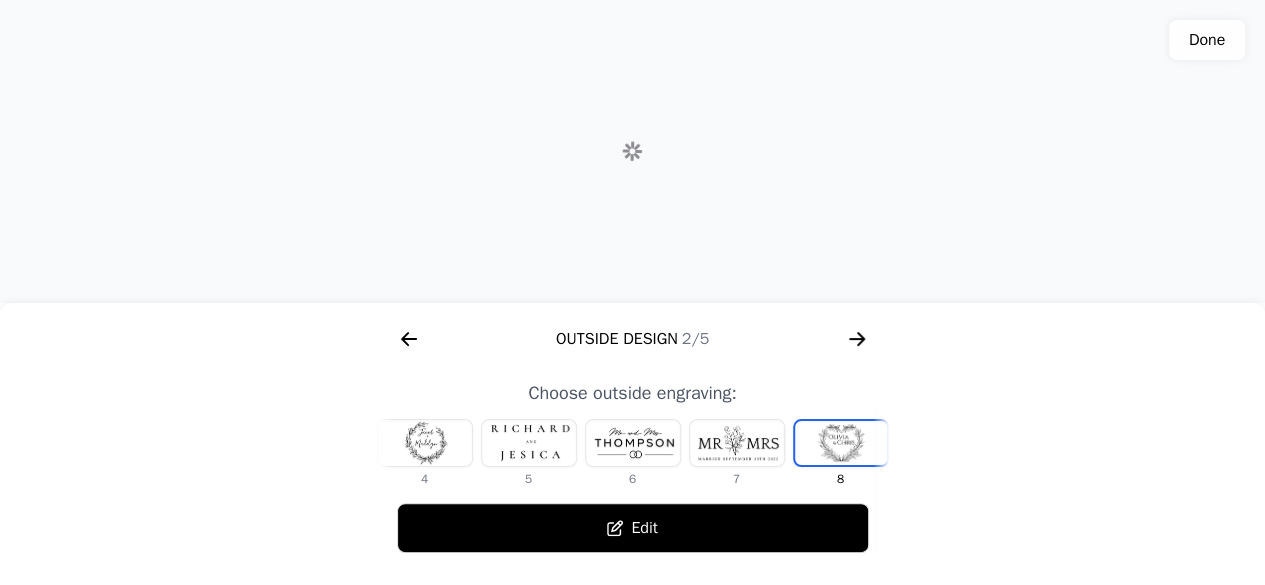 scroll, scrollTop: 0, scrollLeft: 372, axis: horizontal 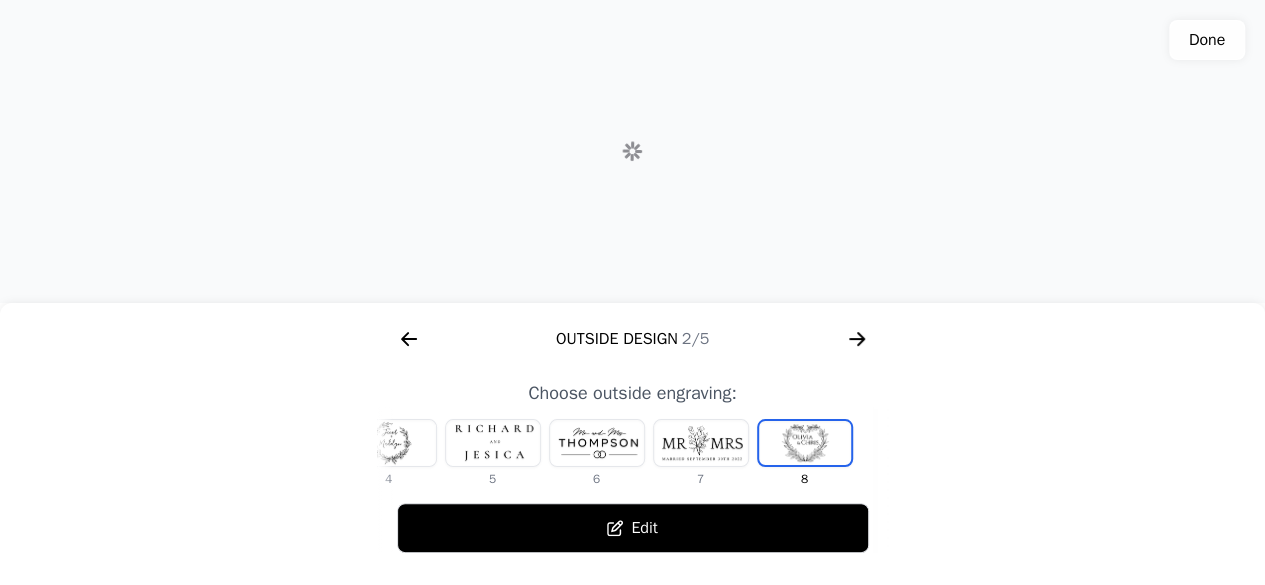 click 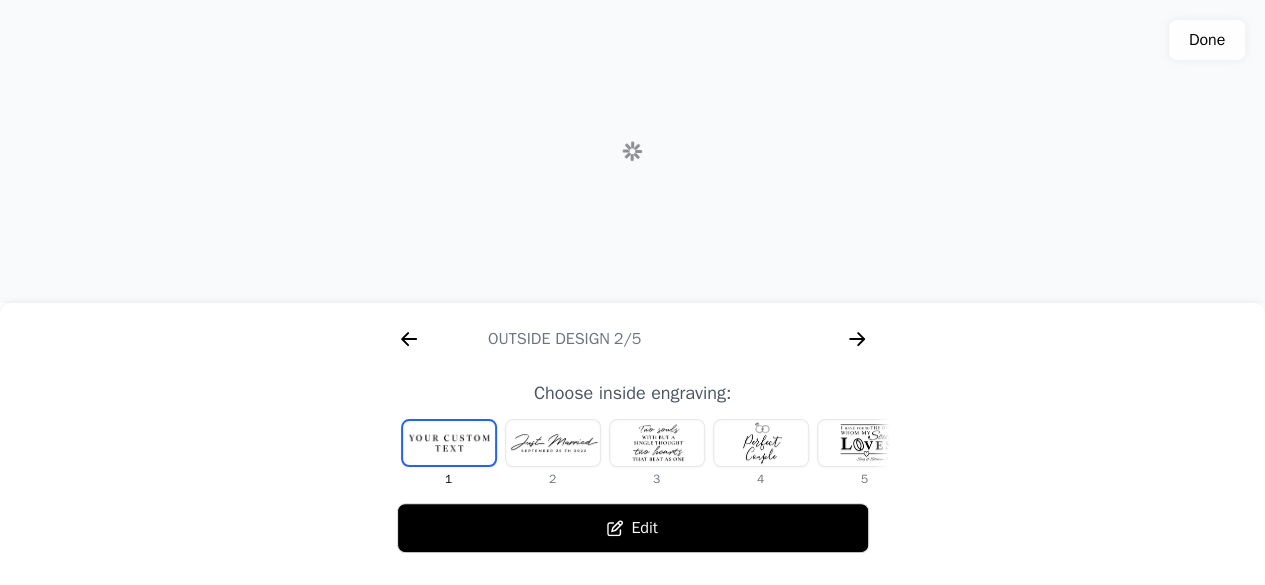scroll, scrollTop: 0, scrollLeft: 1280, axis: horizontal 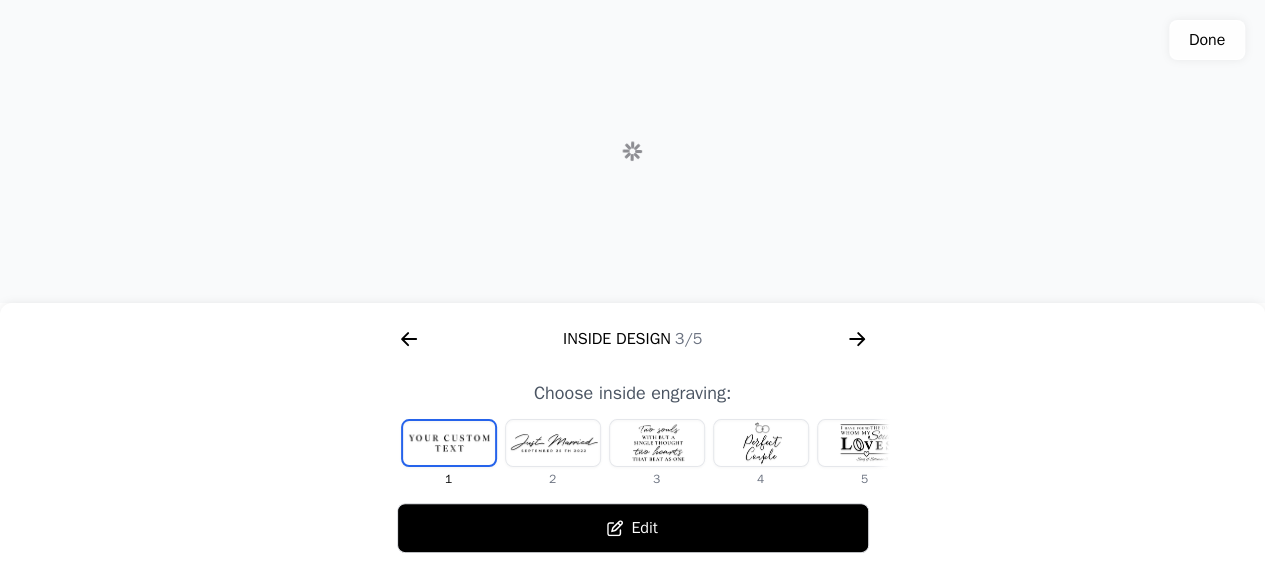 click 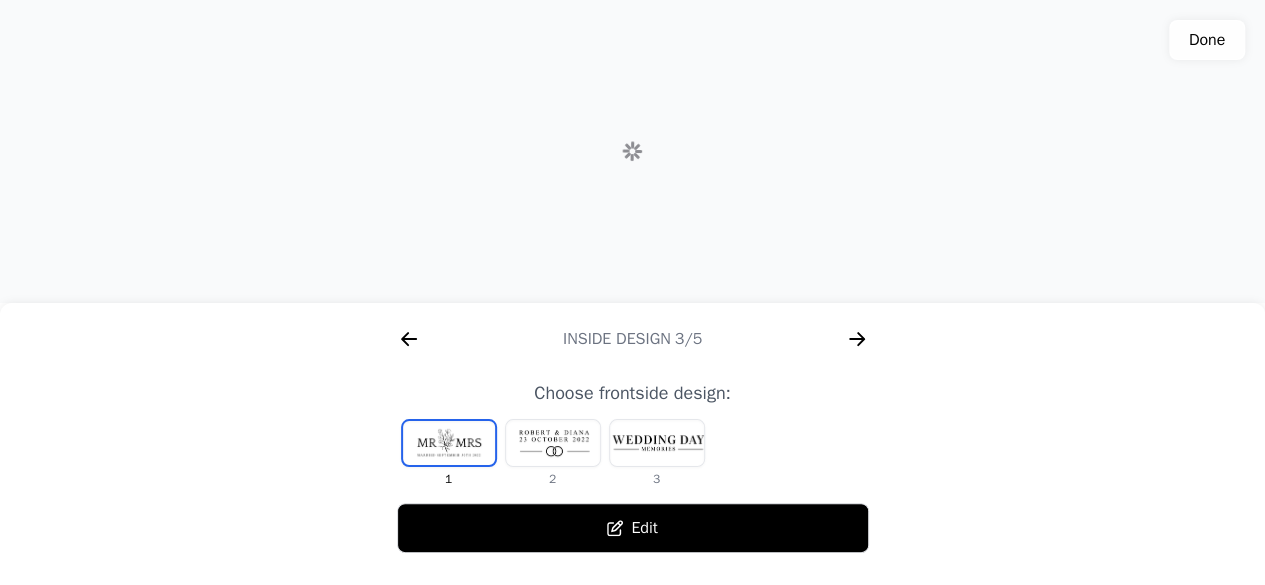 scroll, scrollTop: 0, scrollLeft: 1348, axis: horizontal 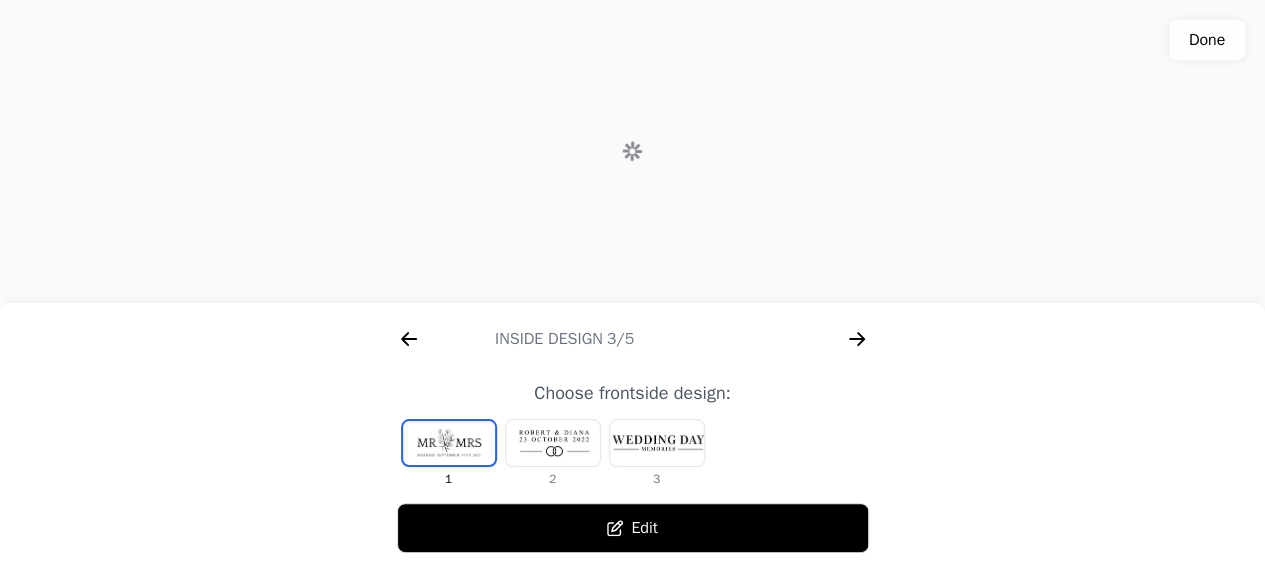click 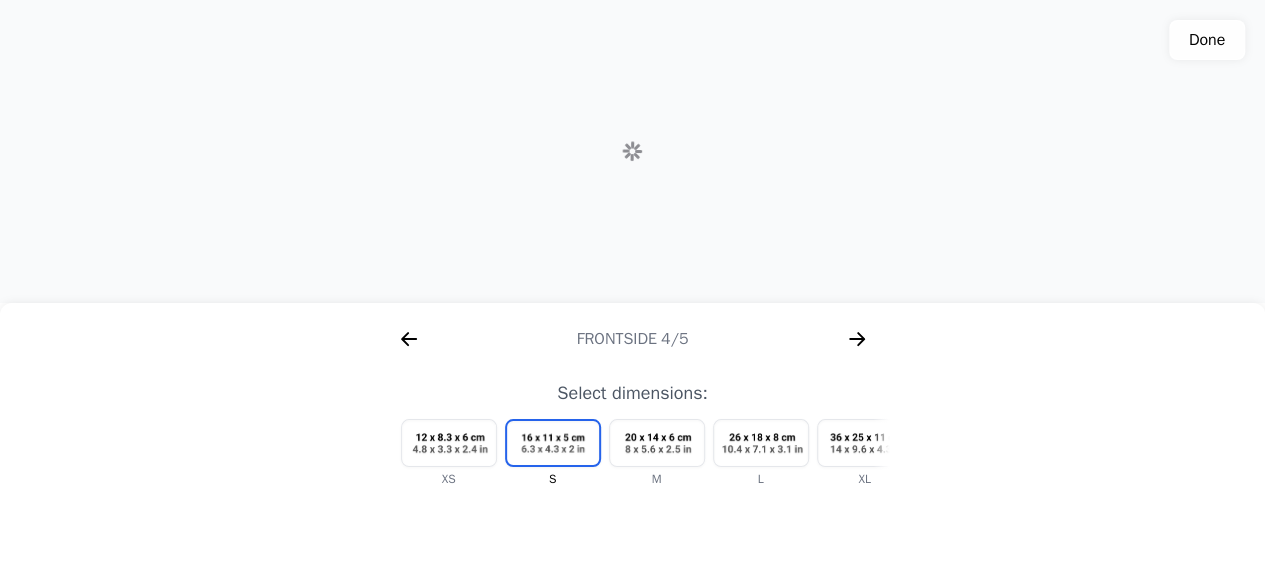 click 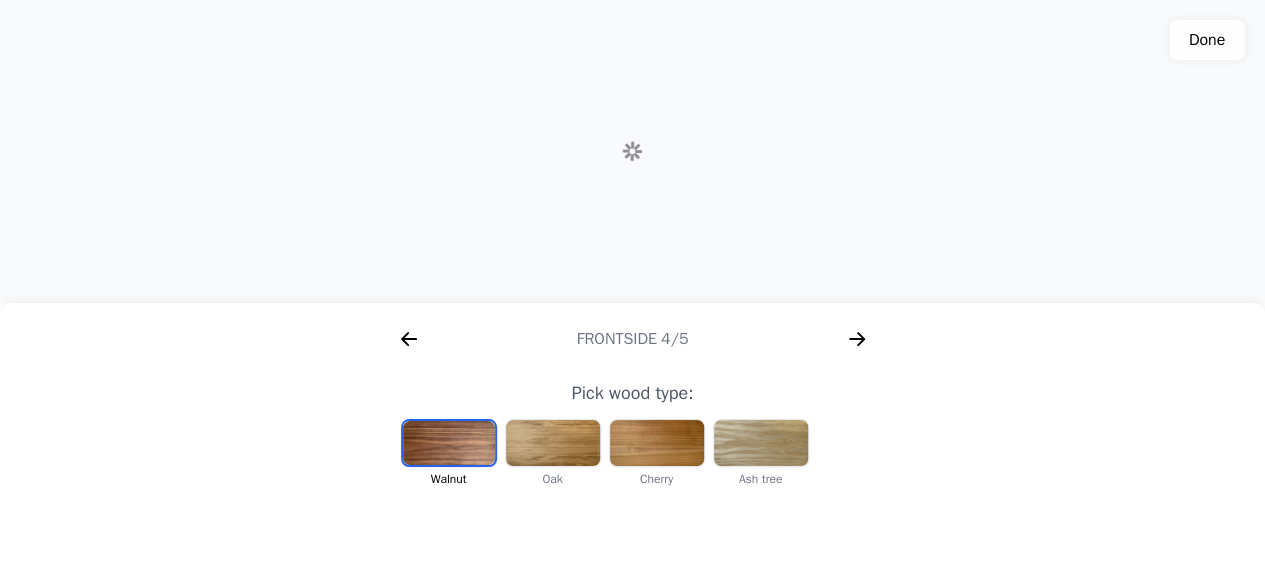 scroll, scrollTop: 0, scrollLeft: 1960, axis: horizontal 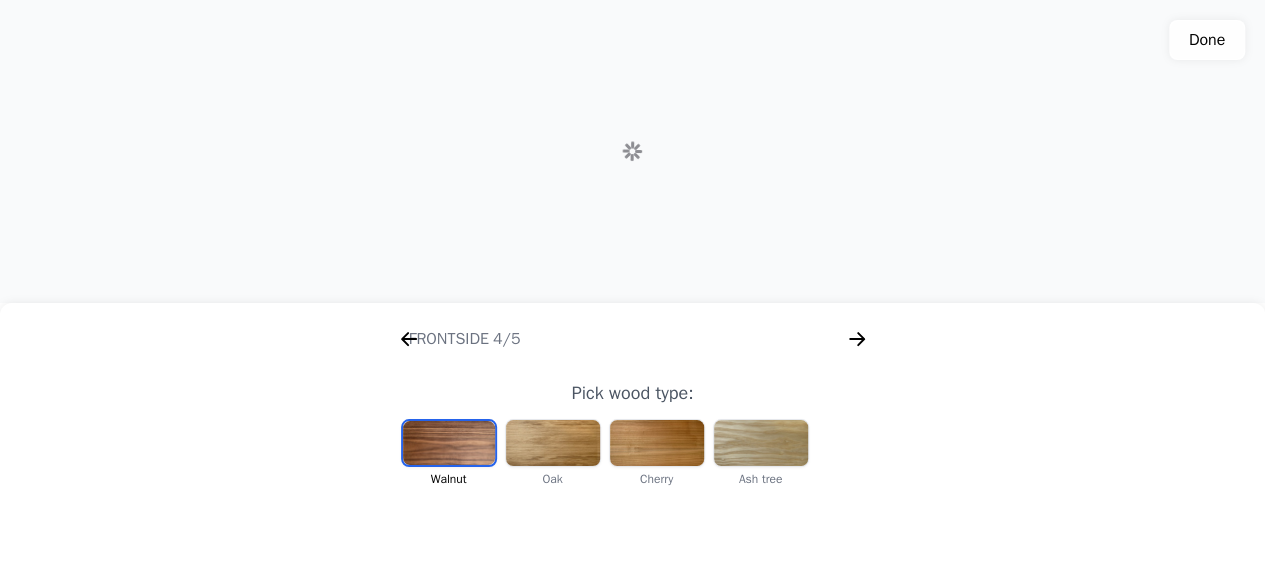 click at bounding box center [657, 443] 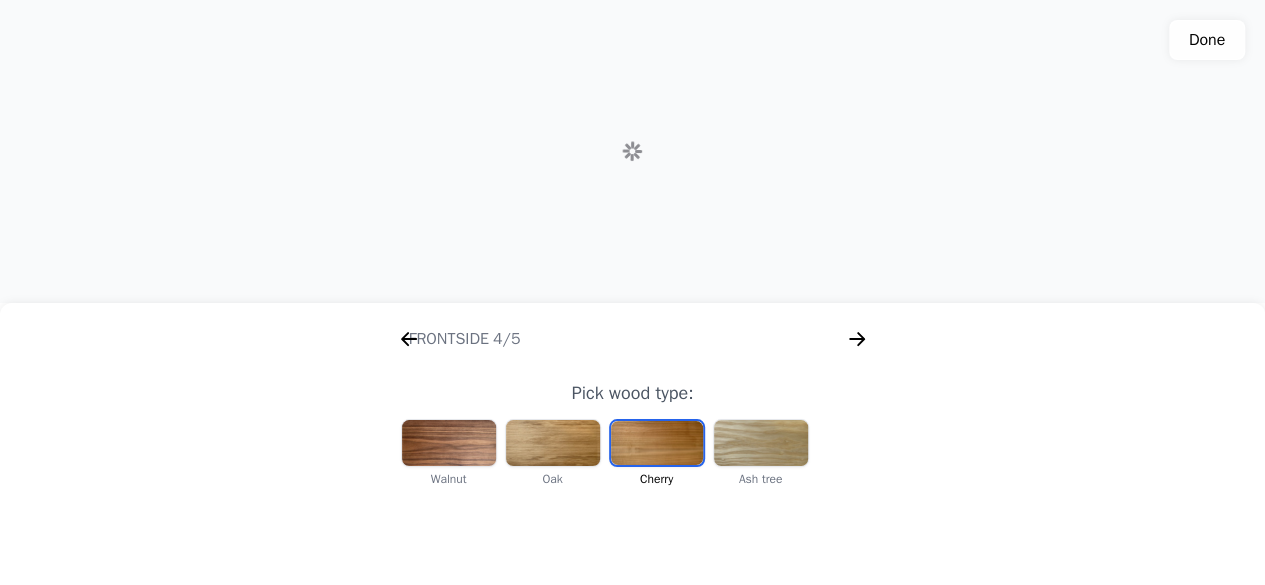 scroll, scrollTop: 0, scrollLeft: 256, axis: horizontal 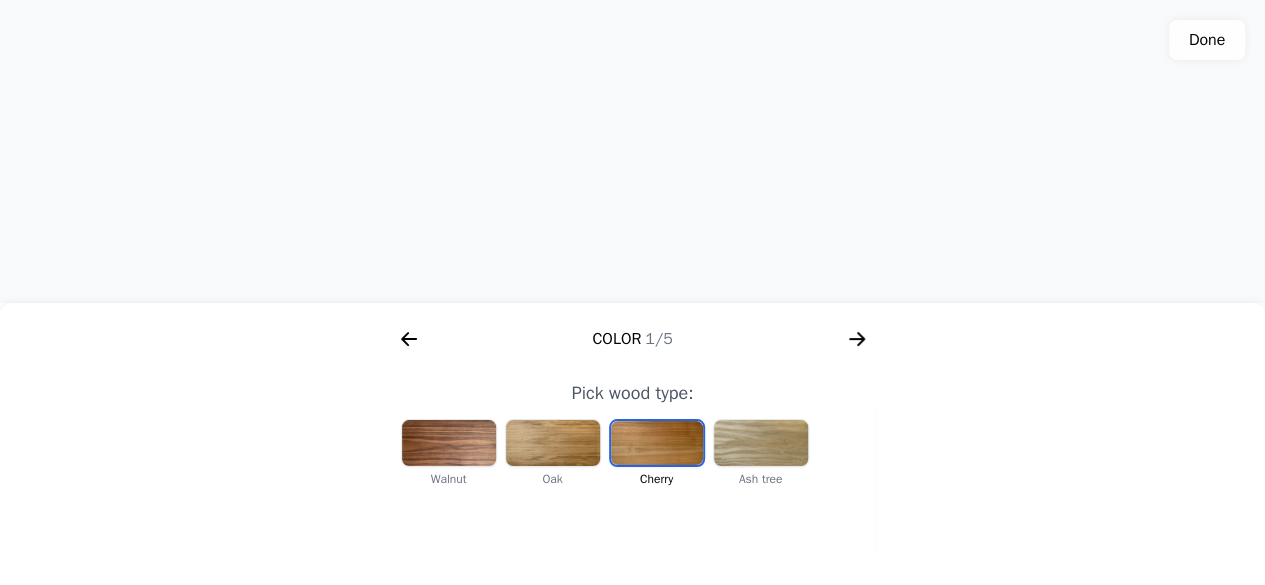 click 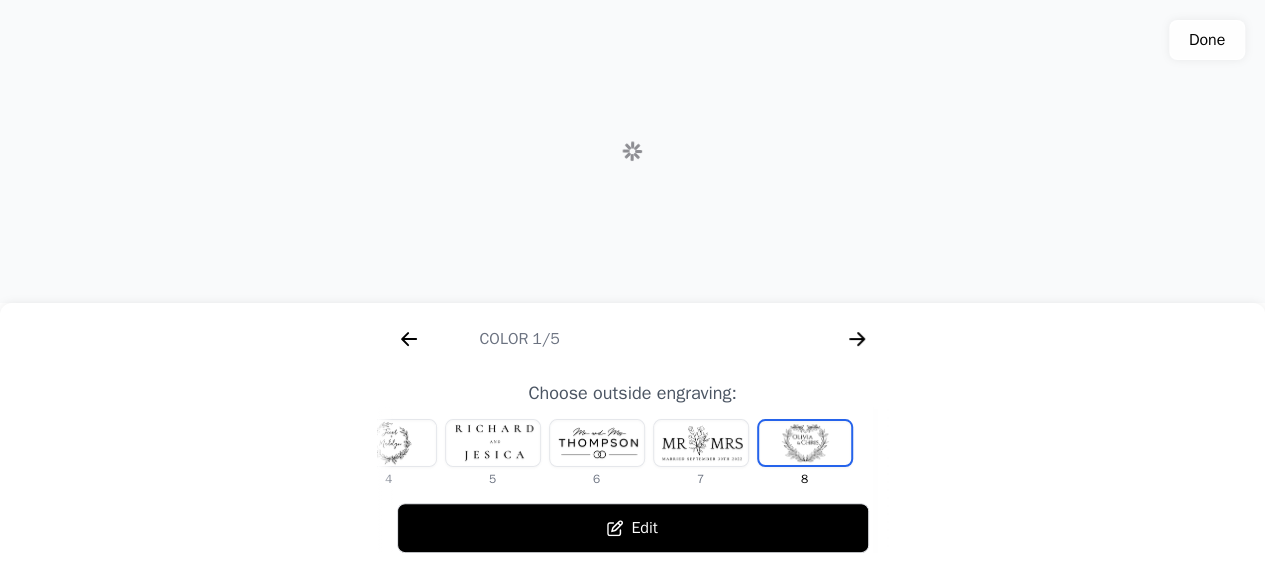 scroll, scrollTop: 0, scrollLeft: 768, axis: horizontal 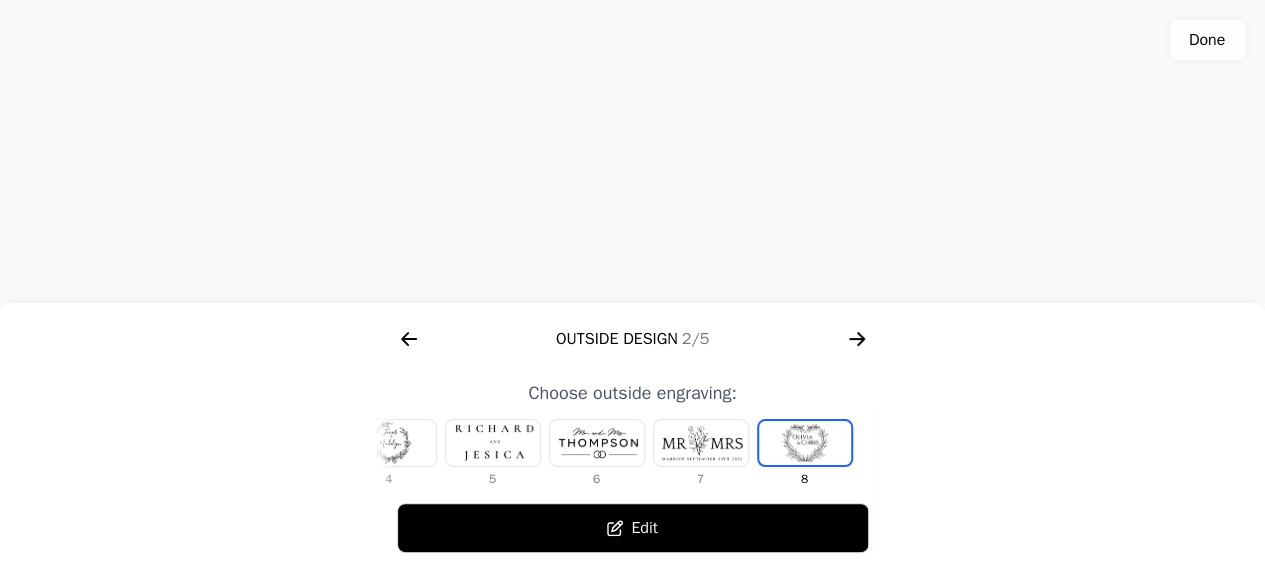 click 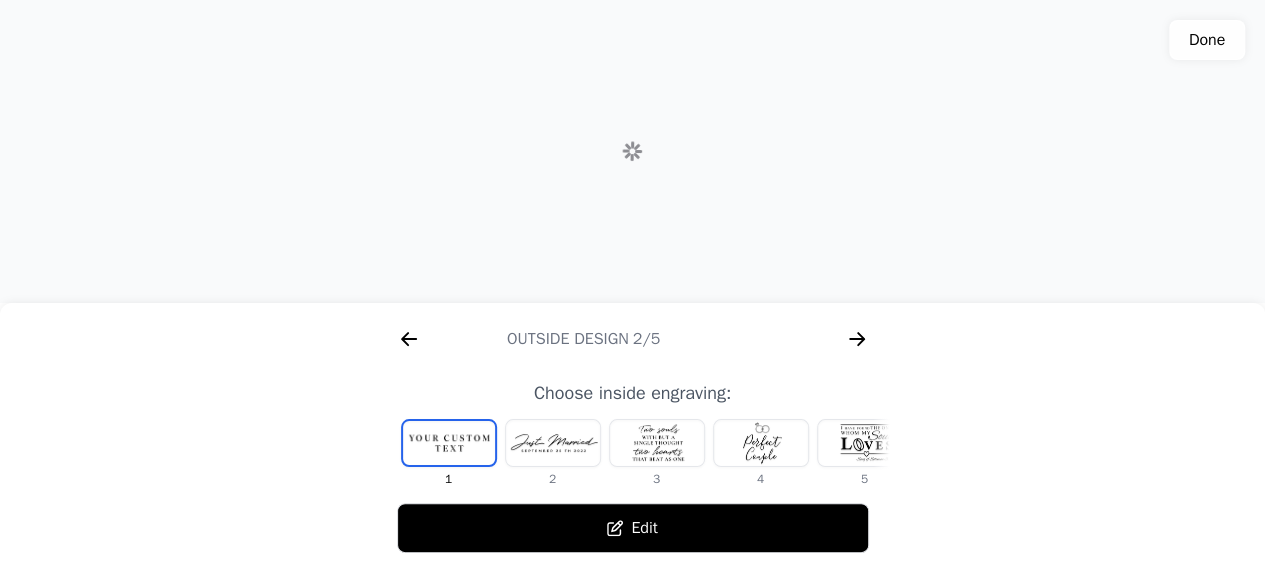 scroll, scrollTop: 0, scrollLeft: 1280, axis: horizontal 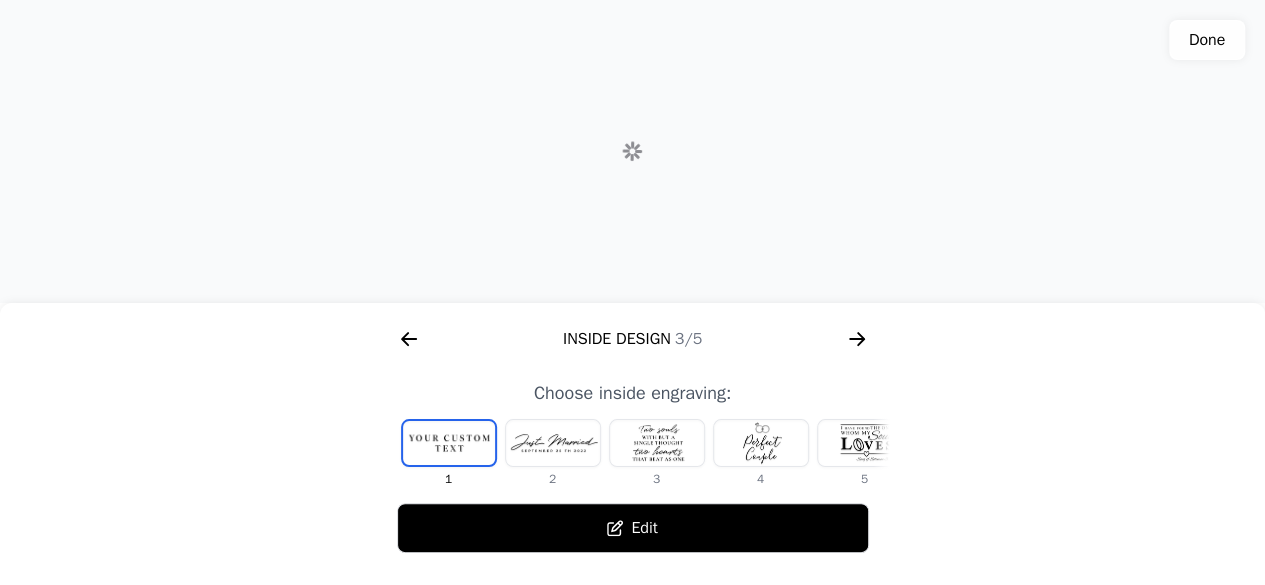 click 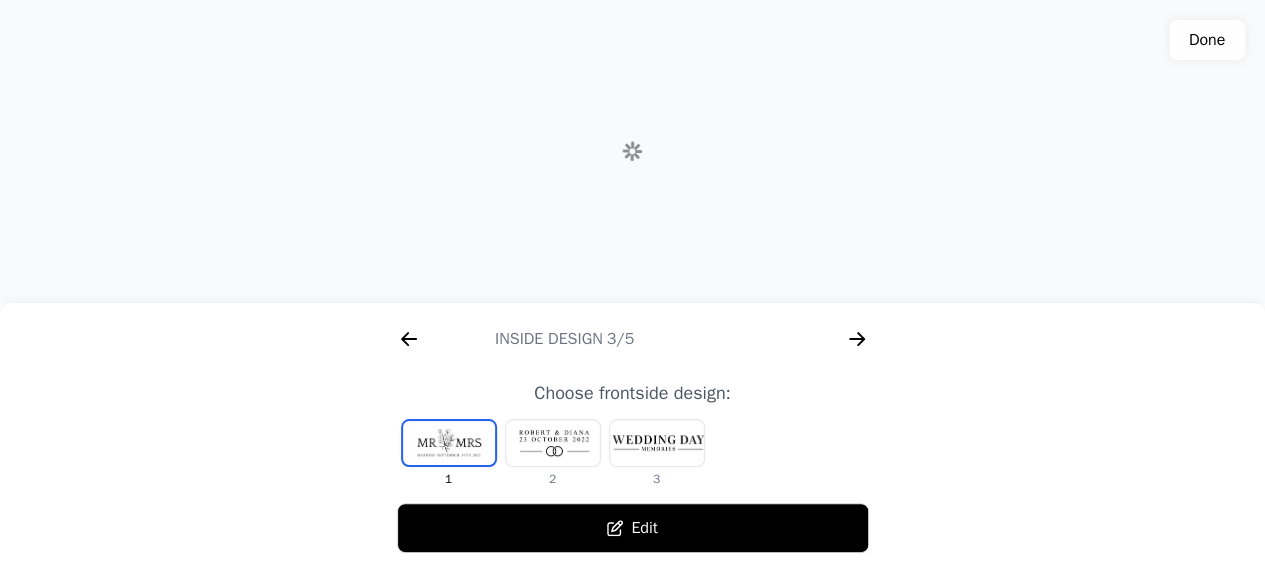 scroll, scrollTop: 0, scrollLeft: 1792, axis: horizontal 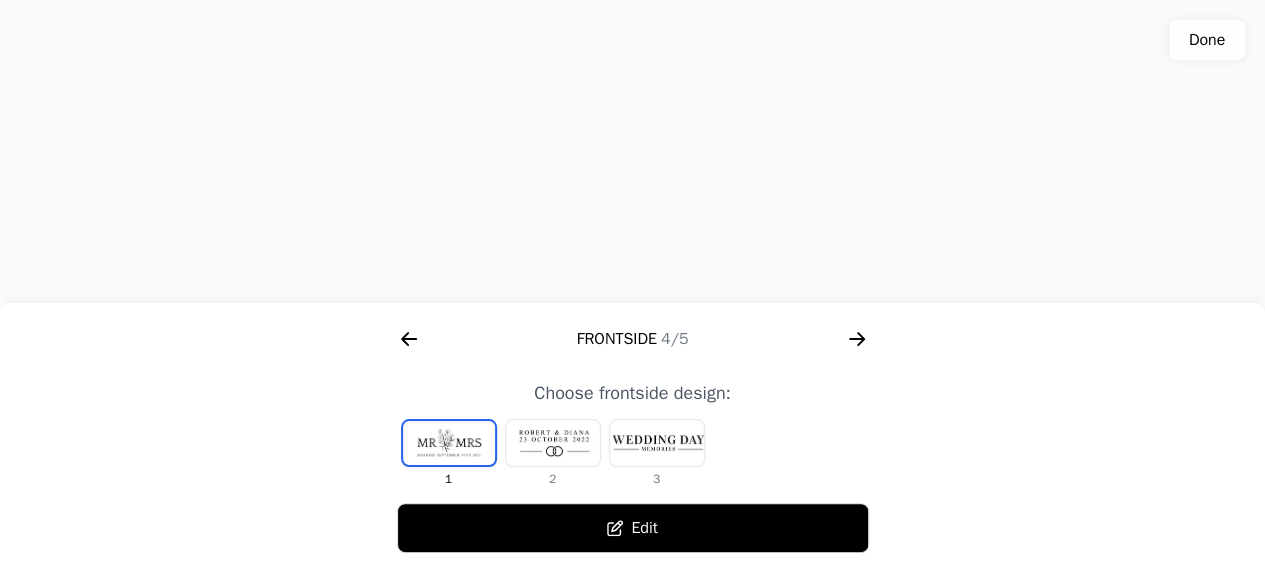 click 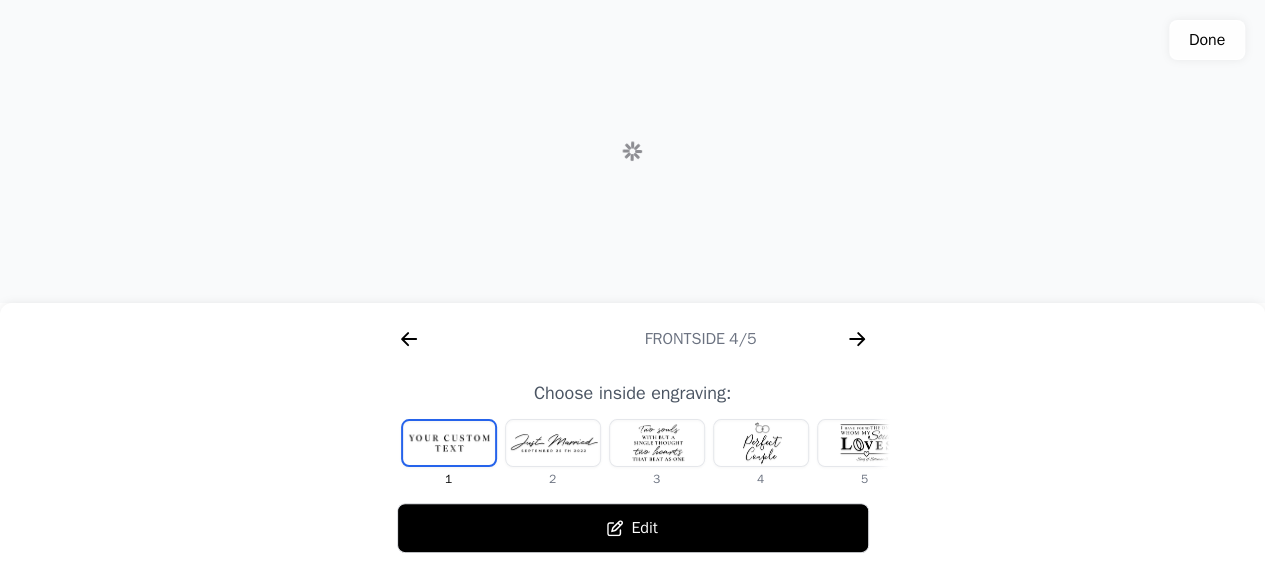 scroll, scrollTop: 0, scrollLeft: 1280, axis: horizontal 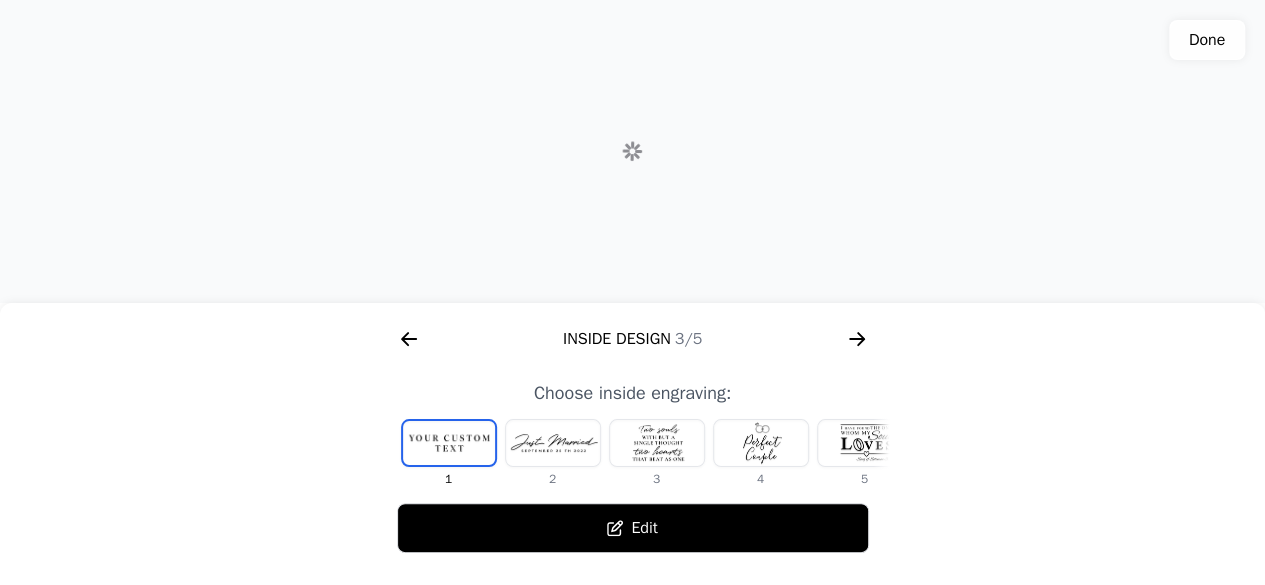 click 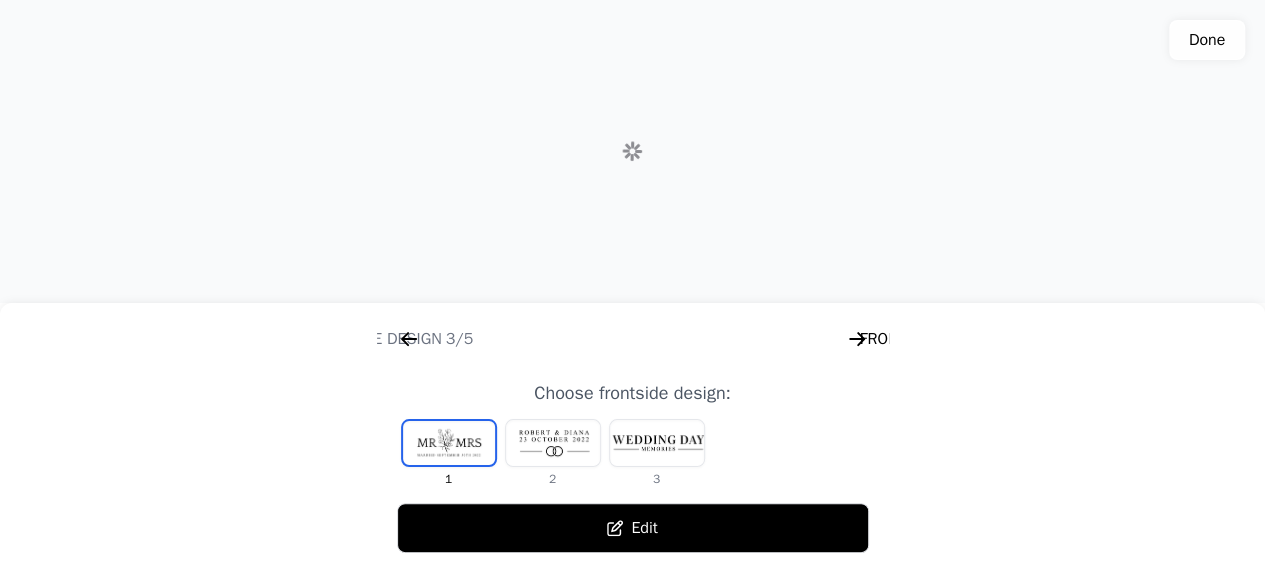 scroll, scrollTop: 0, scrollLeft: 1792, axis: horizontal 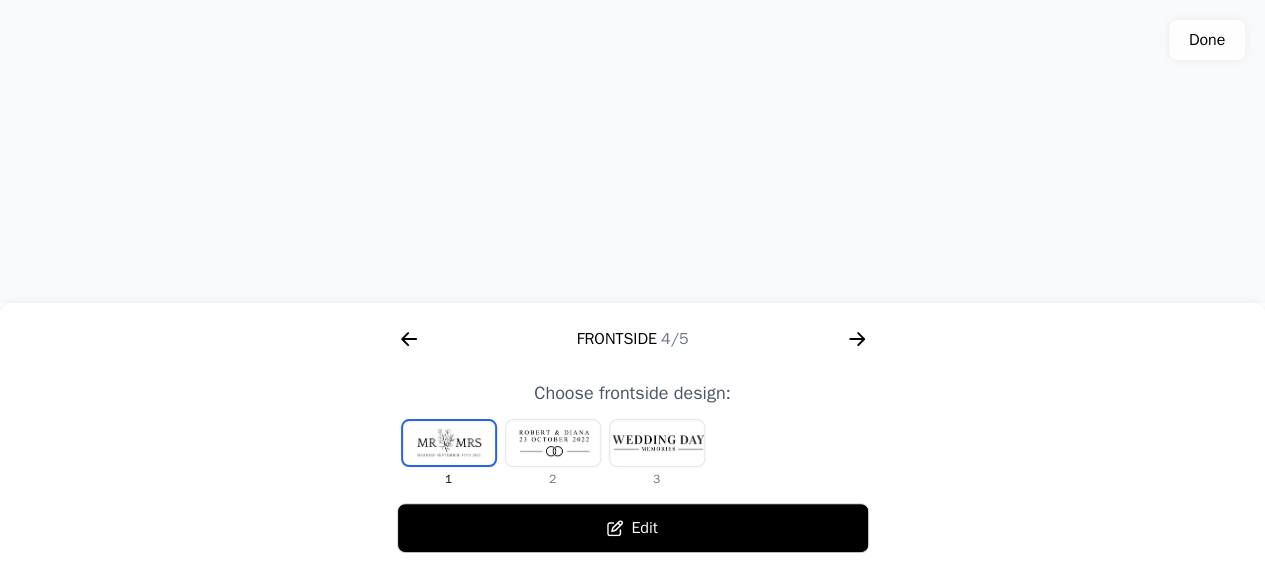 click 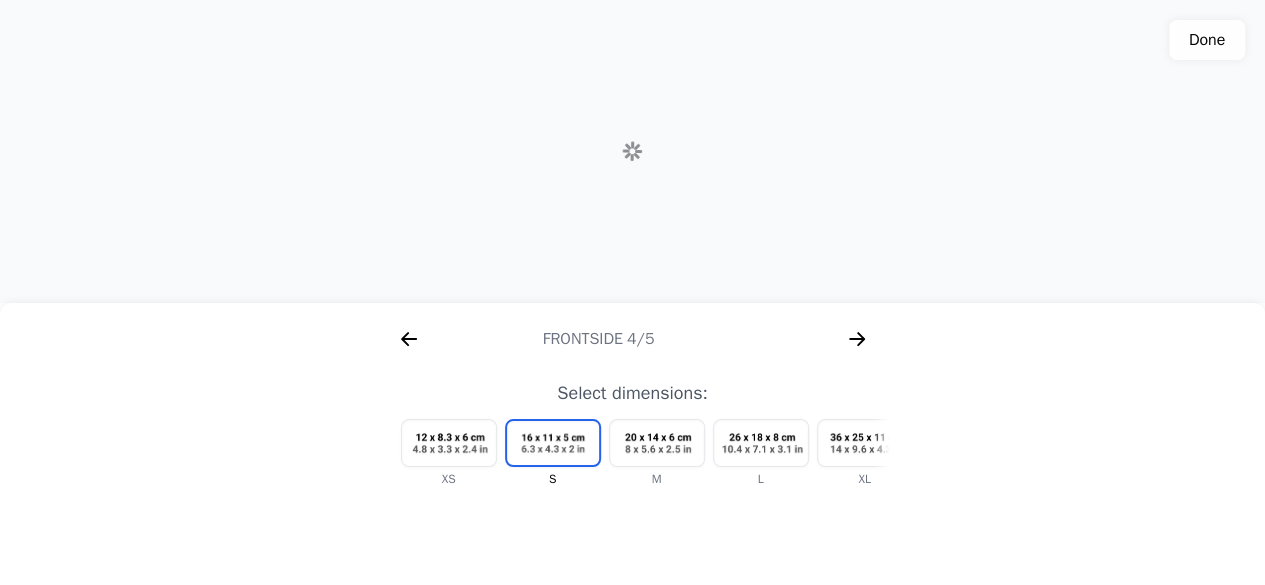scroll, scrollTop: 0, scrollLeft: 2304, axis: horizontal 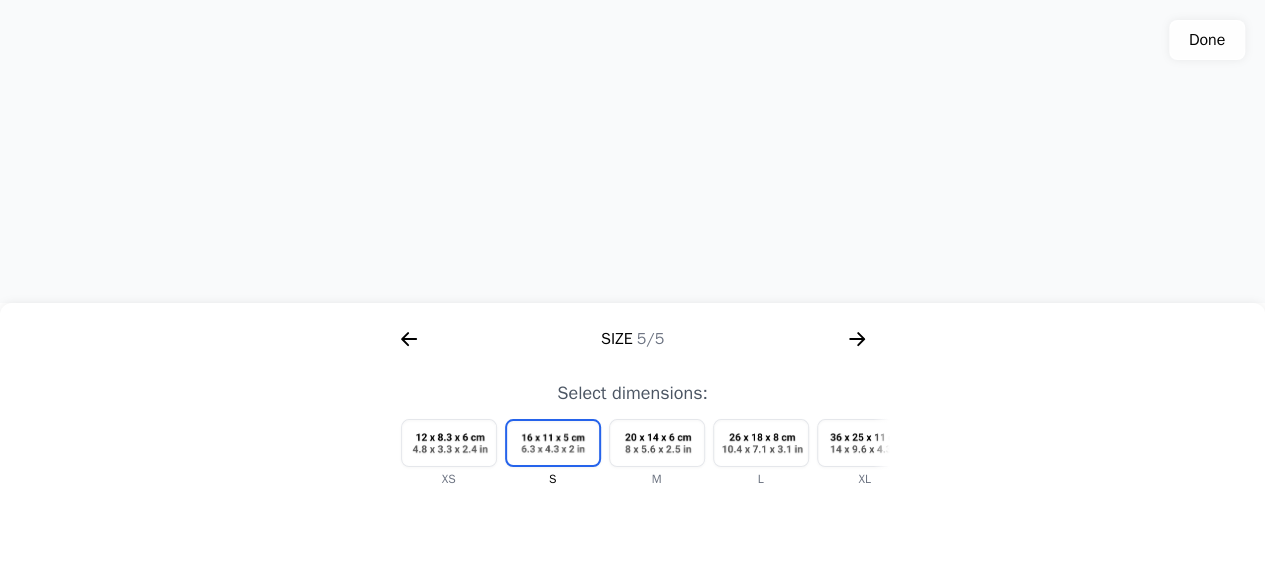 click 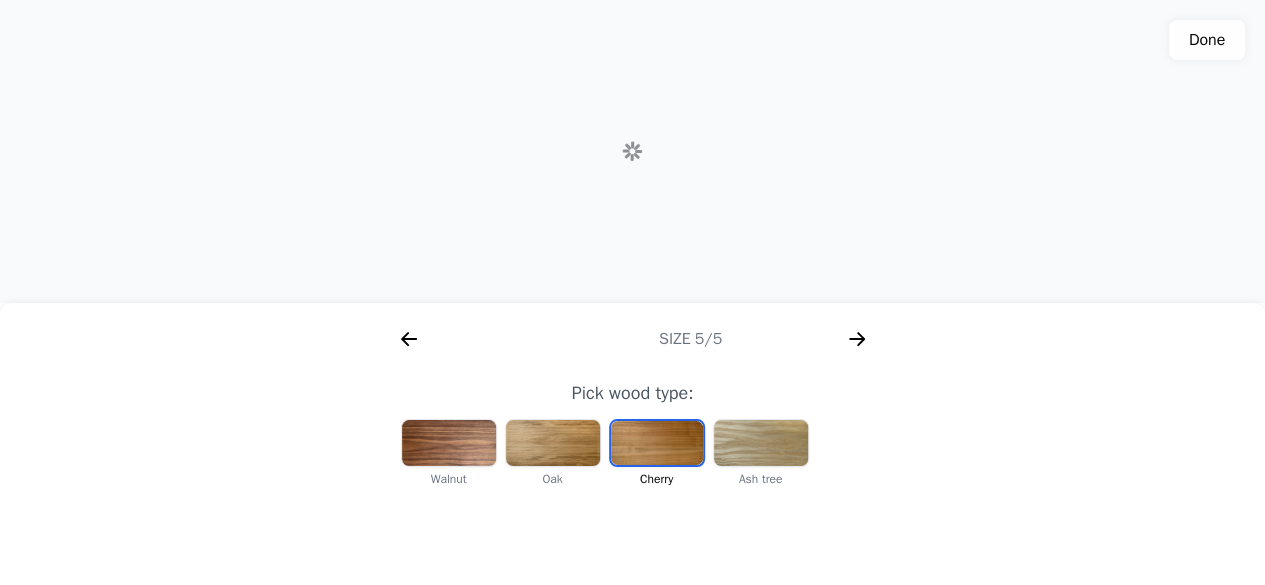 scroll, scrollTop: 0, scrollLeft: 256, axis: horizontal 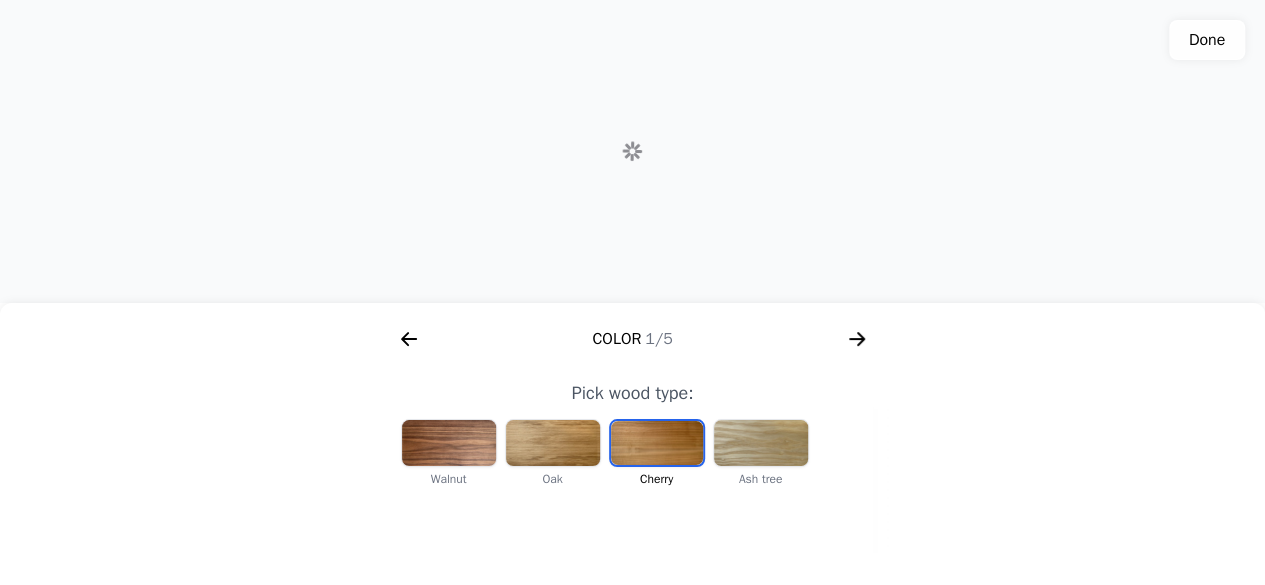 click 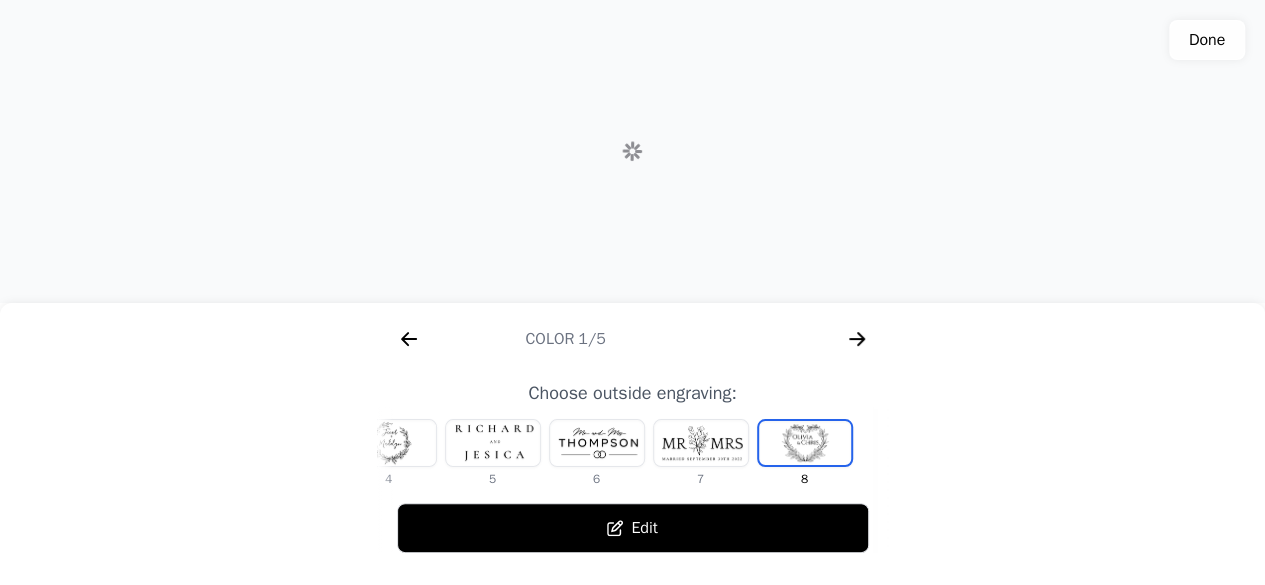 scroll, scrollTop: 0, scrollLeft: 768, axis: horizontal 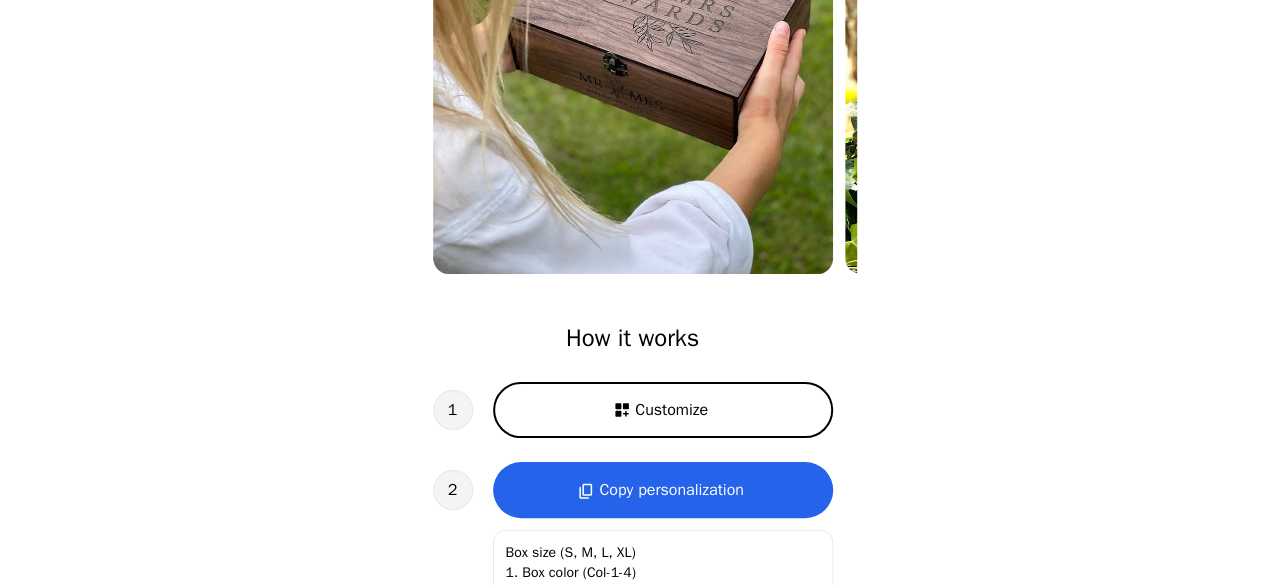 click on "Customize" at bounding box center [671, 410] 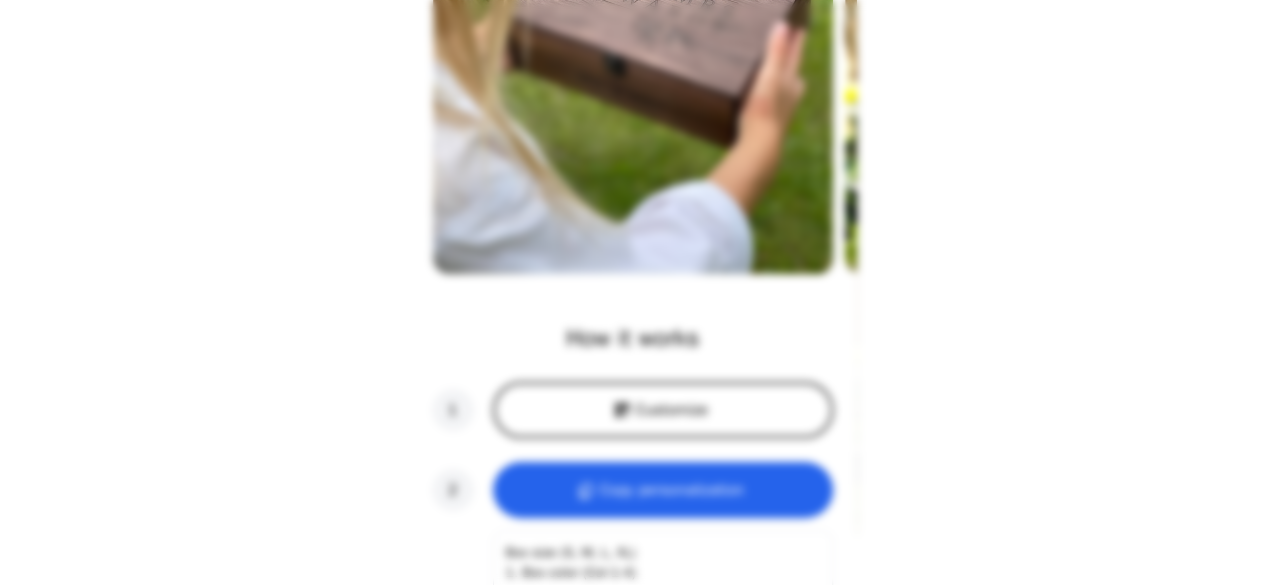 scroll, scrollTop: 0, scrollLeft: 256, axis: horizontal 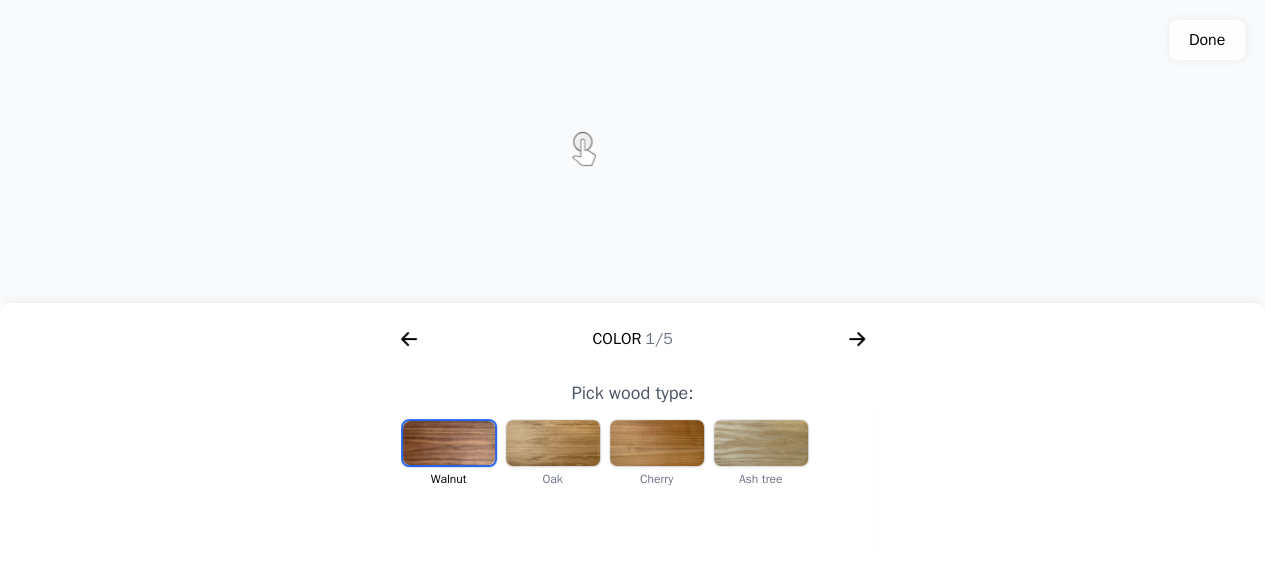 click at bounding box center (657, 443) 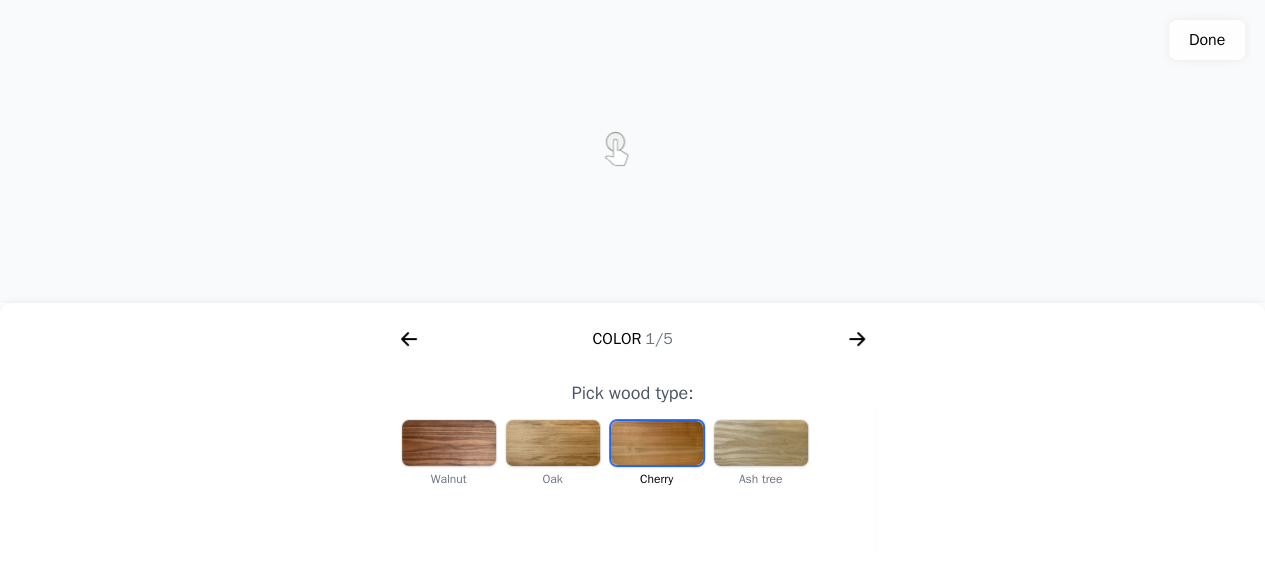 click at bounding box center [657, 443] 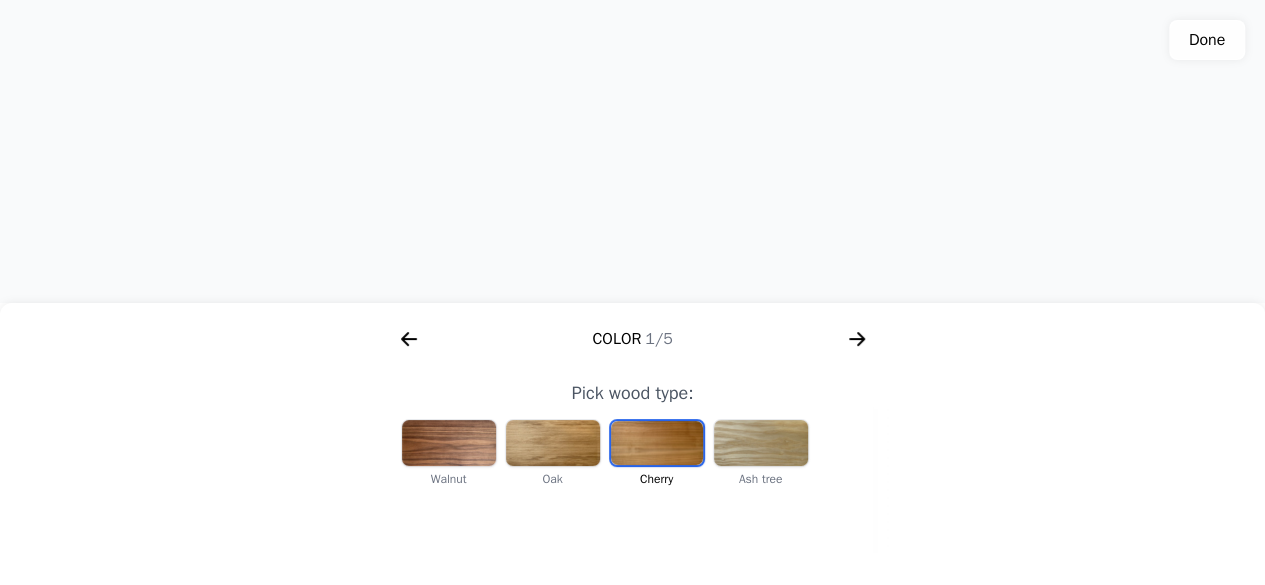 click 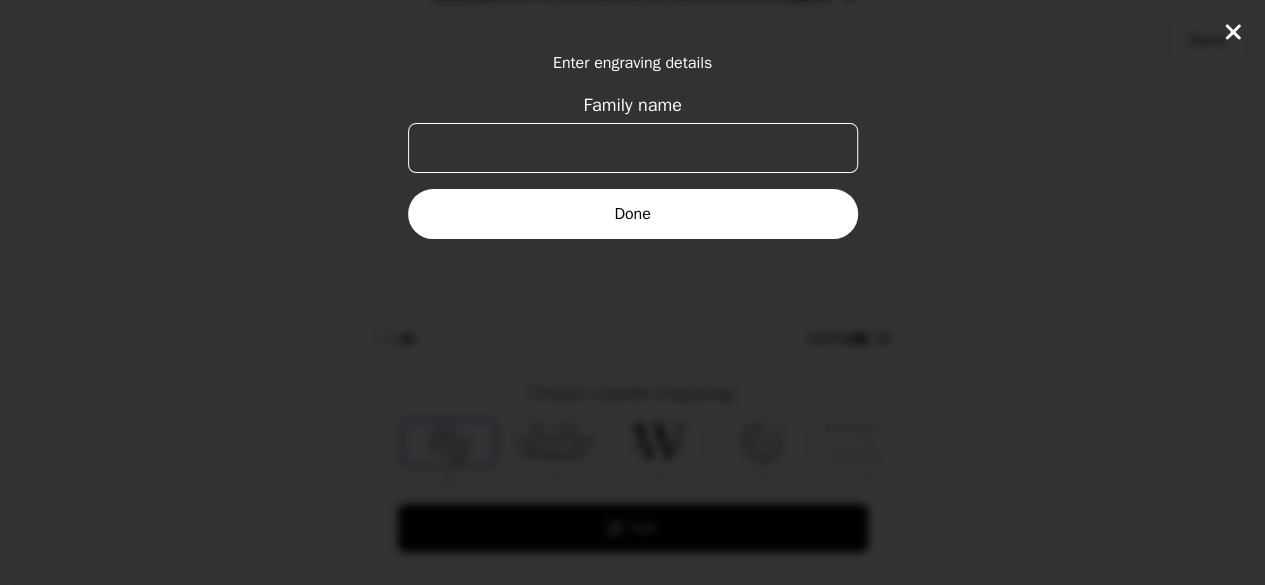scroll, scrollTop: 0, scrollLeft: 768, axis: horizontal 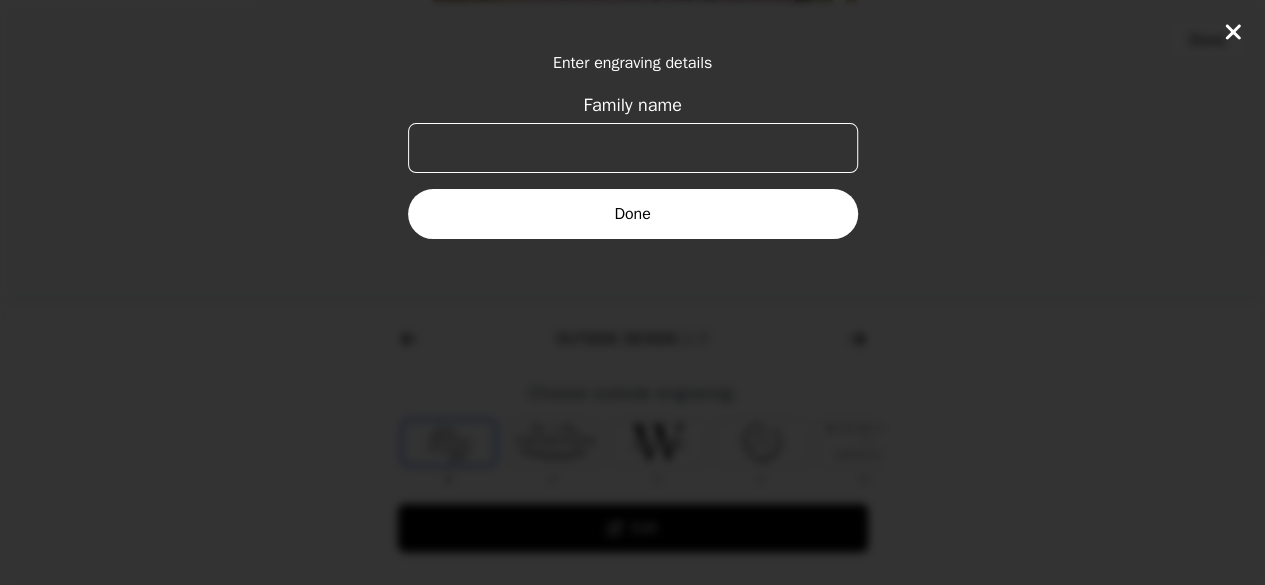 click on "Done" at bounding box center [633, 214] 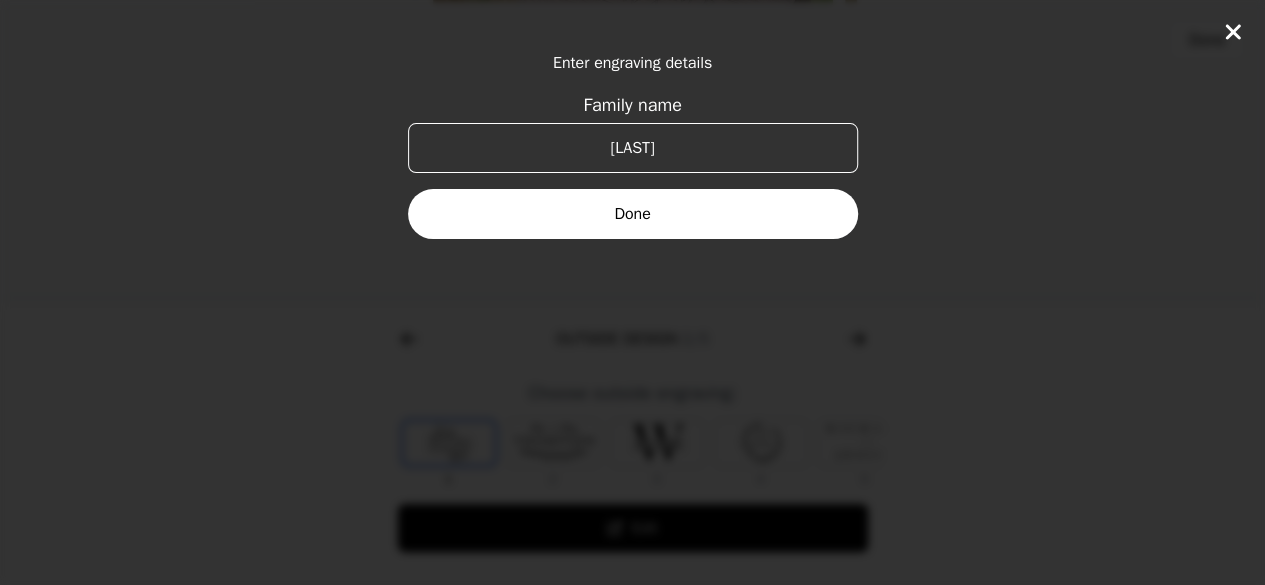 type on "rajput" 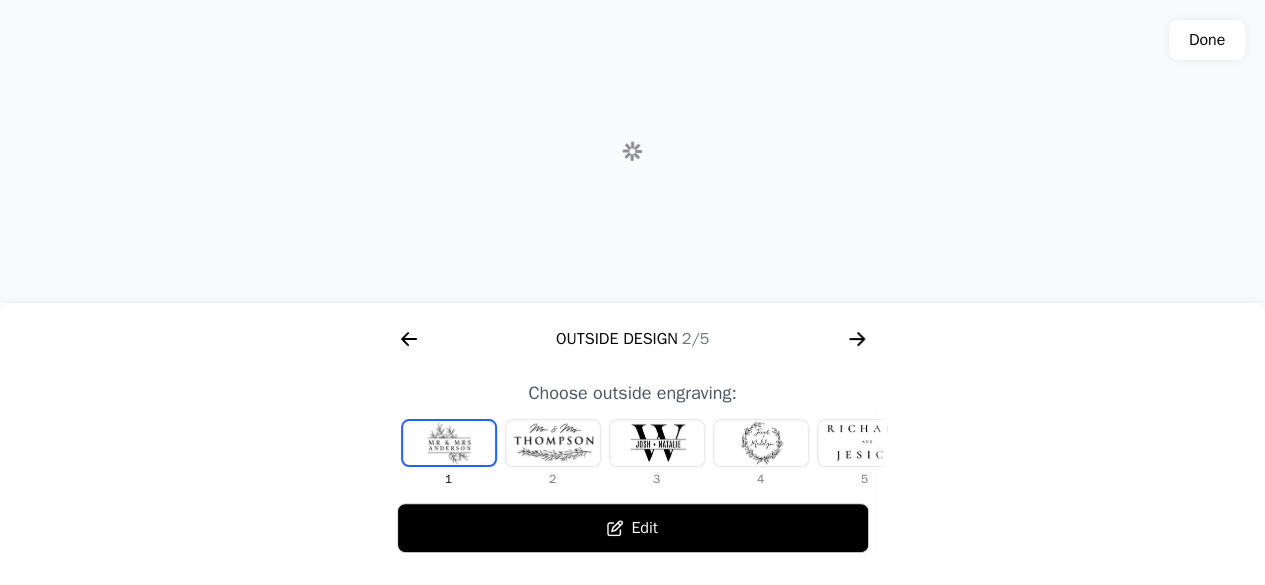 click at bounding box center (761, 443) 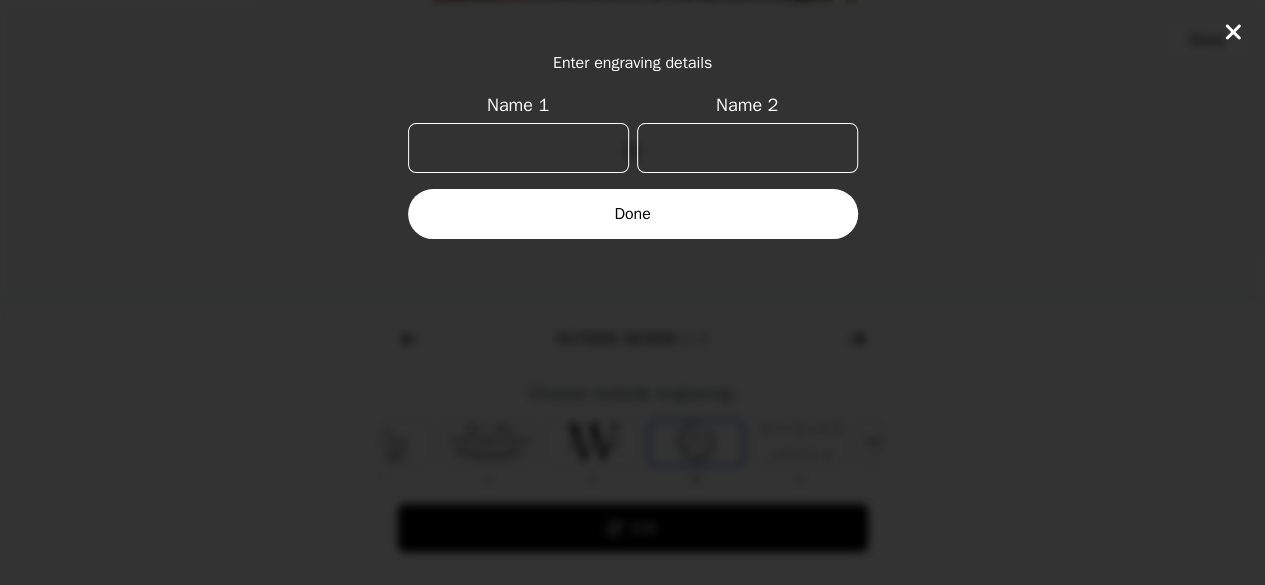 scroll, scrollTop: 0, scrollLeft: 128, axis: horizontal 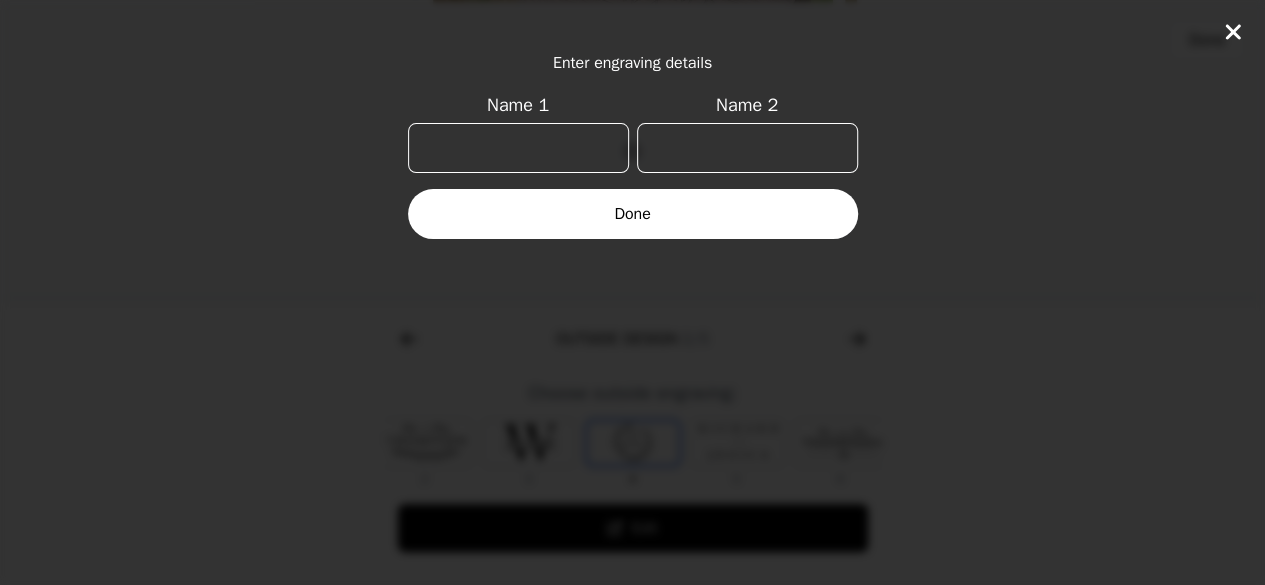 click on "Name 1" at bounding box center (518, 148) 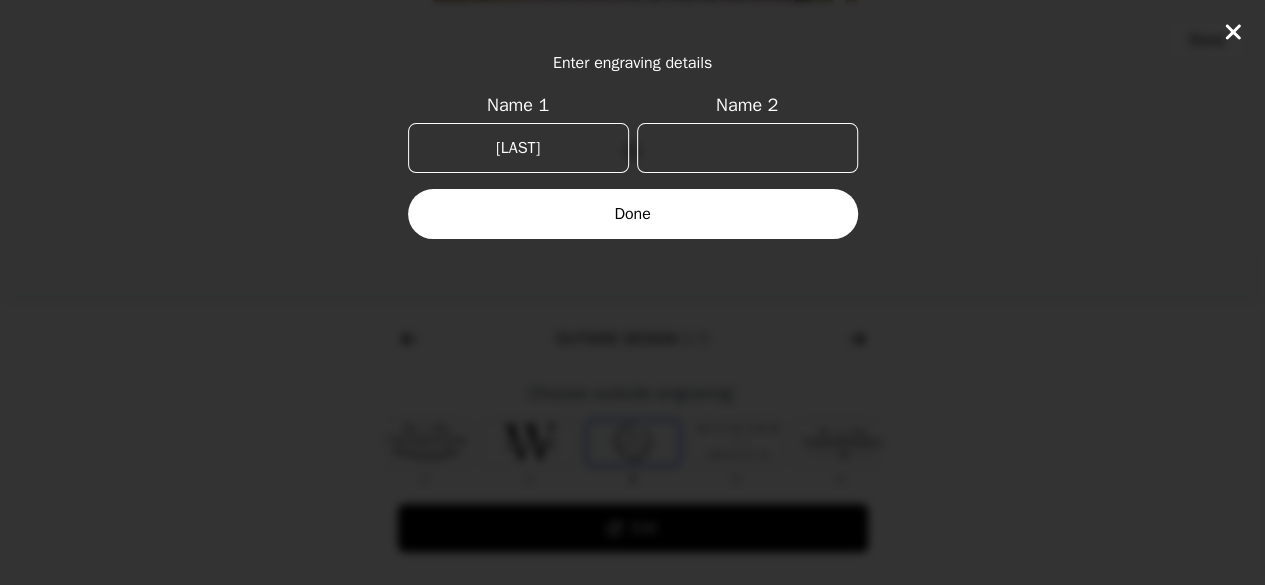 type on "[FIRST]" 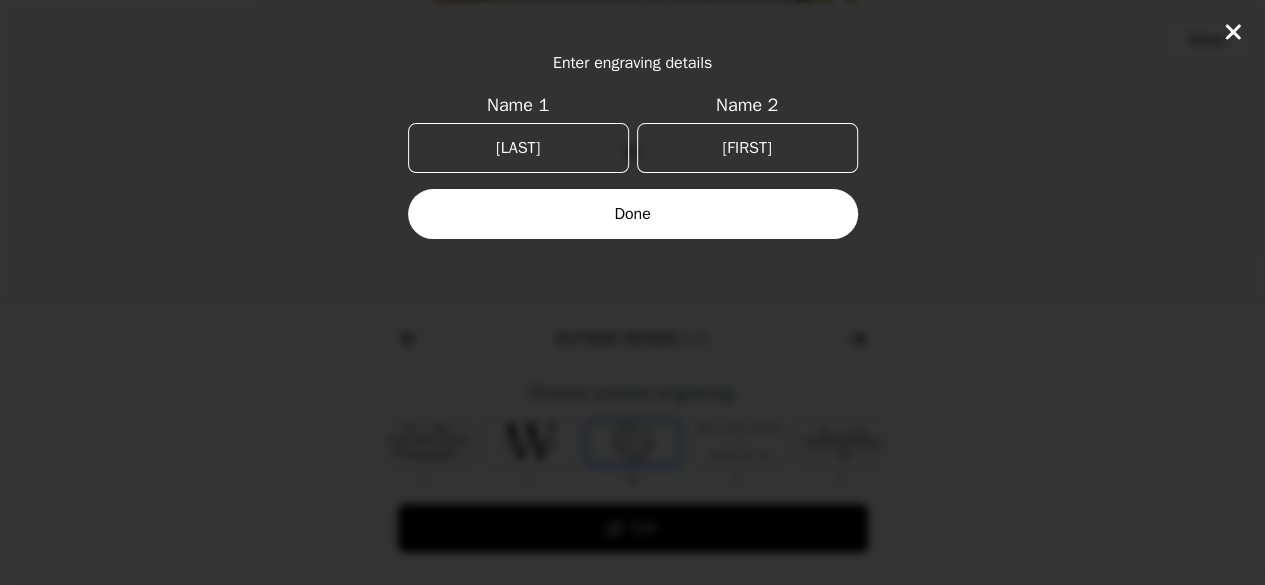 type on "[LAST]" 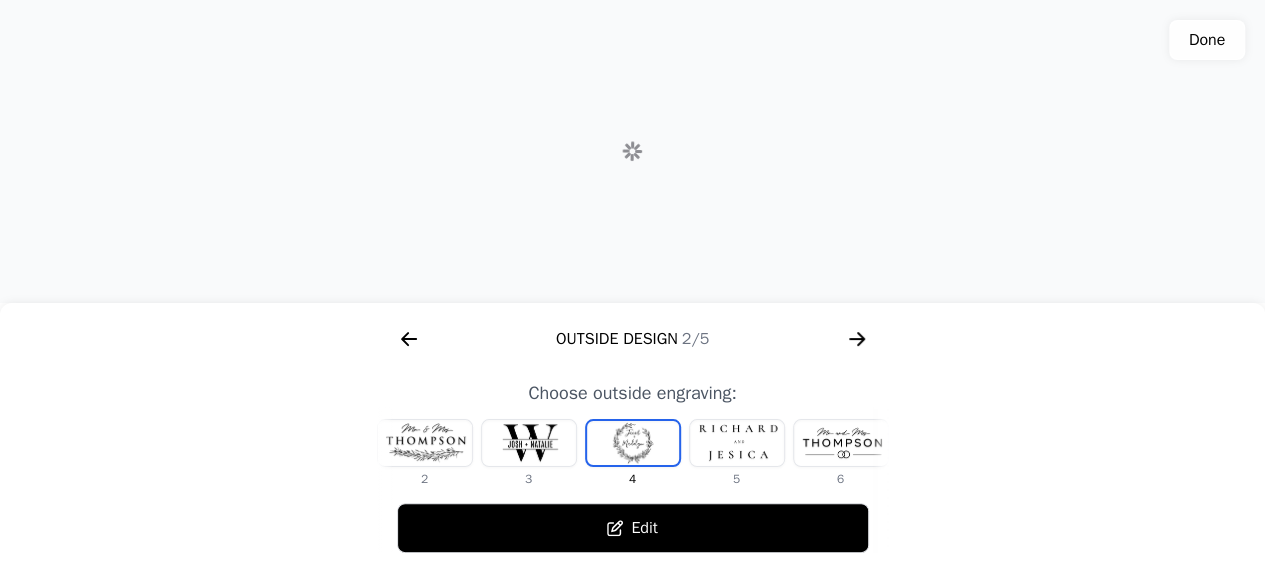 scroll, scrollTop: 242, scrollLeft: 0, axis: vertical 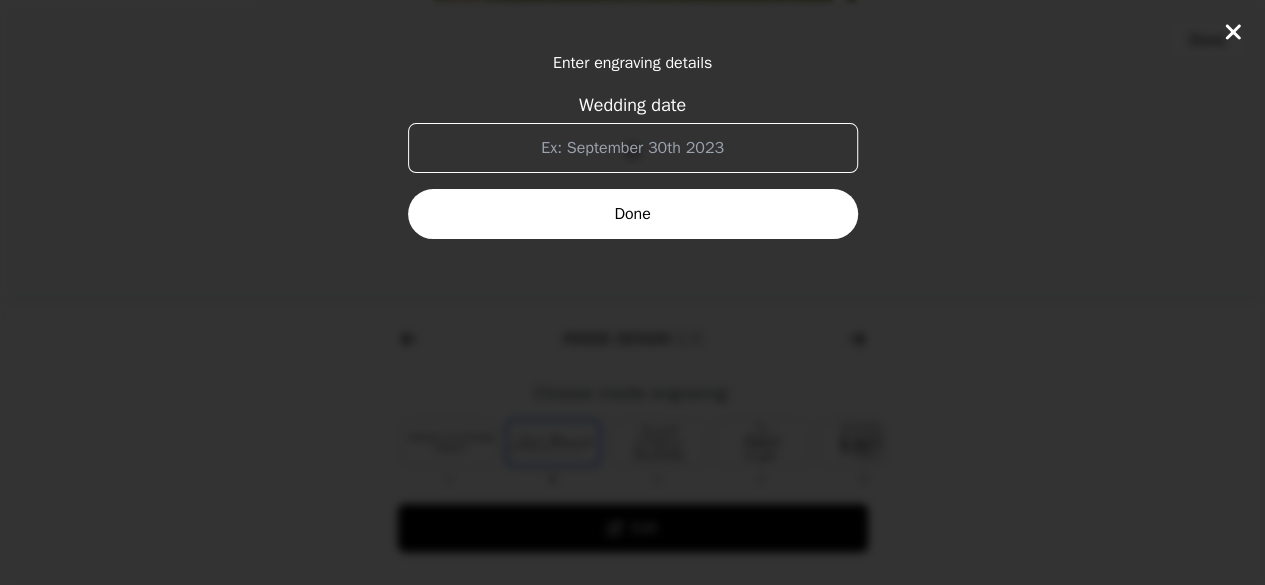 click on "Wedding date" at bounding box center (633, 148) 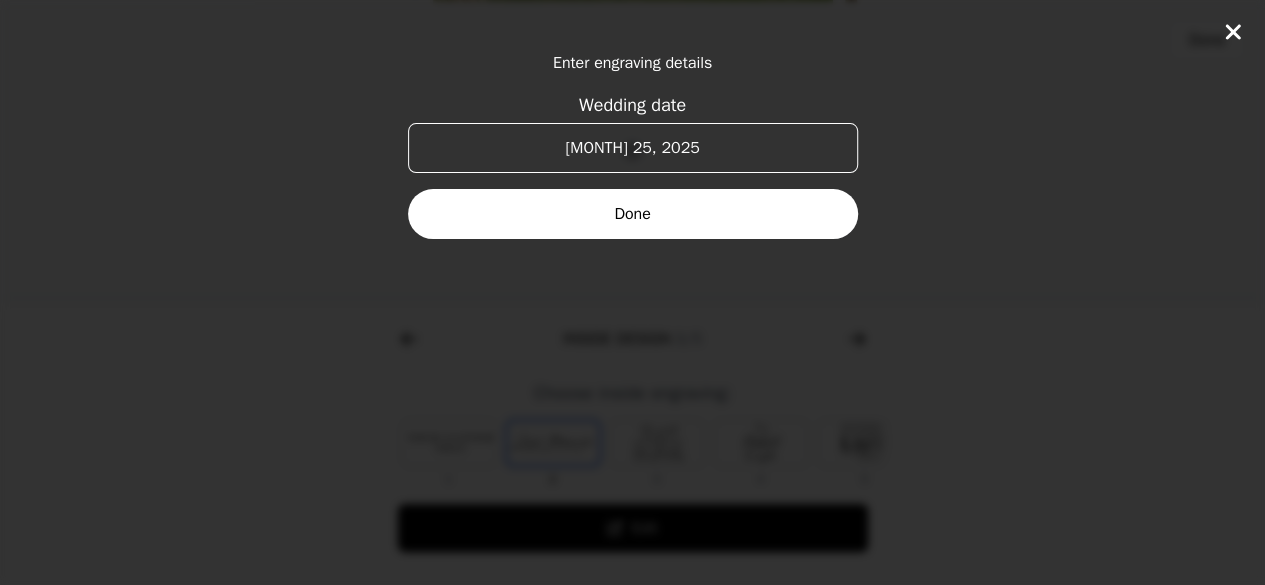 type on "[MONTH] [DAY], [YEAR]" 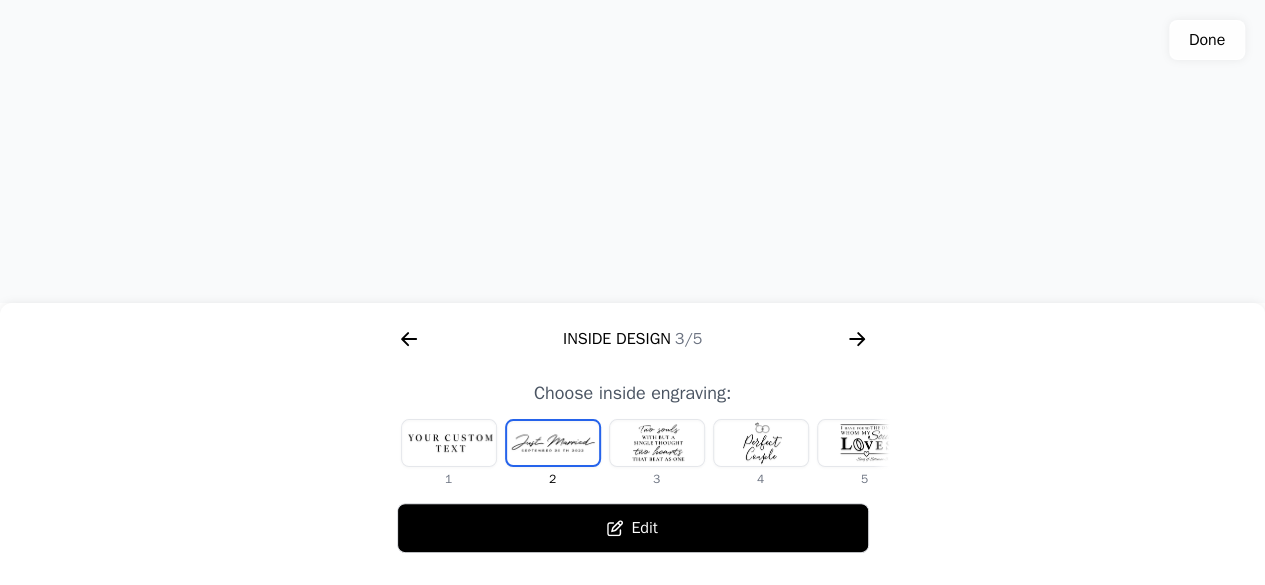 click 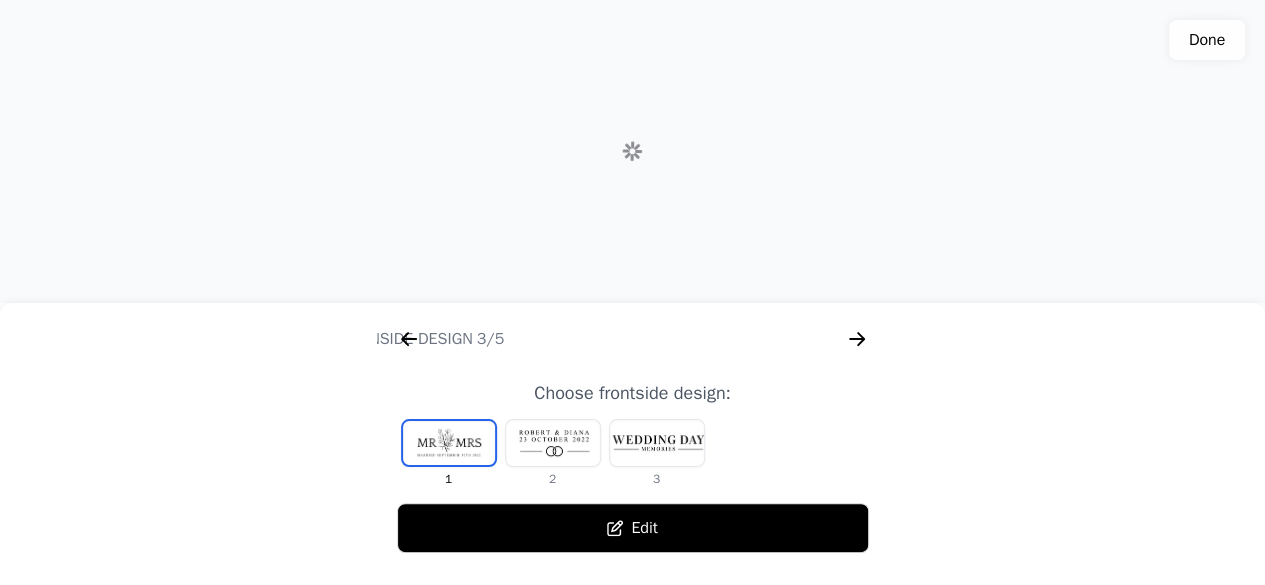 scroll, scrollTop: 0, scrollLeft: 1792, axis: horizontal 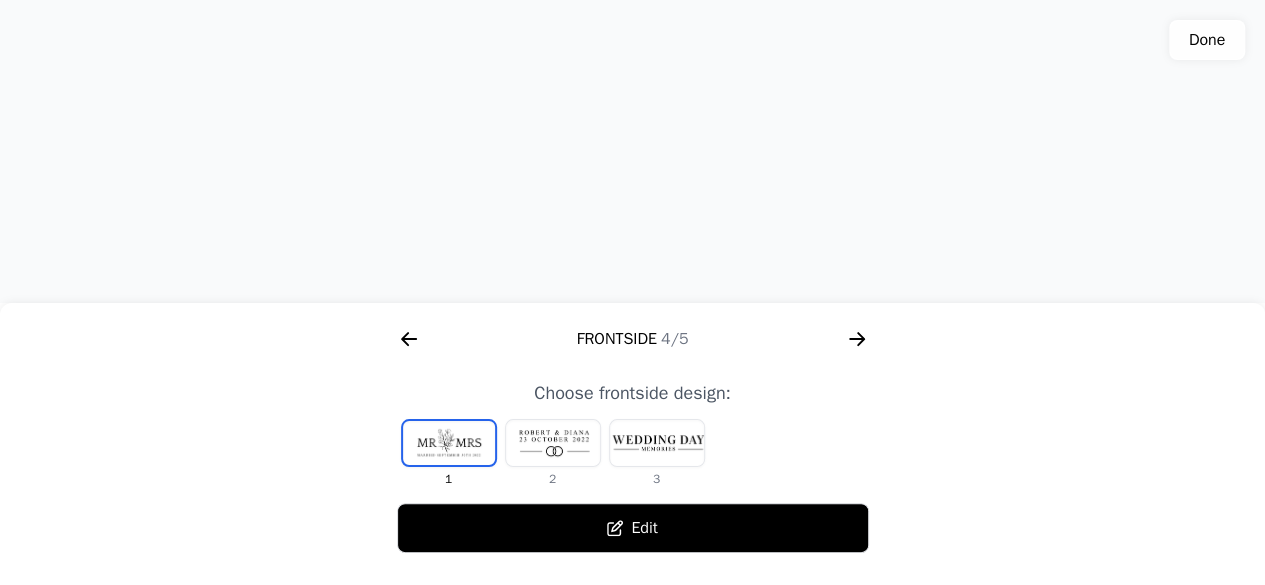 click 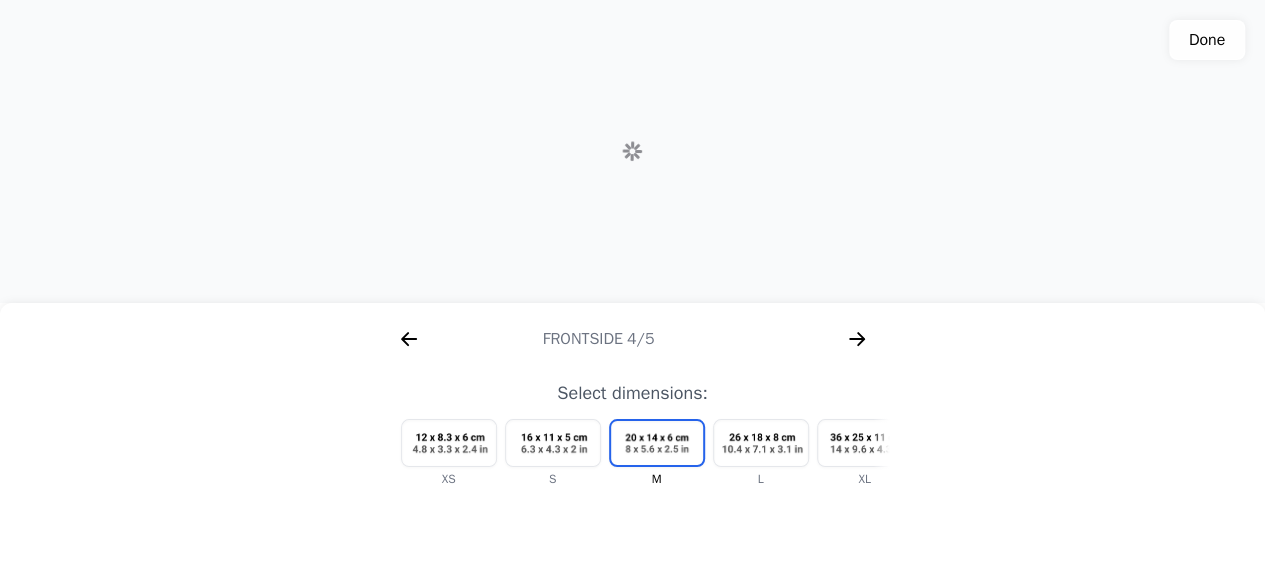 scroll, scrollTop: 0, scrollLeft: 2304, axis: horizontal 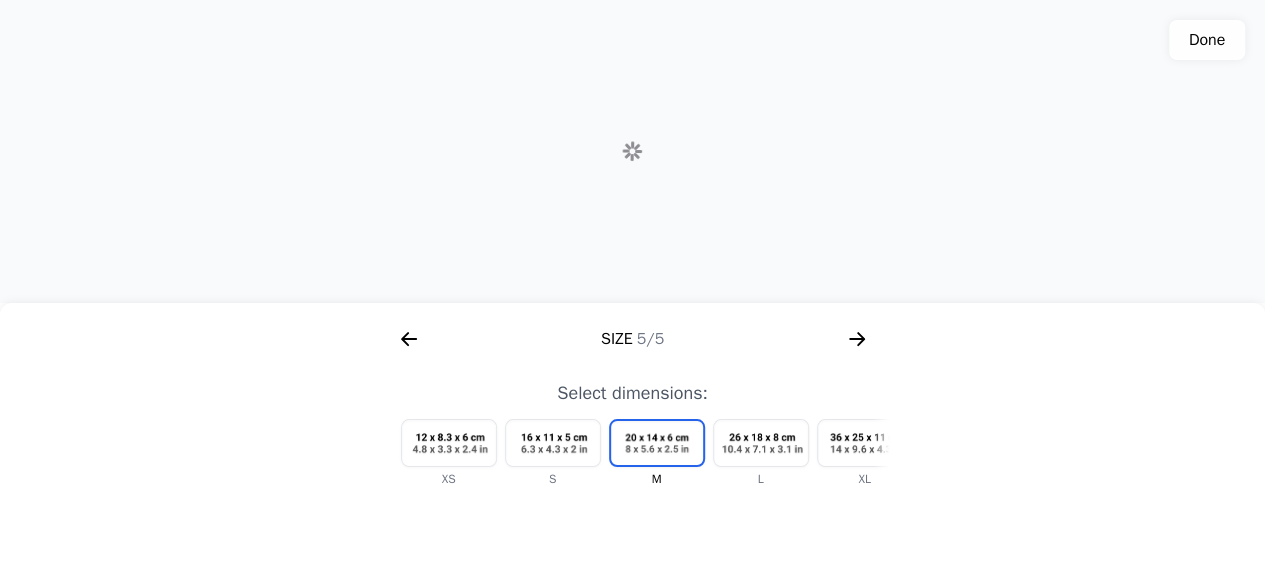 click 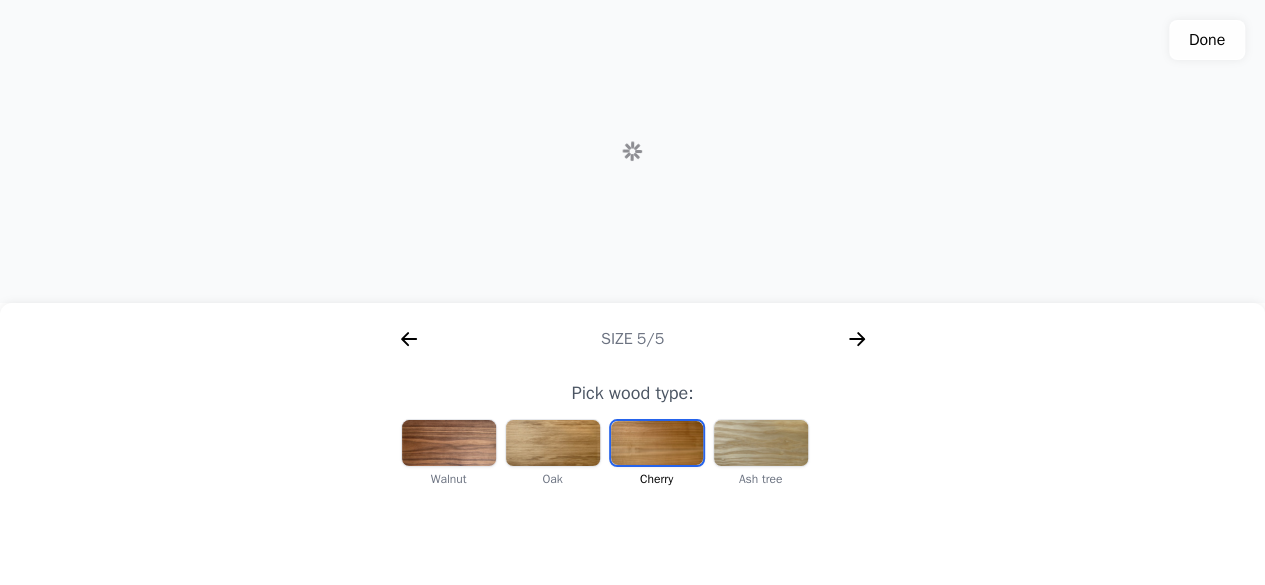 scroll, scrollTop: 0, scrollLeft: 2188, axis: horizontal 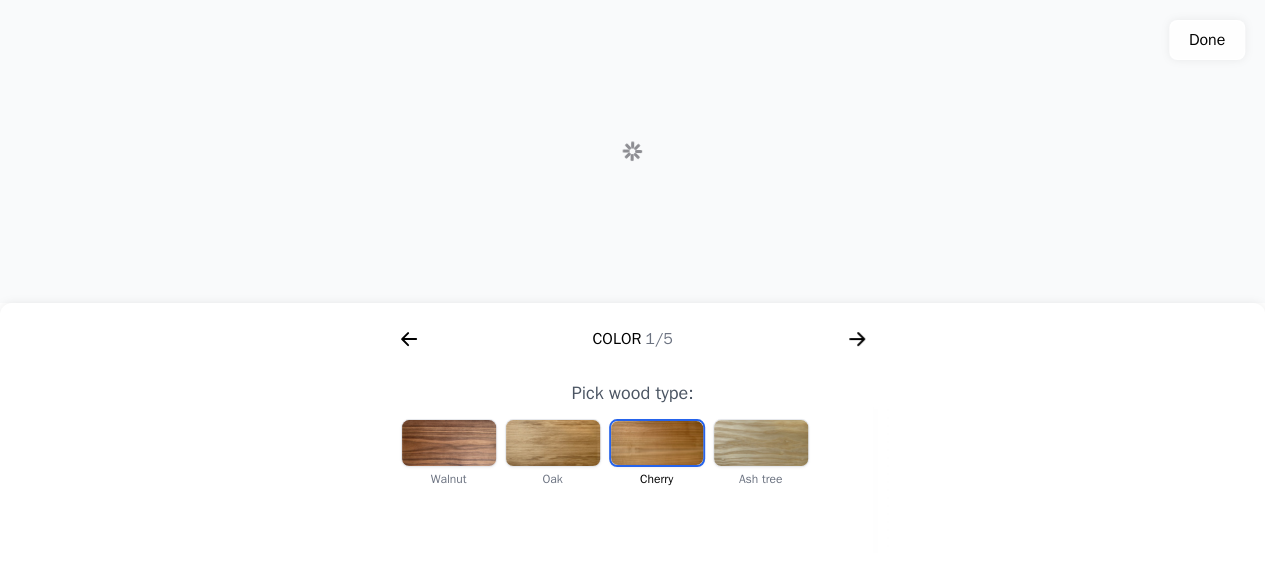 click 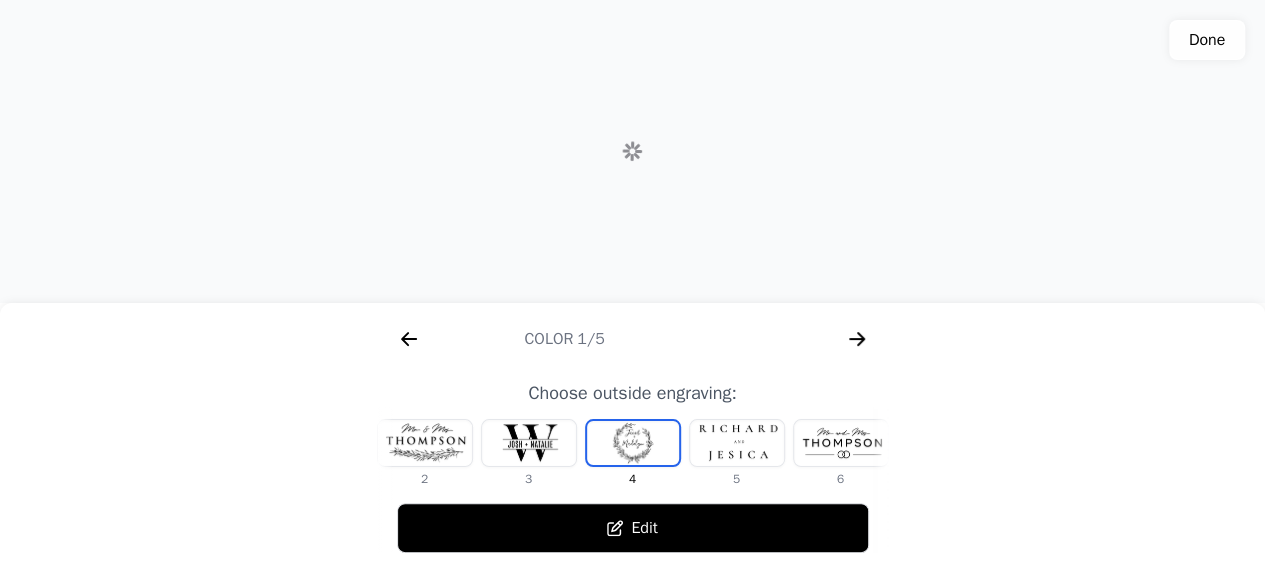 scroll, scrollTop: 0, scrollLeft: 768, axis: horizontal 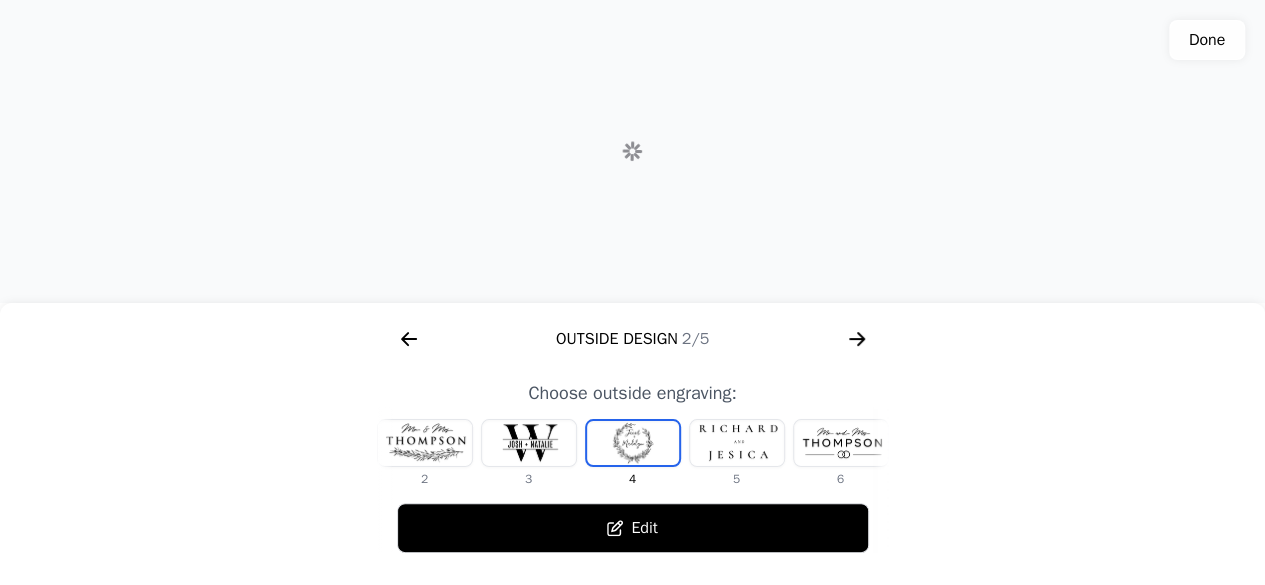 click 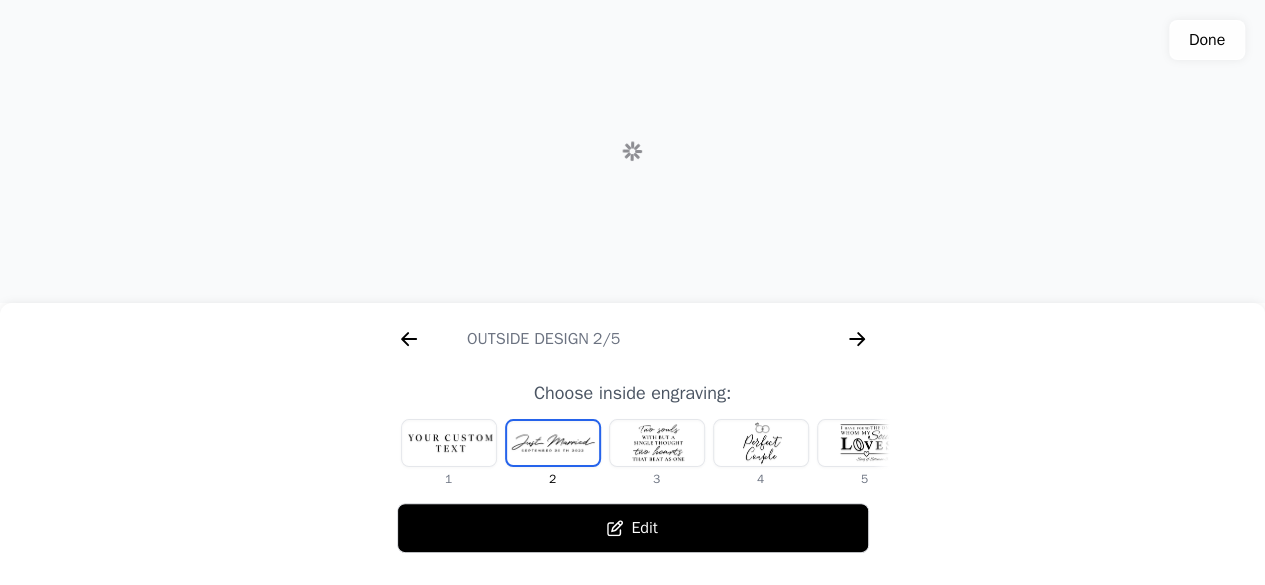 scroll, scrollTop: 0, scrollLeft: 1280, axis: horizontal 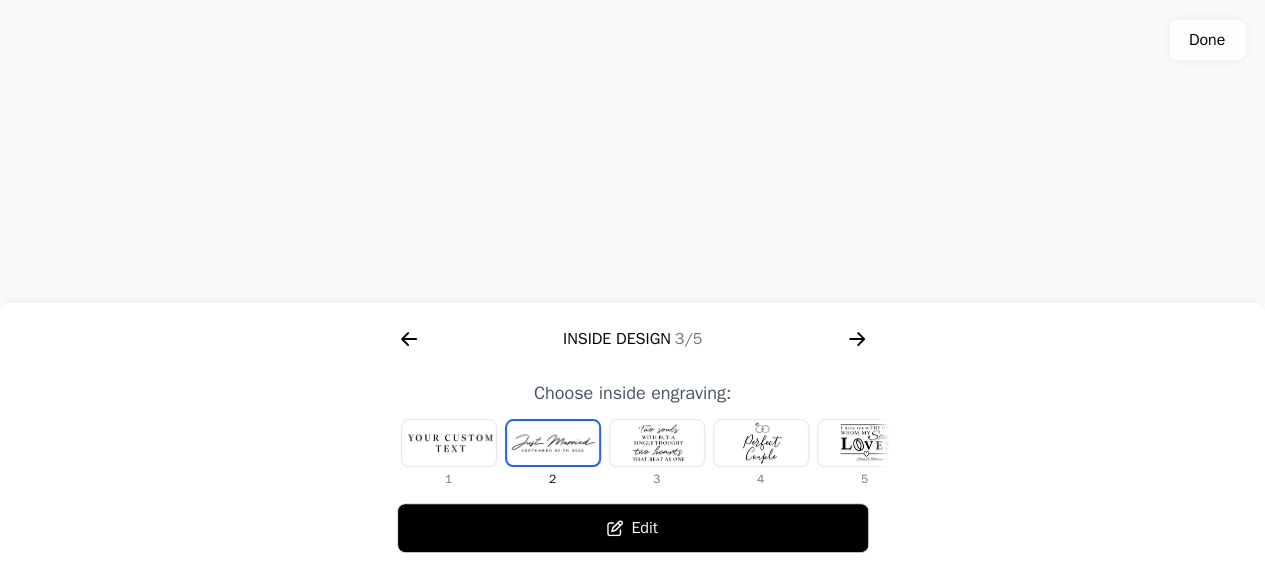 click at bounding box center [449, 443] 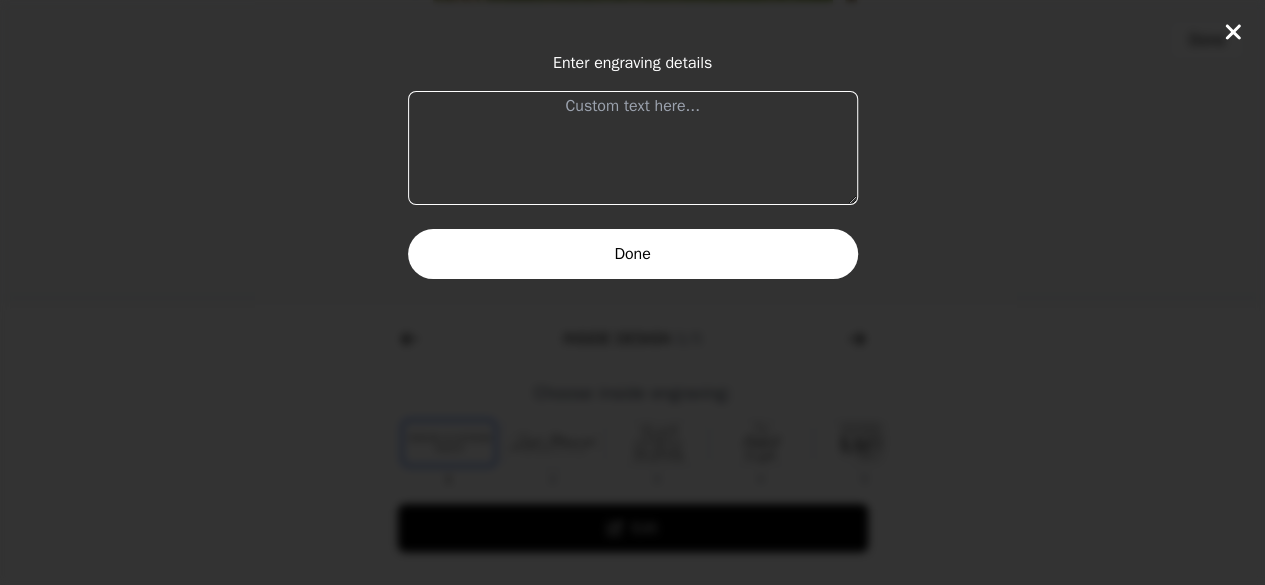 click at bounding box center (633, 148) 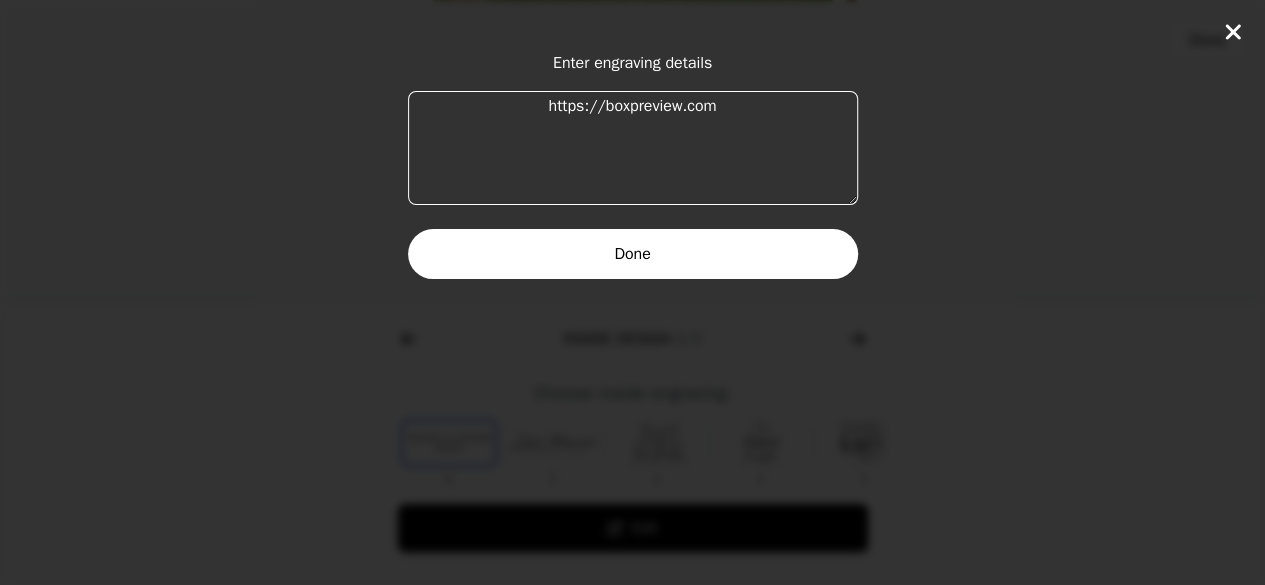 drag, startPoint x: 728, startPoint y: 112, endPoint x: 517, endPoint y: 121, distance: 211.19185 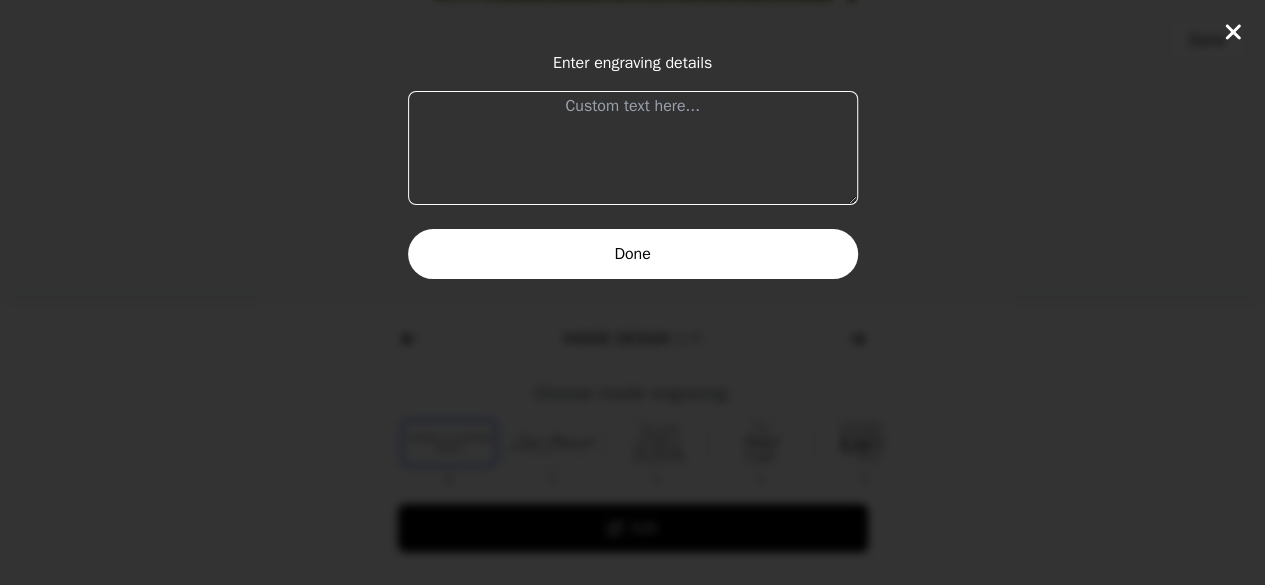 click at bounding box center [633, 148] 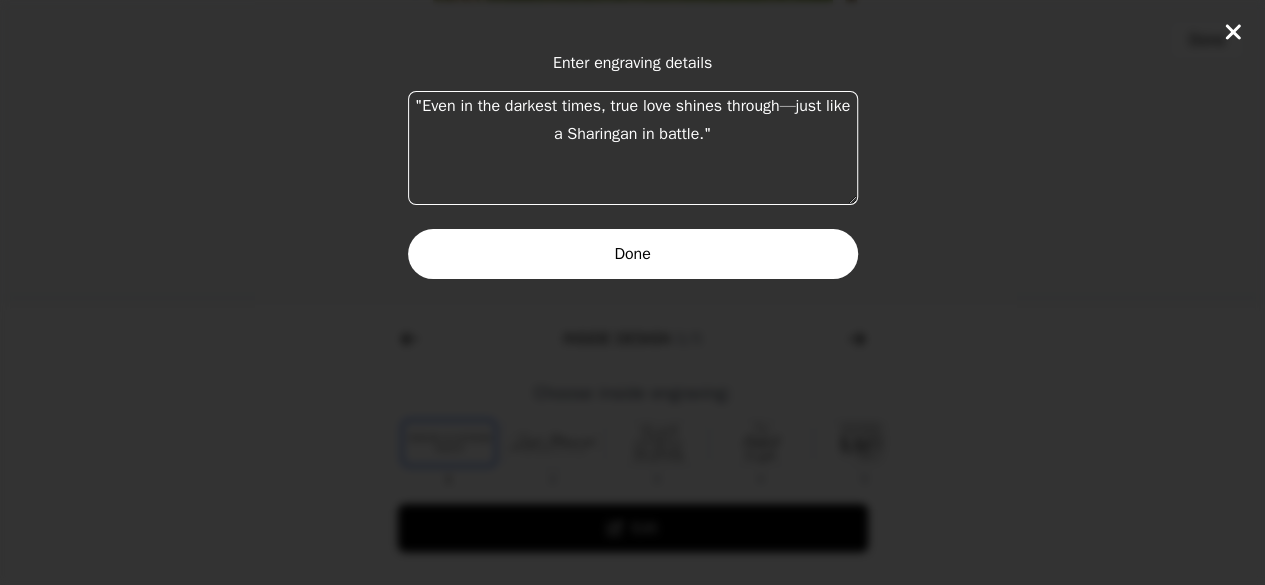type on ""Even in the darkest times, true love shines through—just like a Sharingan in battle."" 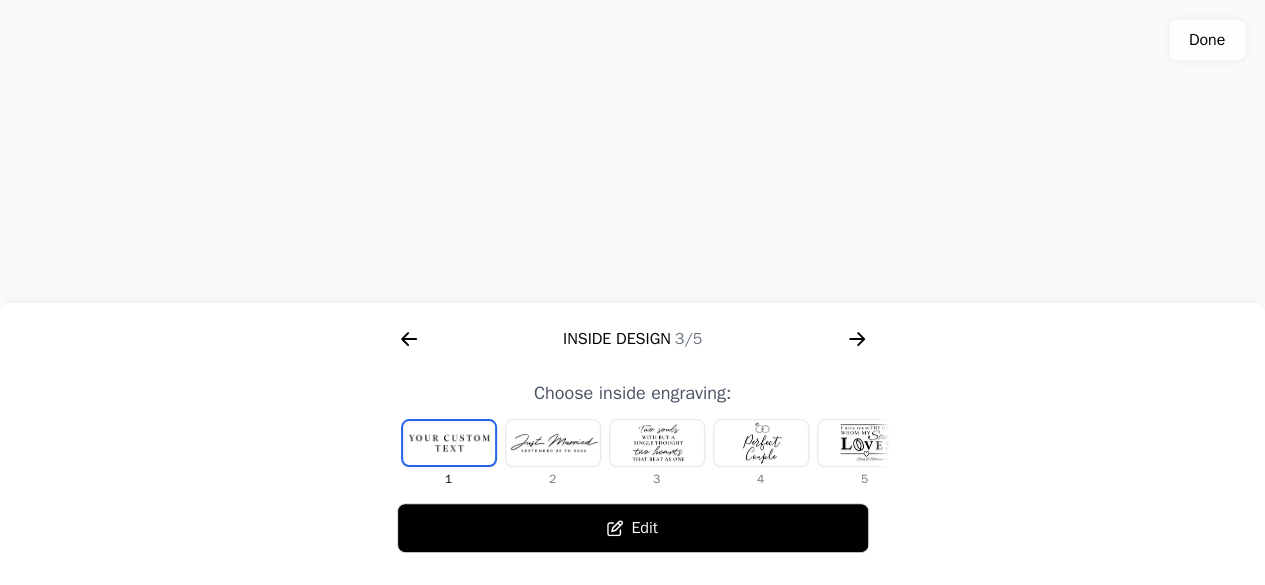drag, startPoint x: 630, startPoint y: 179, endPoint x: 622, endPoint y: 109, distance: 70.45566 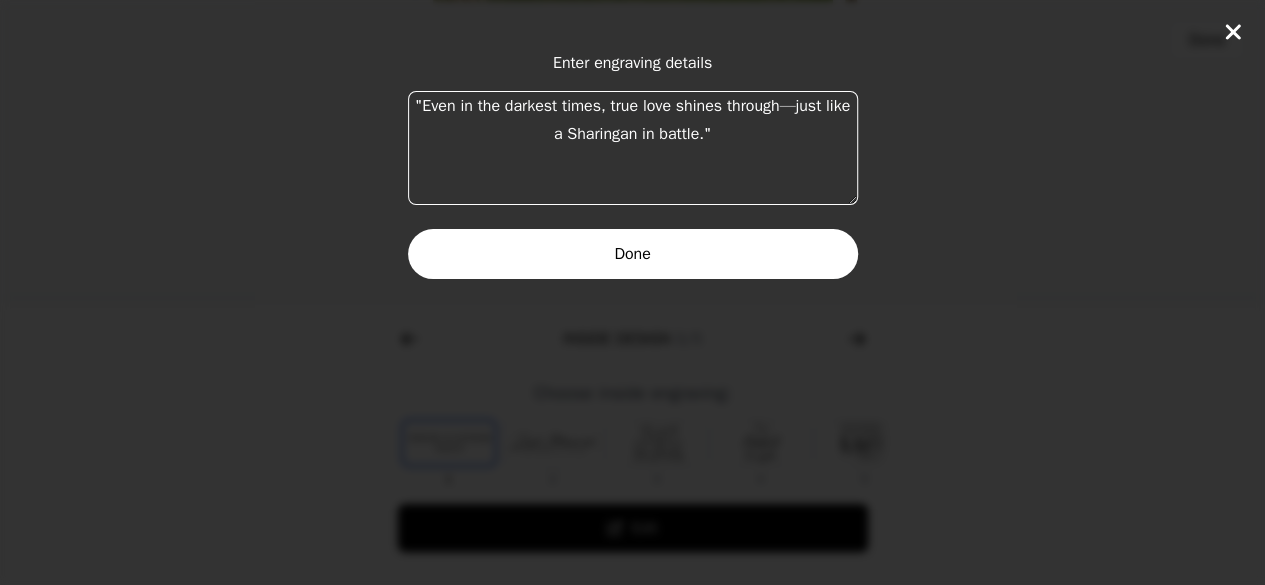 click on "Done" at bounding box center [633, 254] 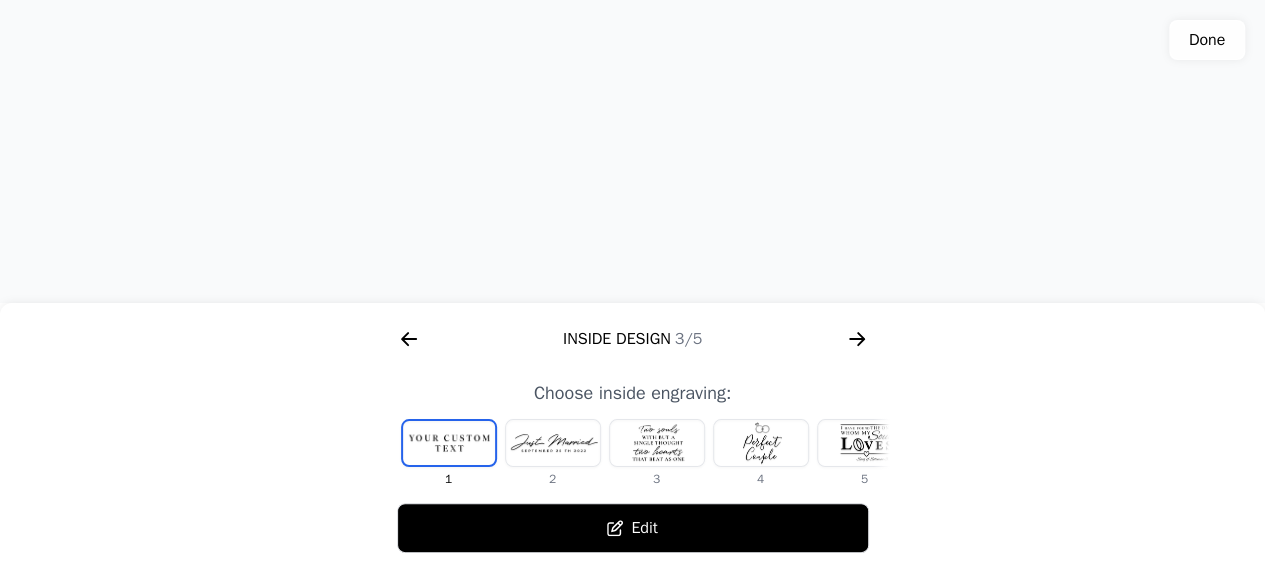 click 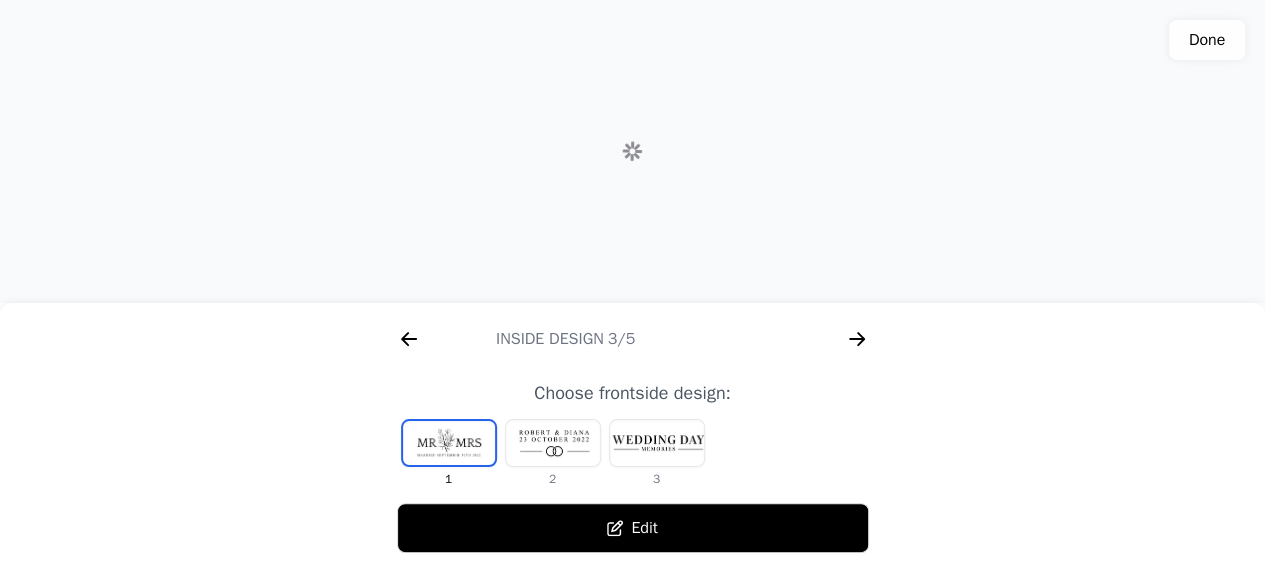 scroll, scrollTop: 0, scrollLeft: 1792, axis: horizontal 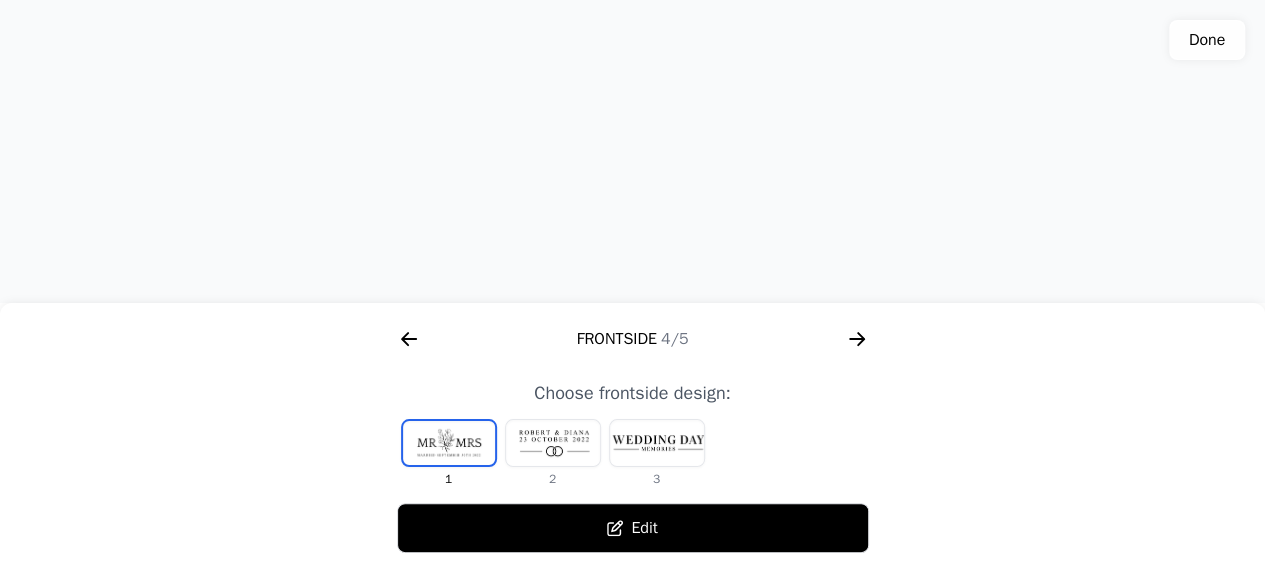click at bounding box center [553, 443] 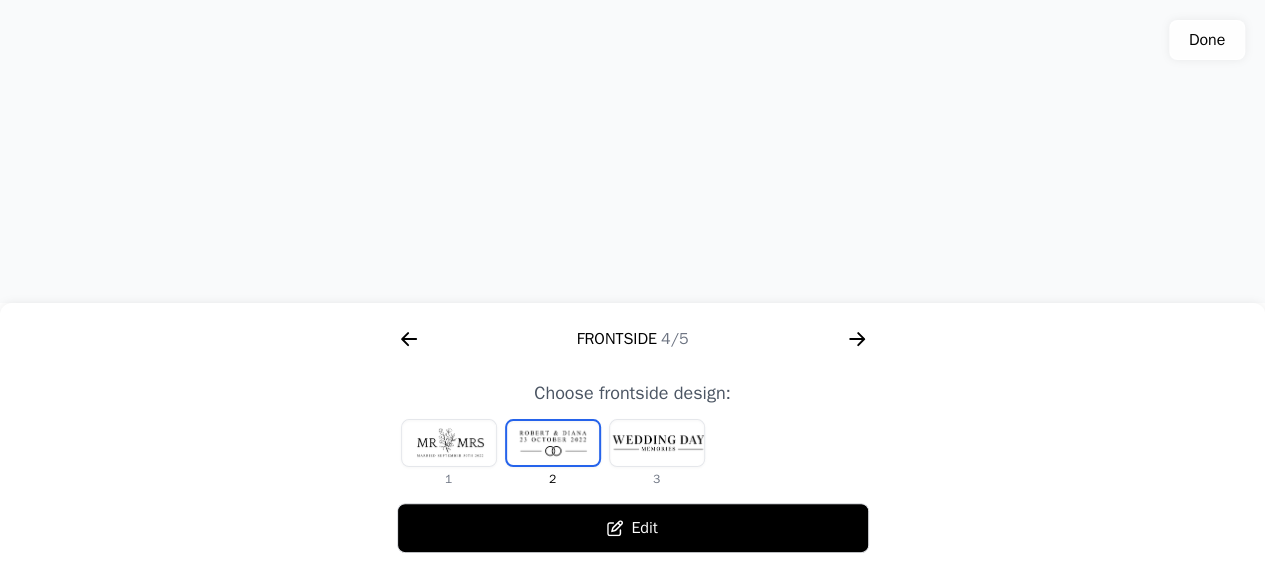 click at bounding box center [449, 443] 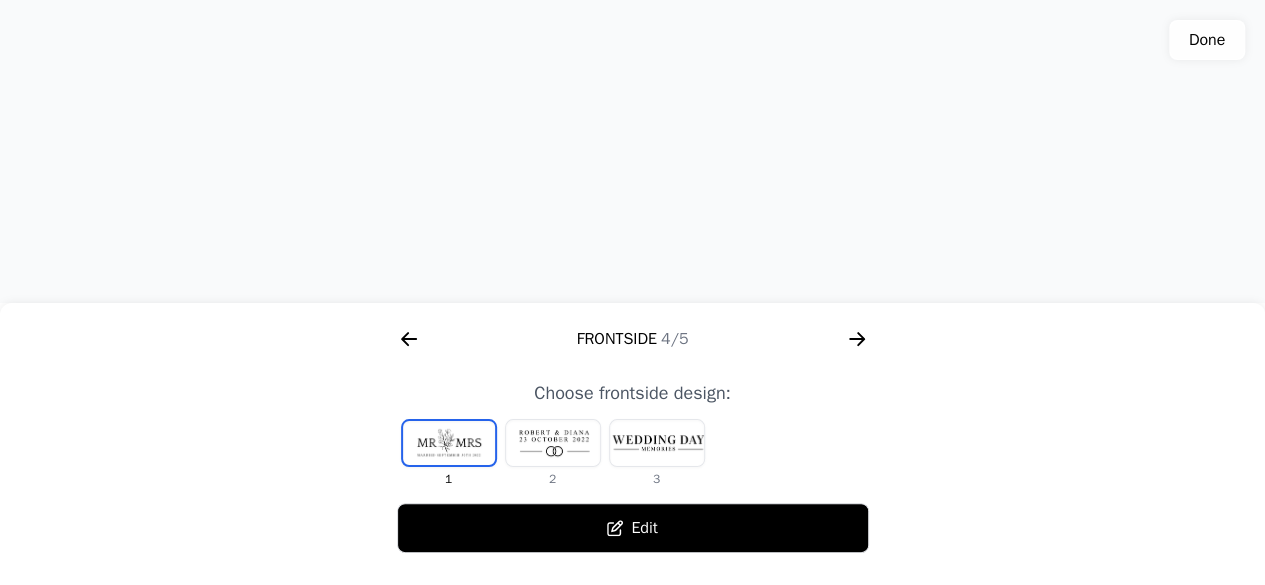 click 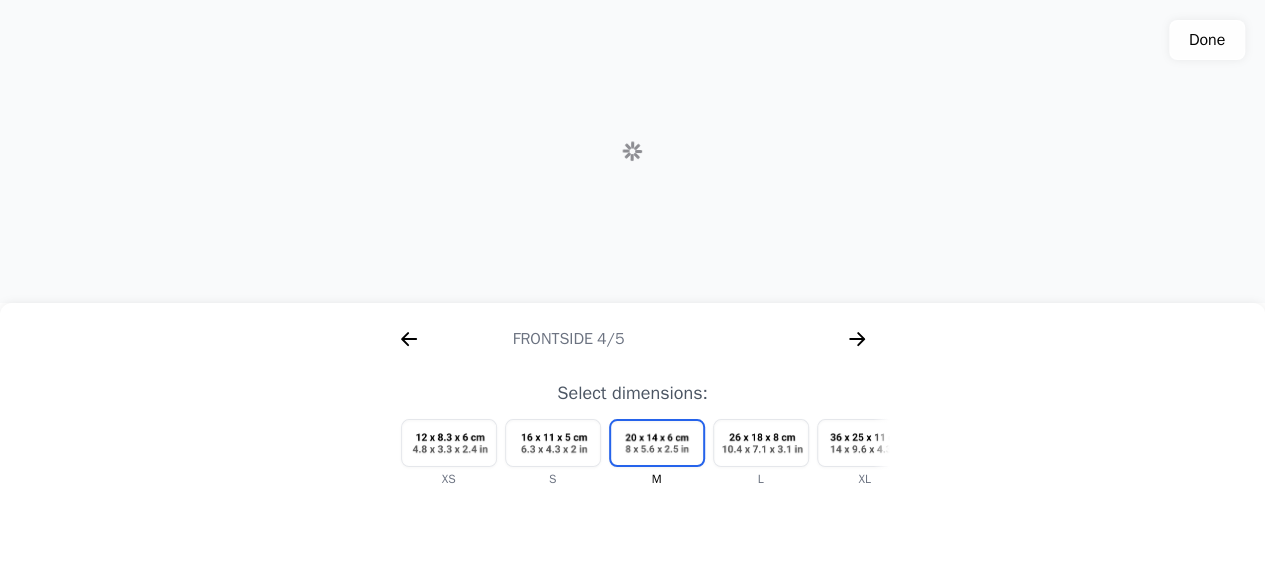 scroll, scrollTop: 0, scrollLeft: 2304, axis: horizontal 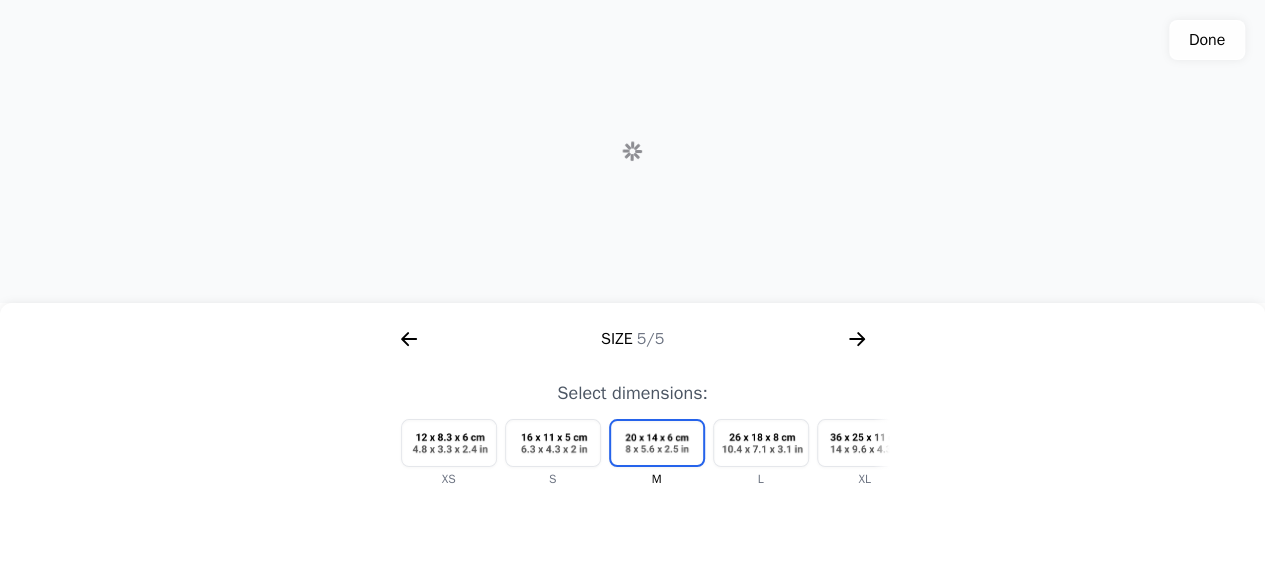 click 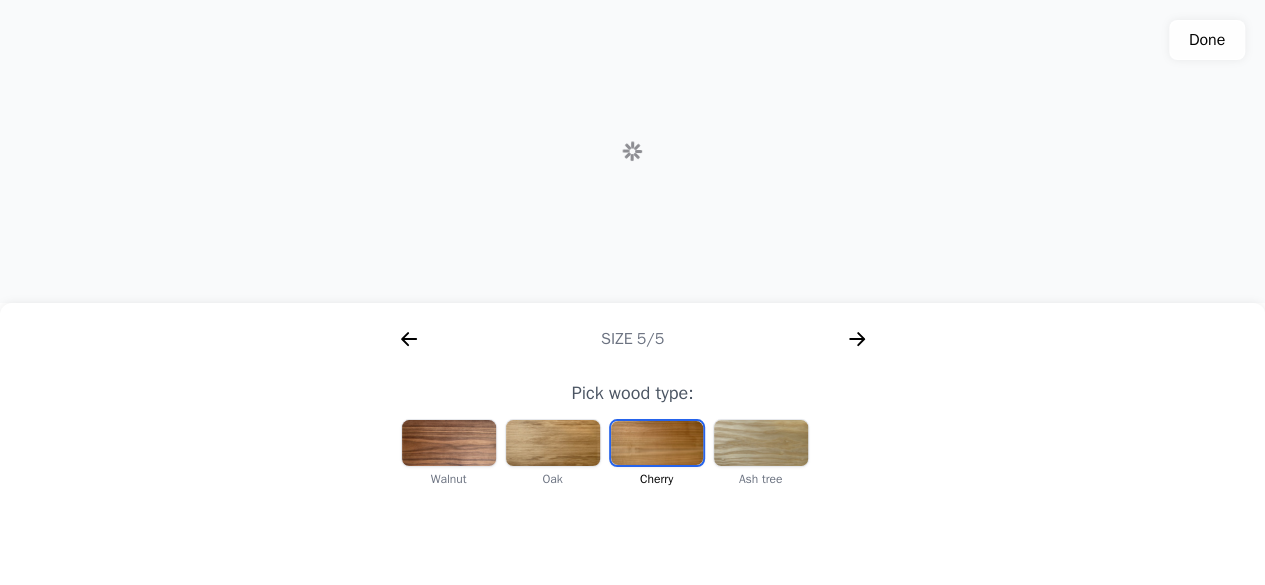 scroll, scrollTop: 0, scrollLeft: 2246, axis: horizontal 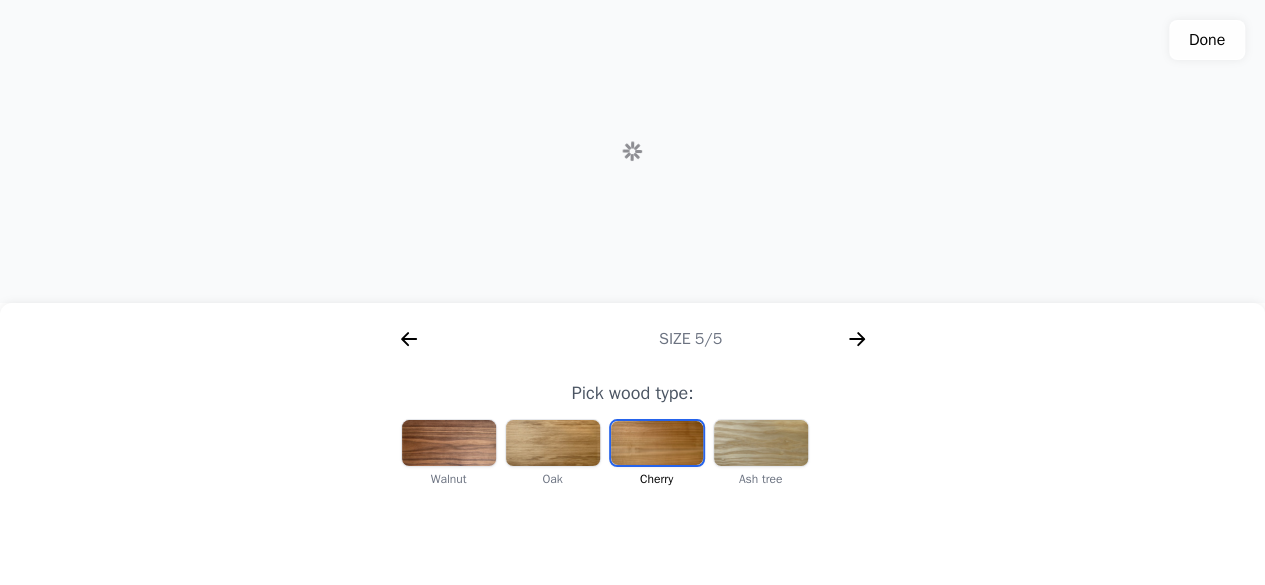 click 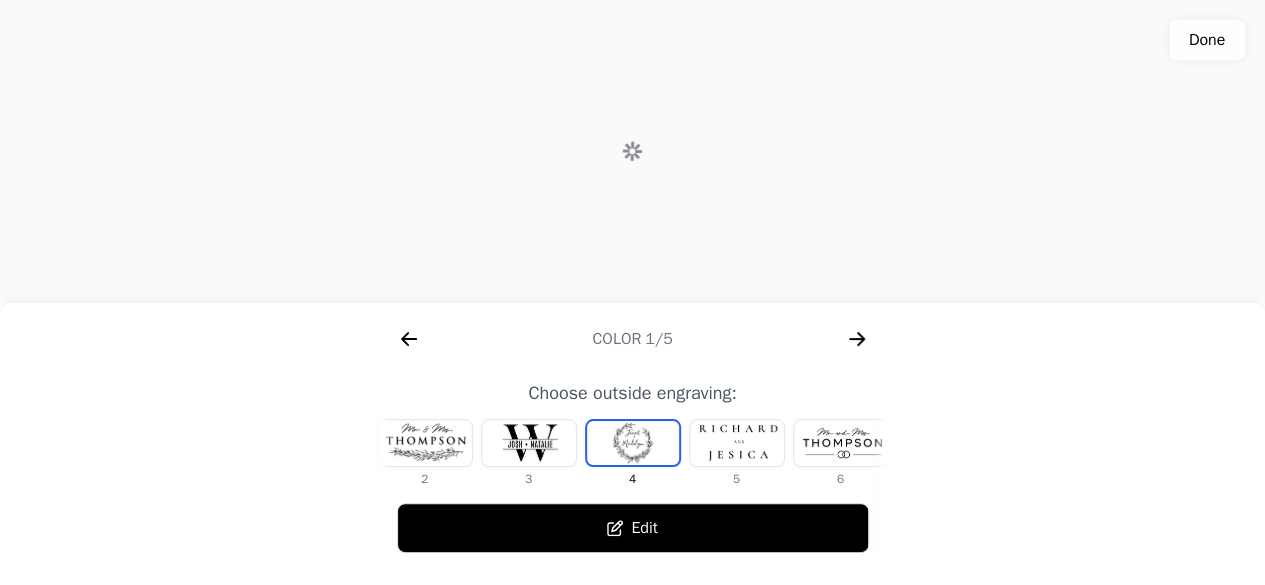 scroll, scrollTop: 0, scrollLeft: 768, axis: horizontal 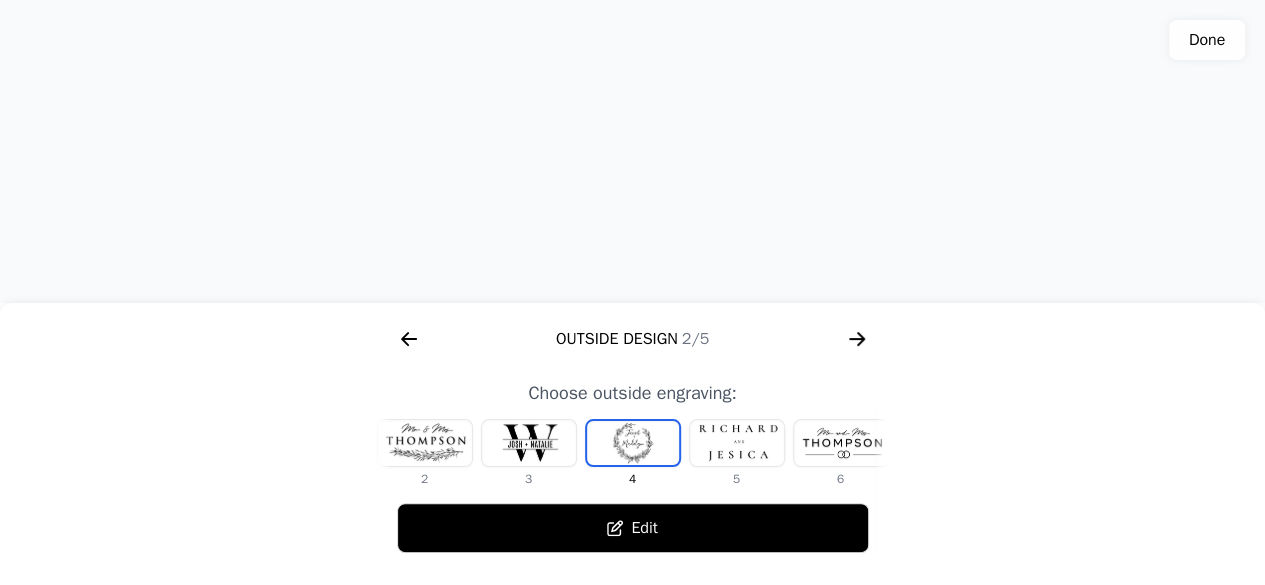 click 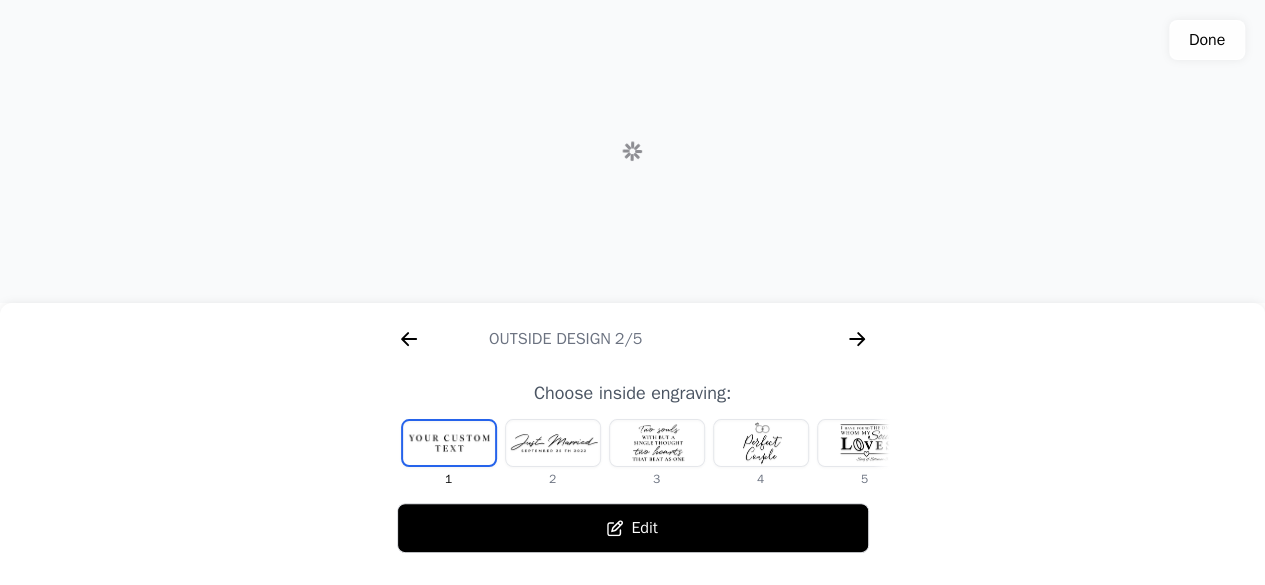 scroll, scrollTop: 0, scrollLeft: 1280, axis: horizontal 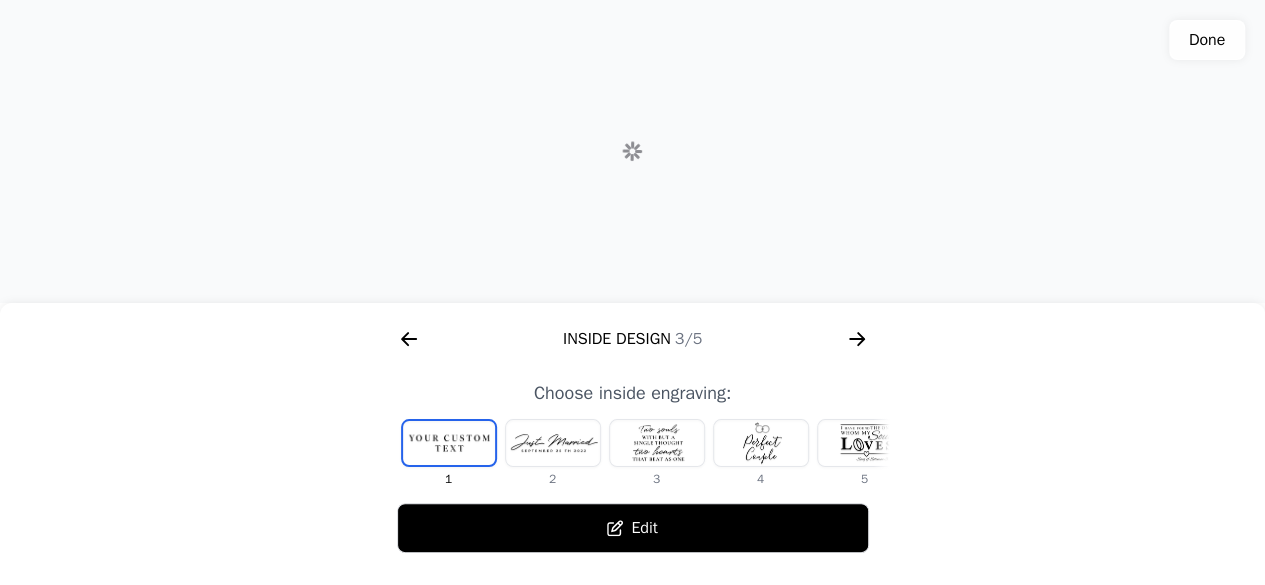 click 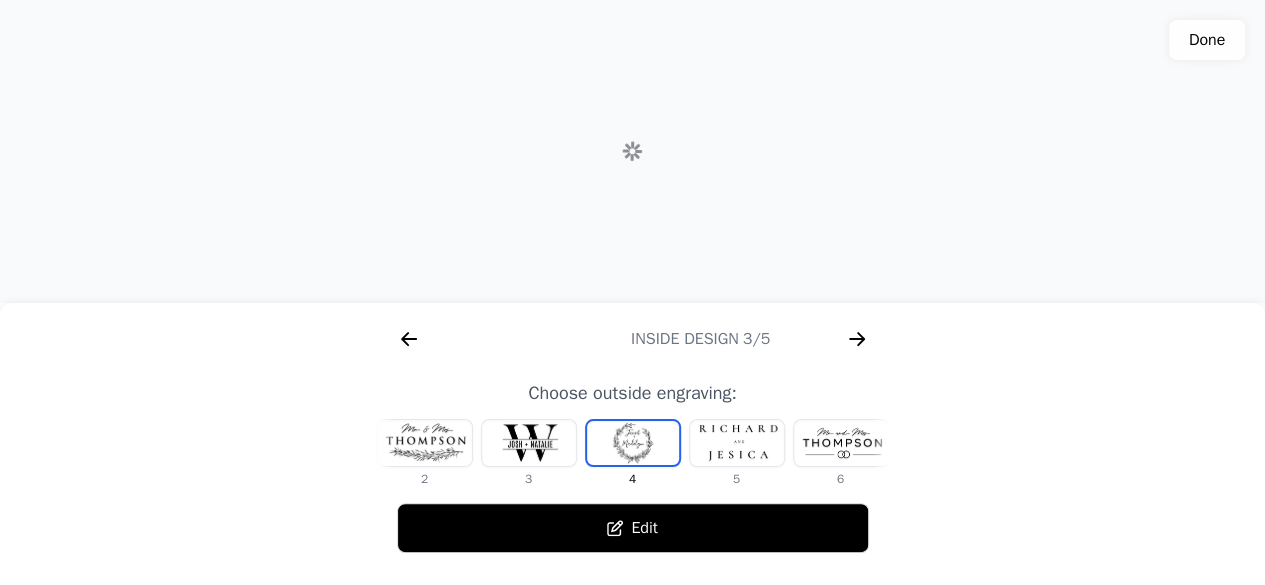 scroll, scrollTop: 0, scrollLeft: 768, axis: horizontal 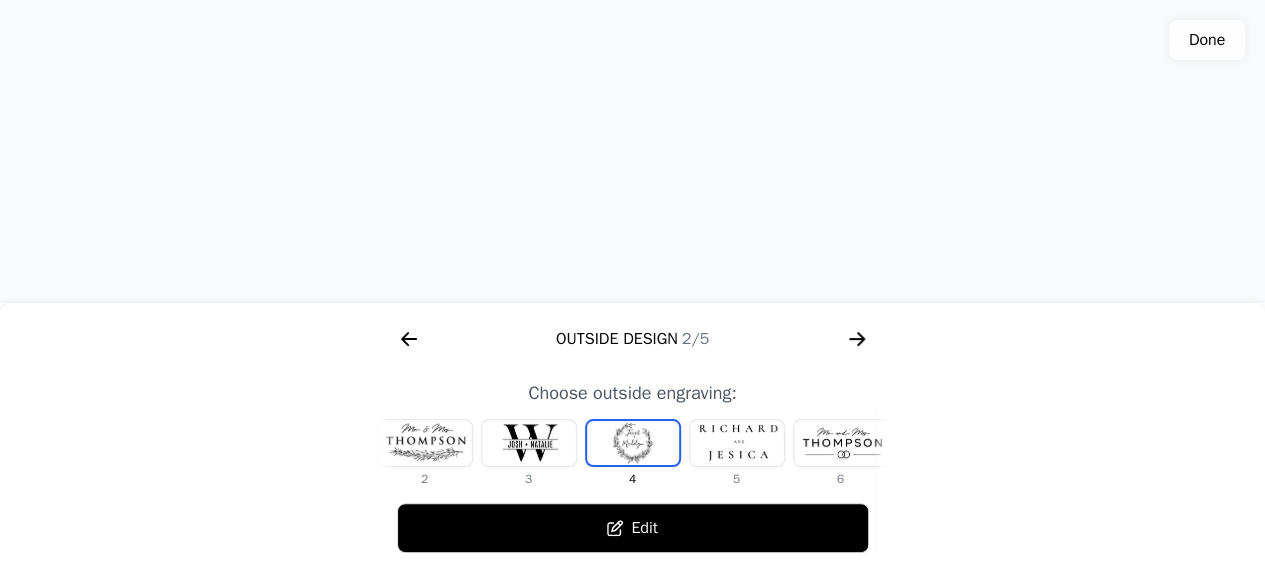 click at bounding box center [841, 443] 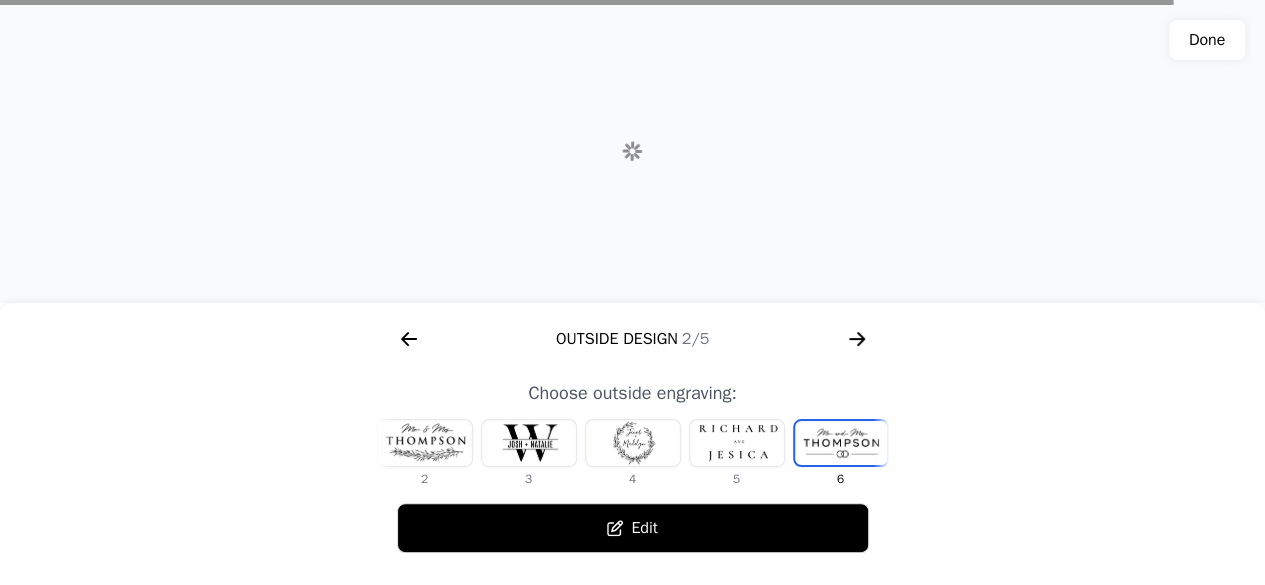 scroll, scrollTop: 0, scrollLeft: 335, axis: horizontal 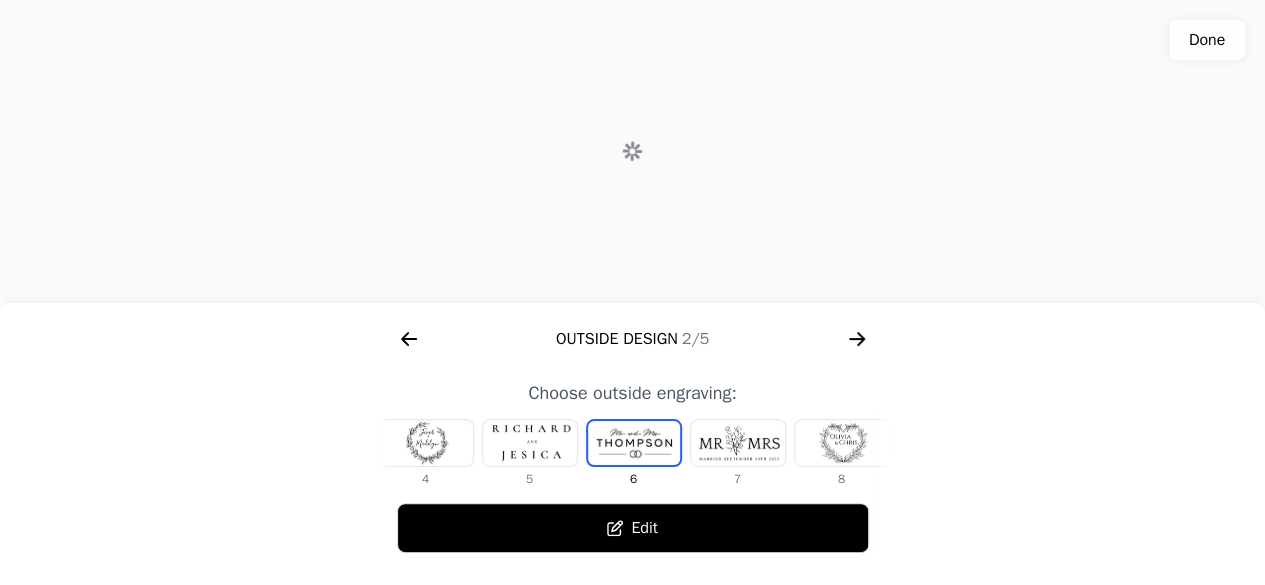 click at bounding box center [842, 443] 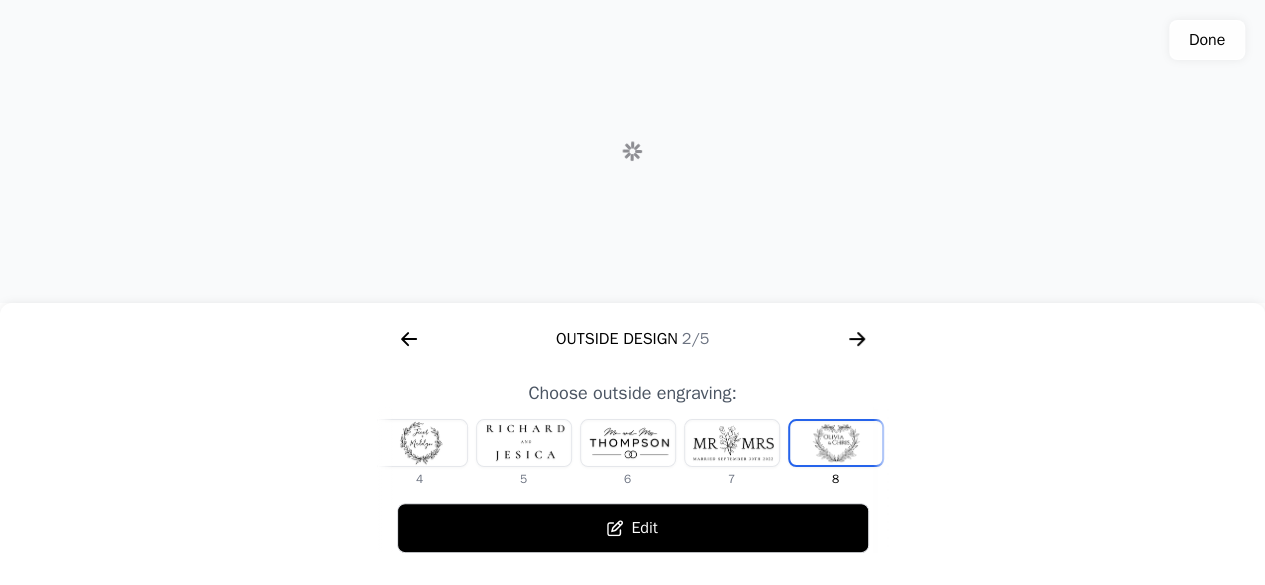 scroll, scrollTop: 0, scrollLeft: 372, axis: horizontal 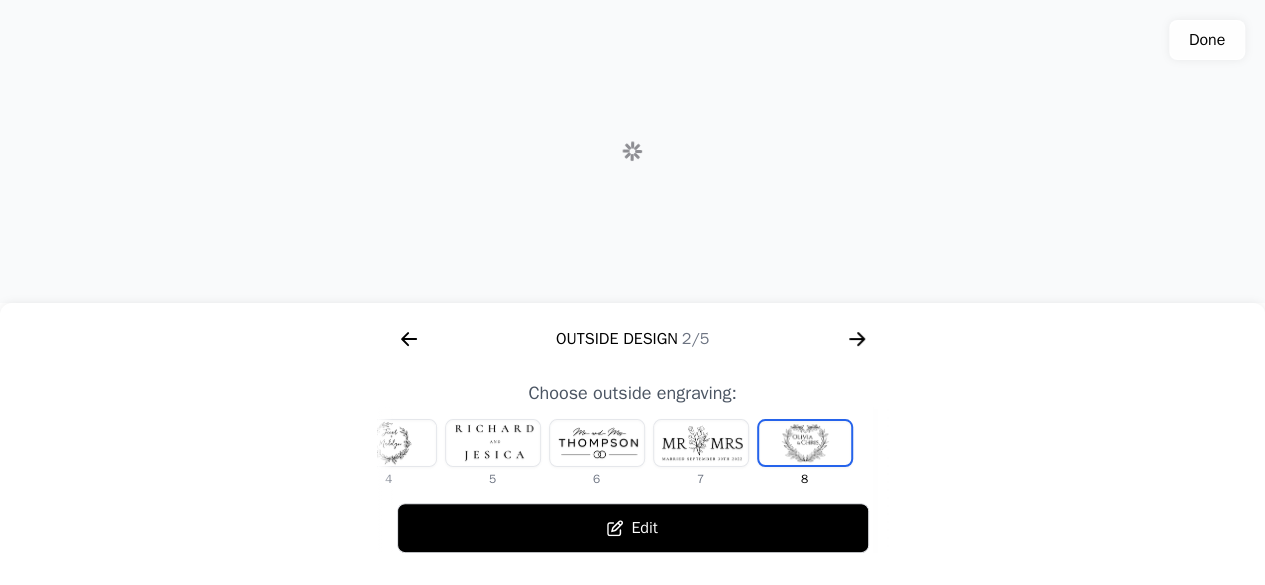 click at bounding box center [389, 443] 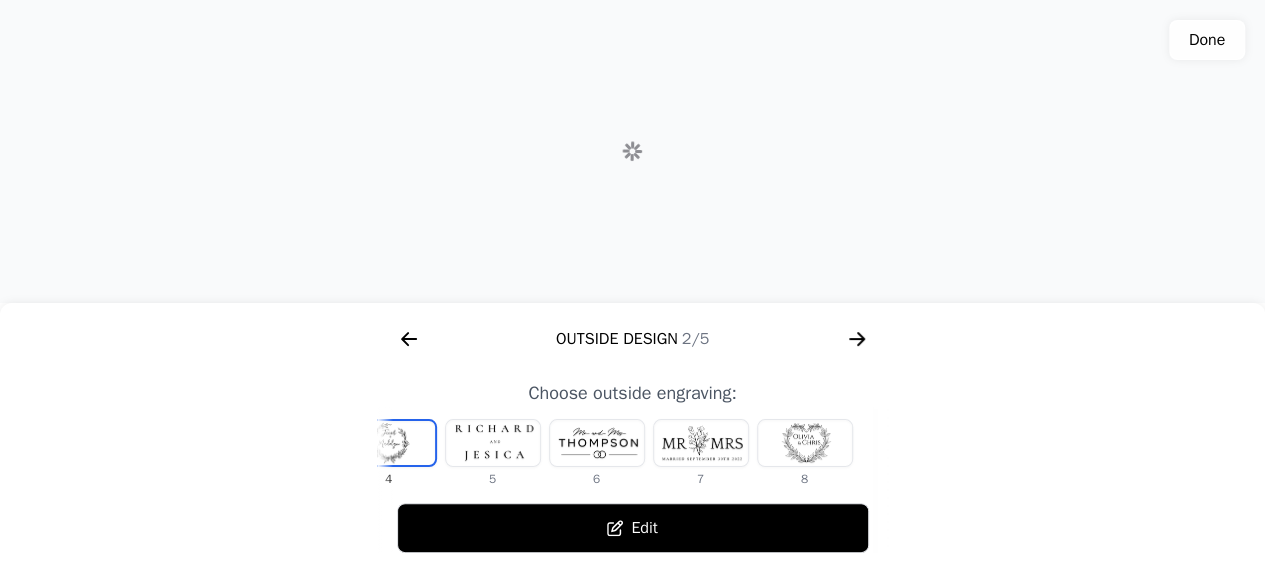 scroll, scrollTop: 0, scrollLeft: 128, axis: horizontal 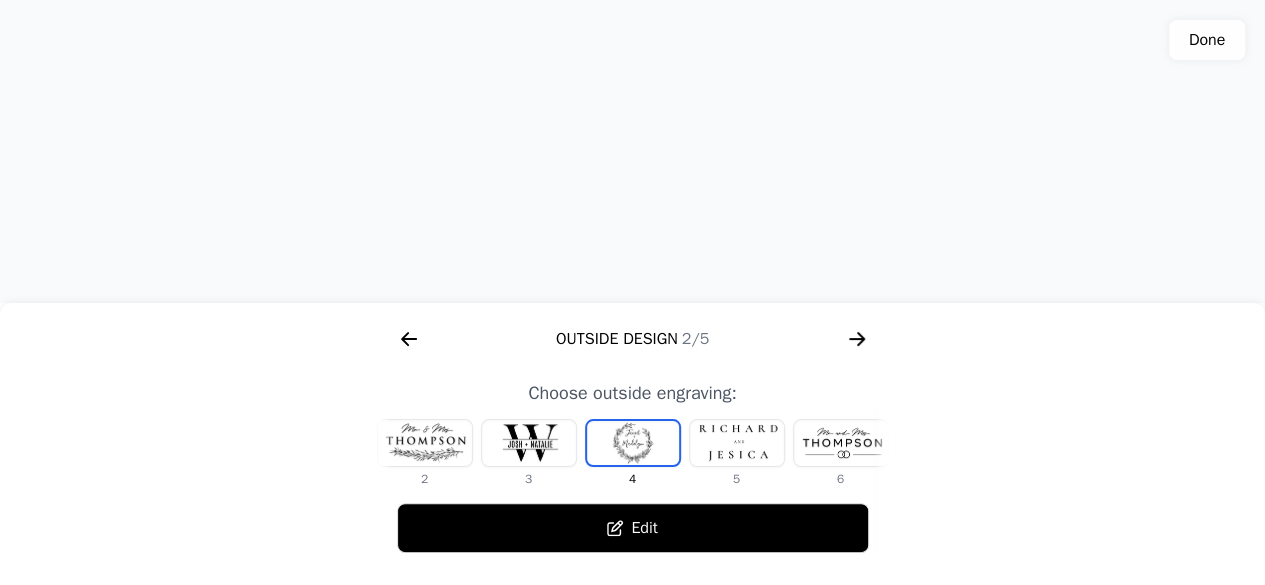 click 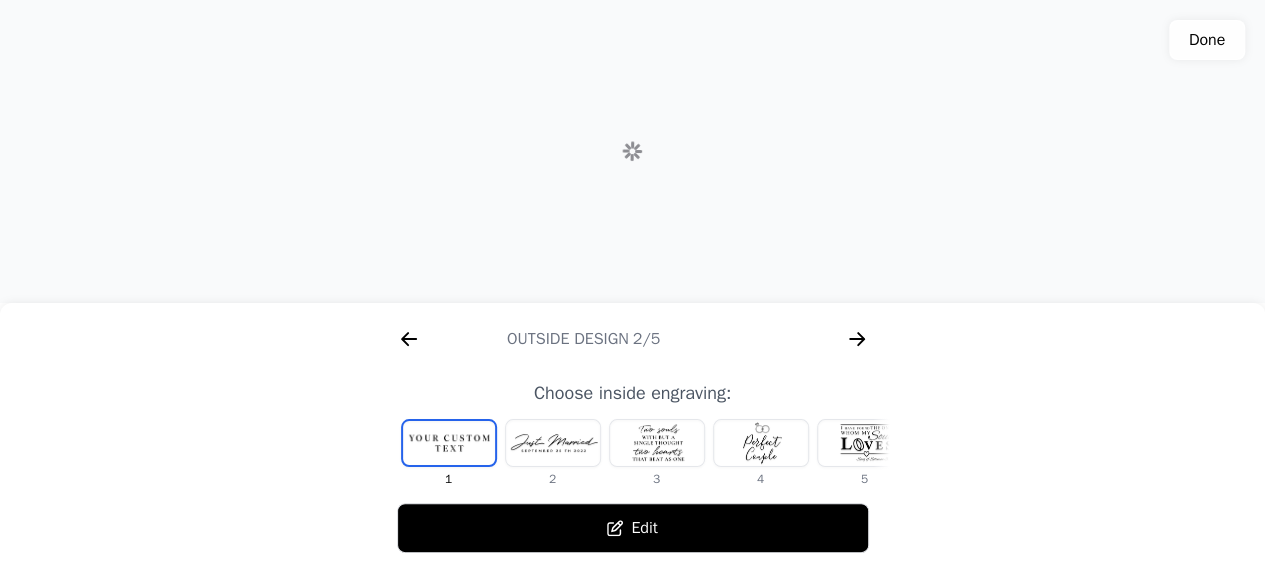 scroll, scrollTop: 0, scrollLeft: 1280, axis: horizontal 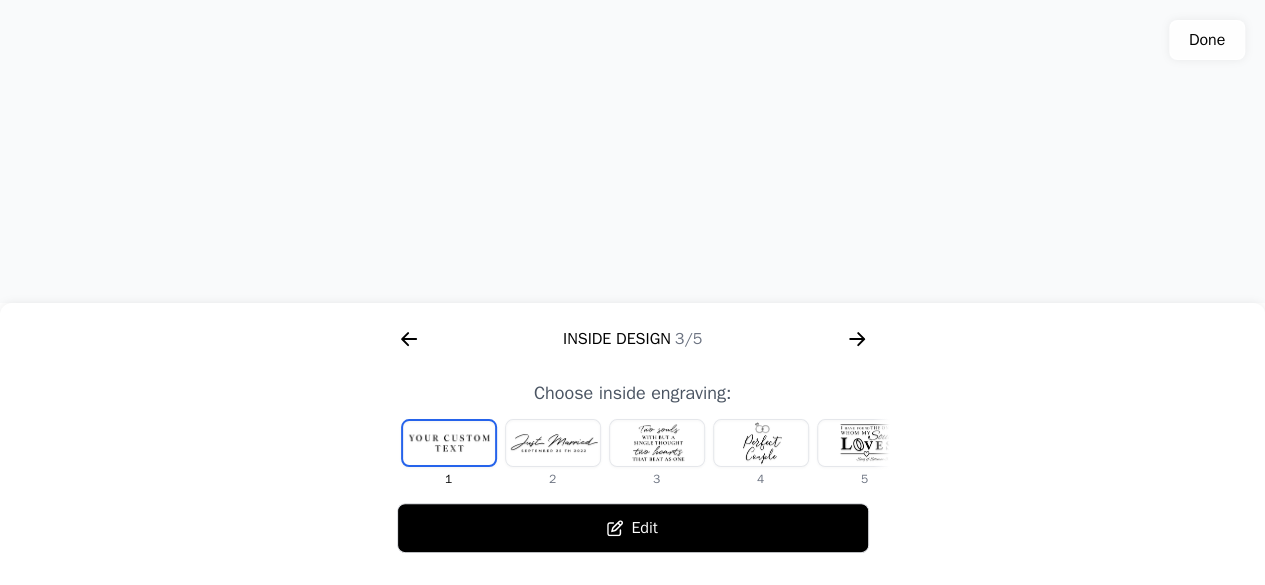 click 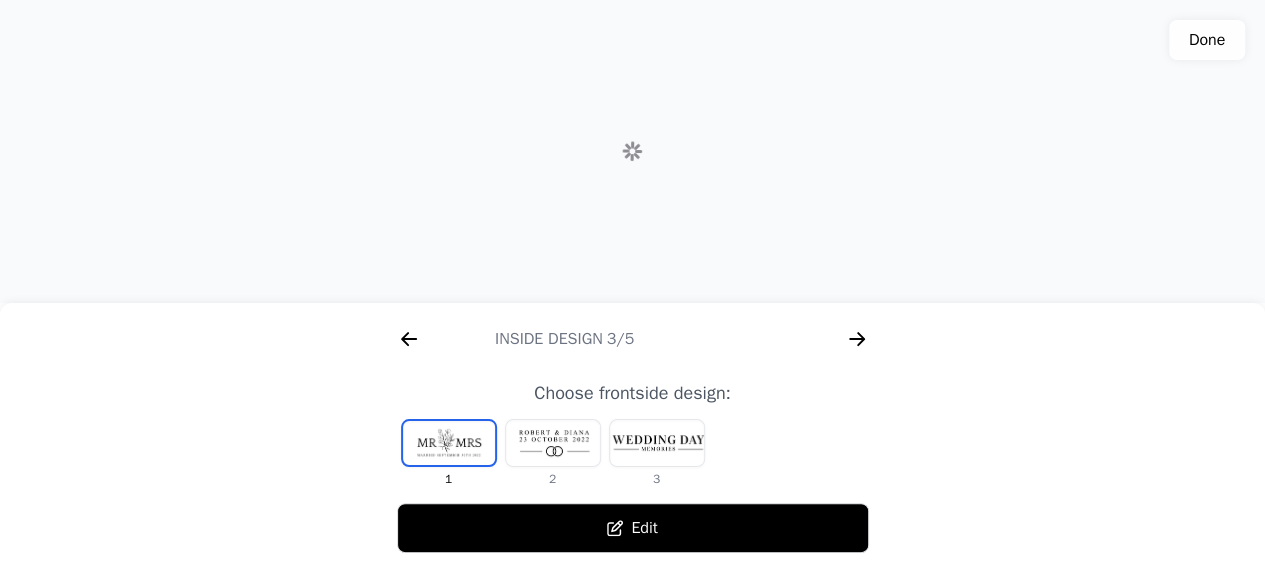 scroll, scrollTop: 0, scrollLeft: 1792, axis: horizontal 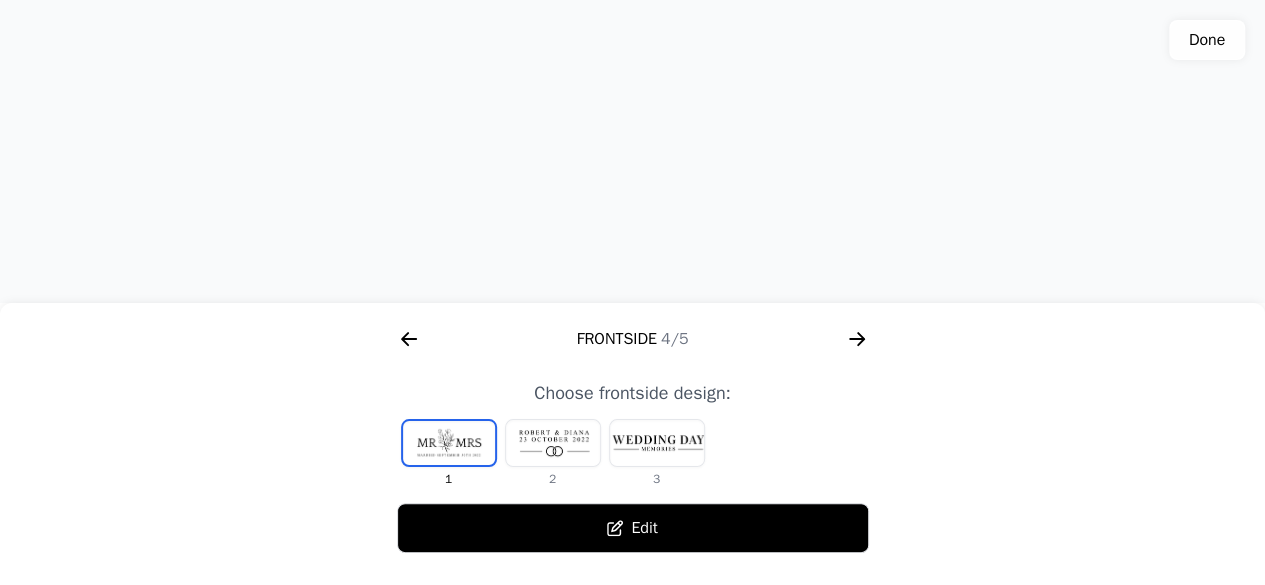 click 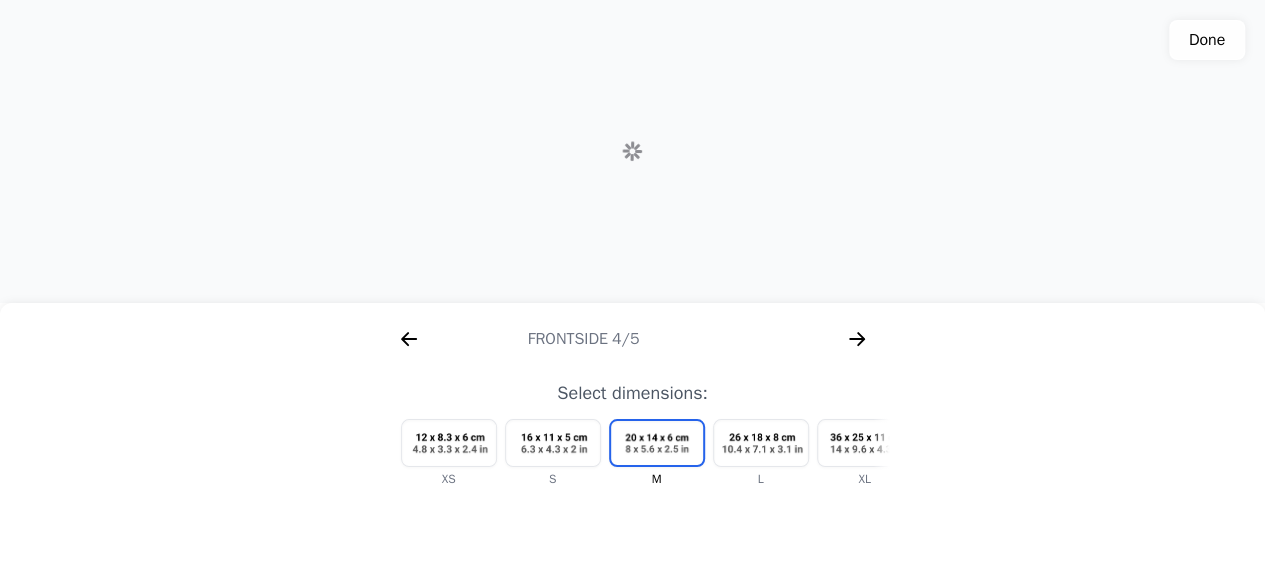 scroll, scrollTop: 0, scrollLeft: 2304, axis: horizontal 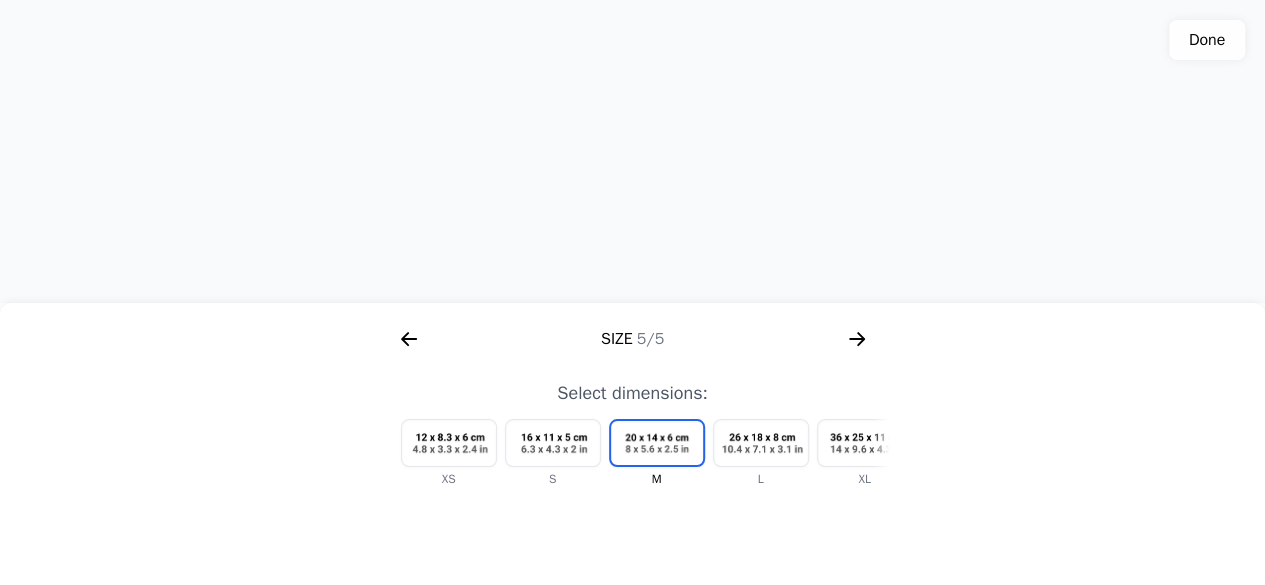 click 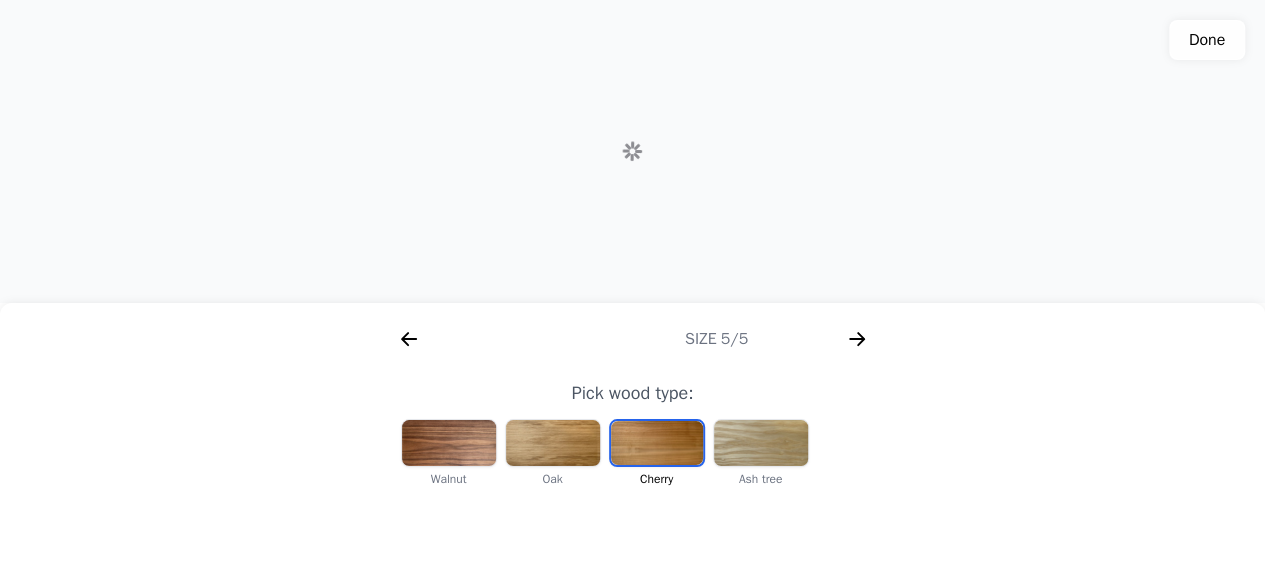 scroll, scrollTop: 0, scrollLeft: 256, axis: horizontal 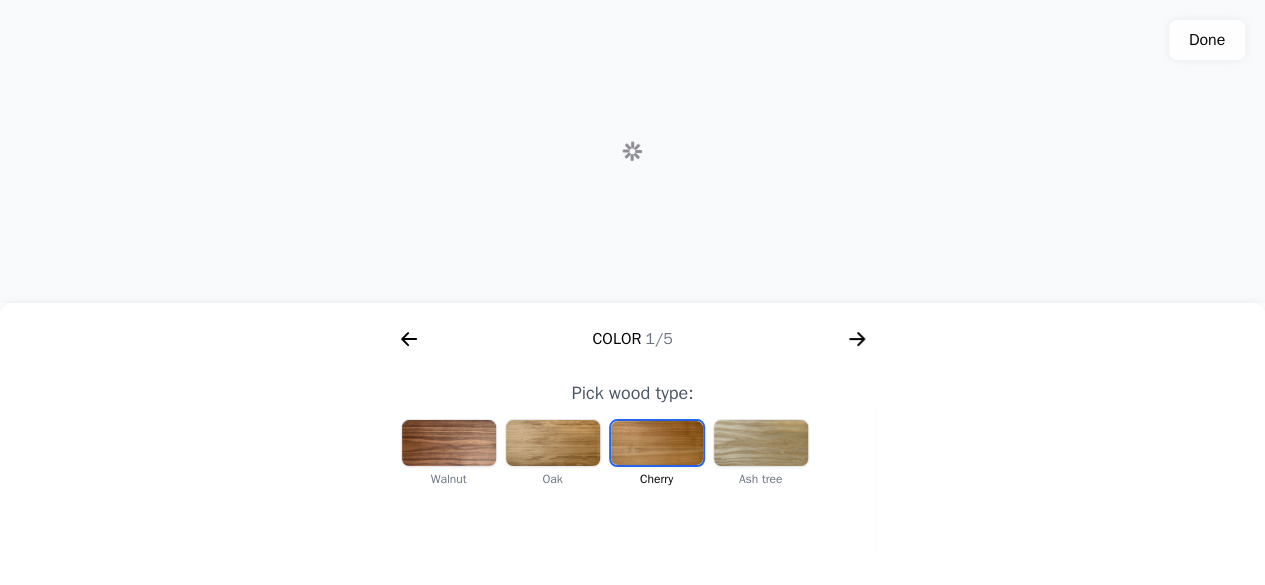 click 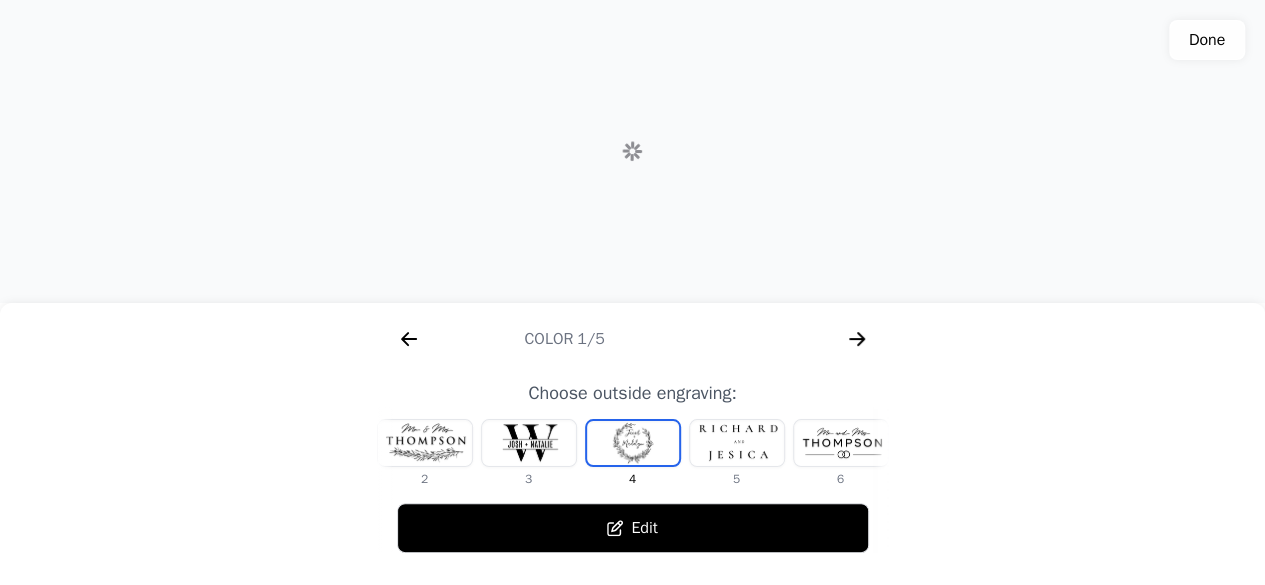 scroll, scrollTop: 0, scrollLeft: 768, axis: horizontal 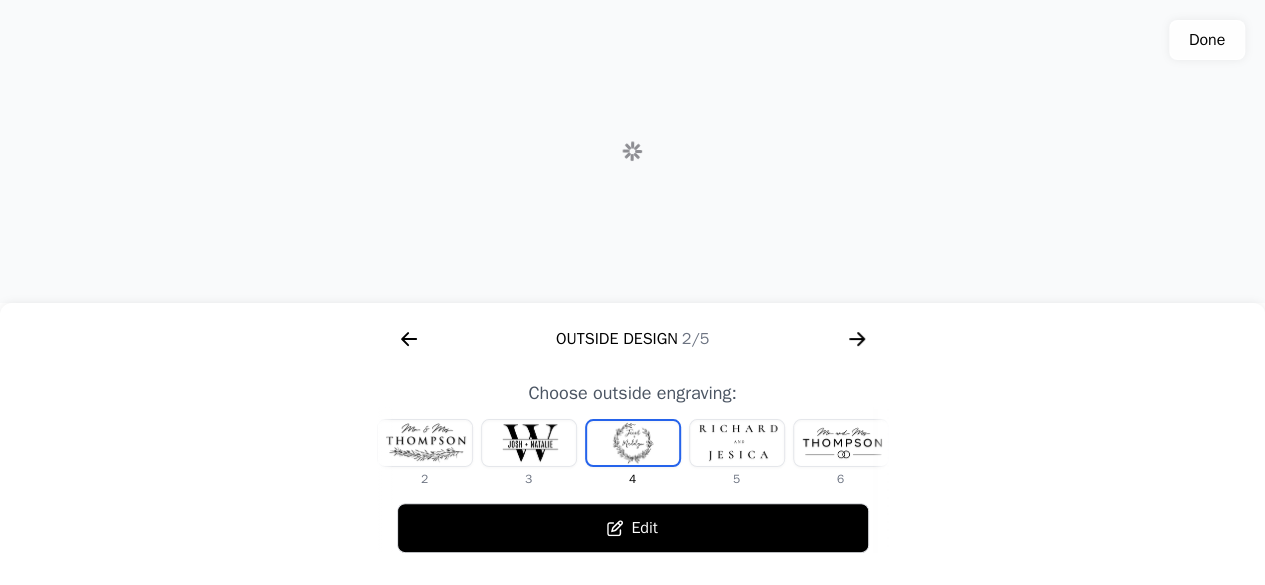 click 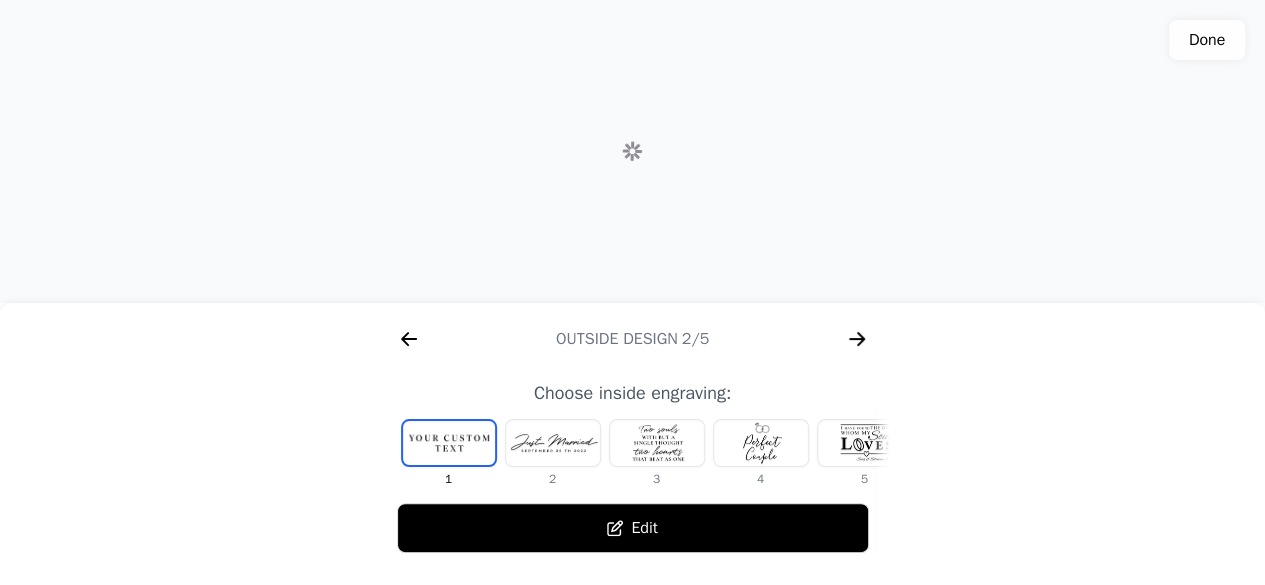 scroll, scrollTop: 0, scrollLeft: 880, axis: horizontal 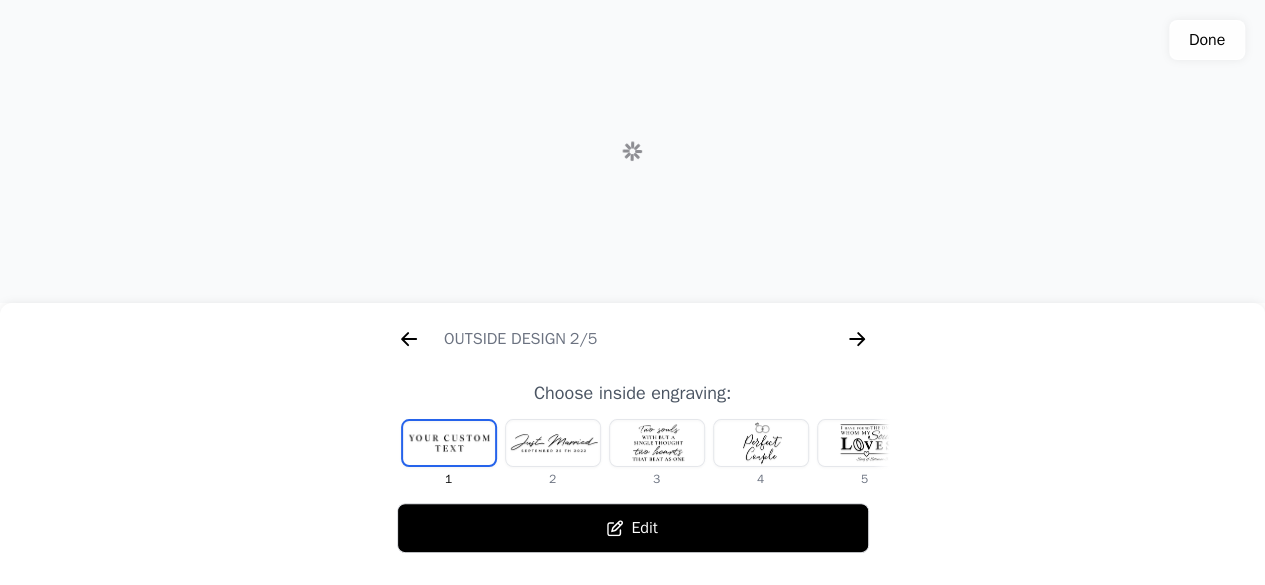 click 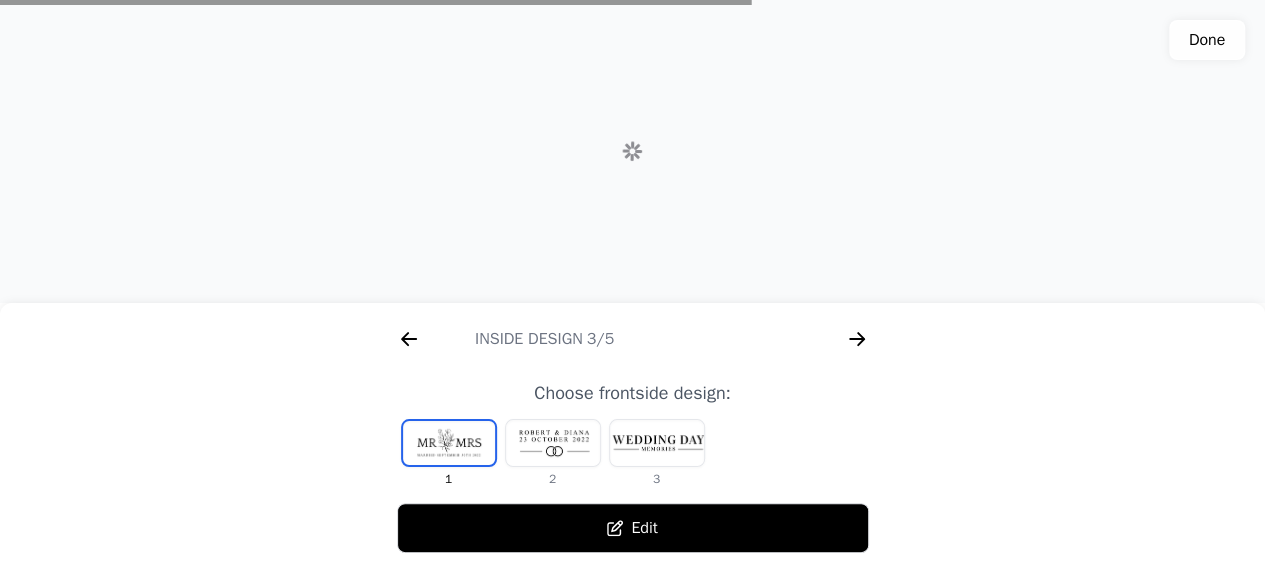 scroll, scrollTop: 0, scrollLeft: 1792, axis: horizontal 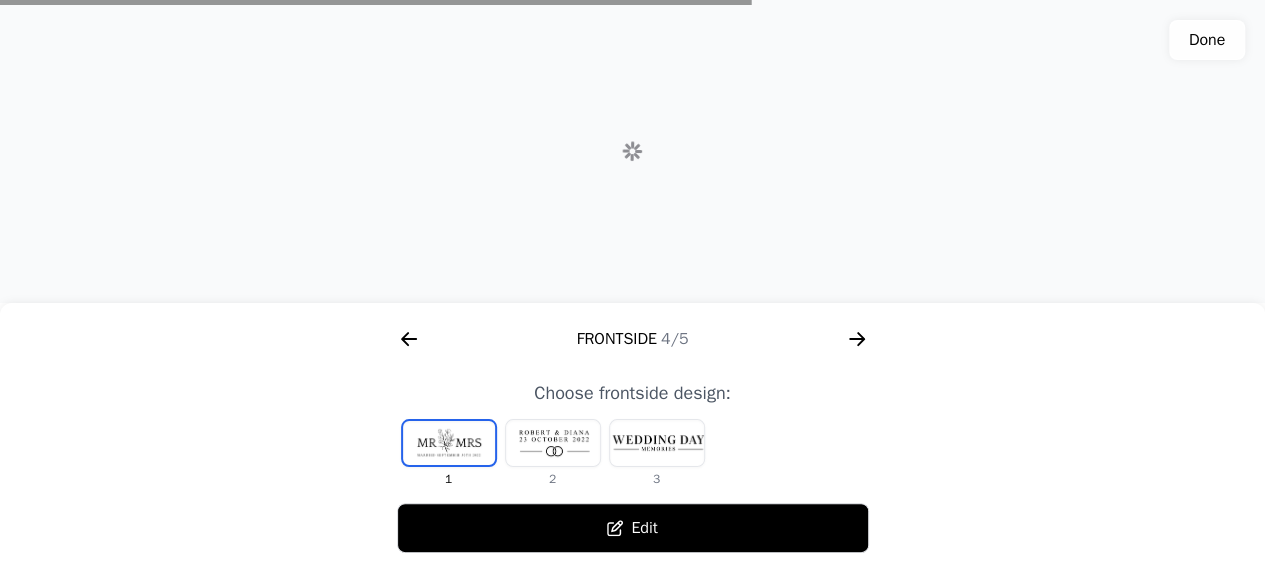 click 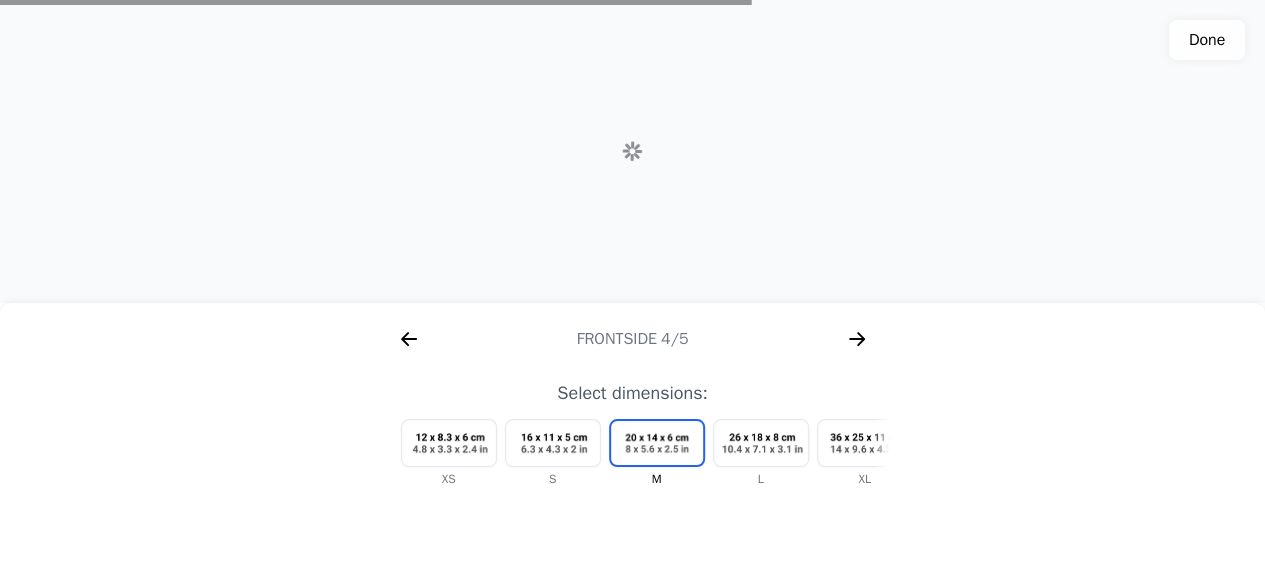 scroll, scrollTop: 0, scrollLeft: 2304, axis: horizontal 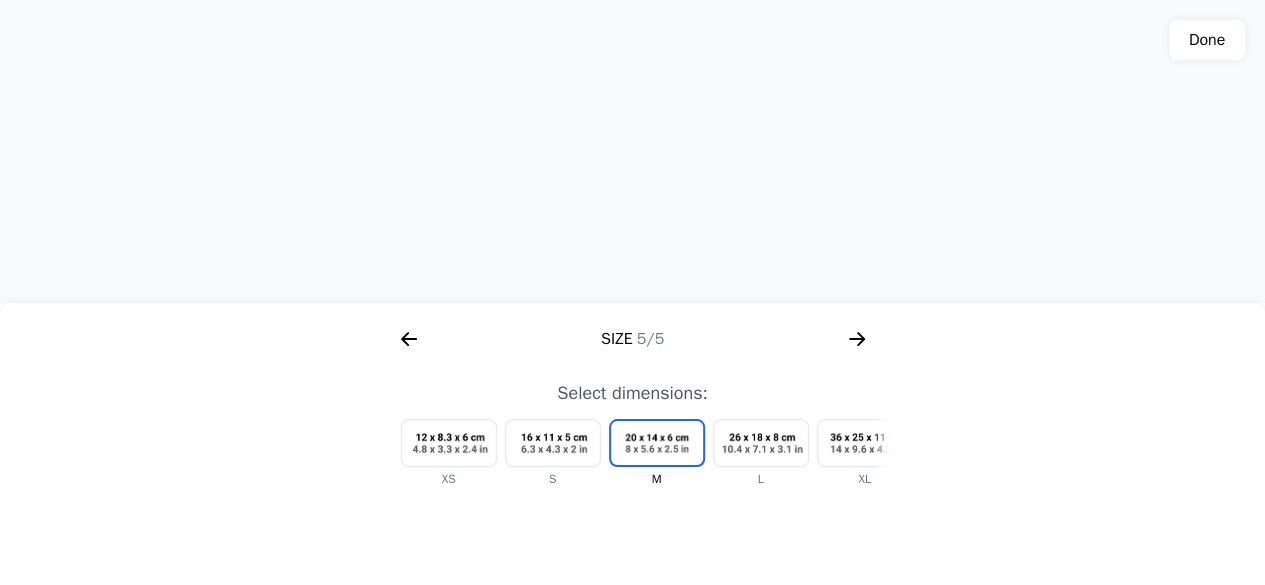 click at bounding box center (553, 443) 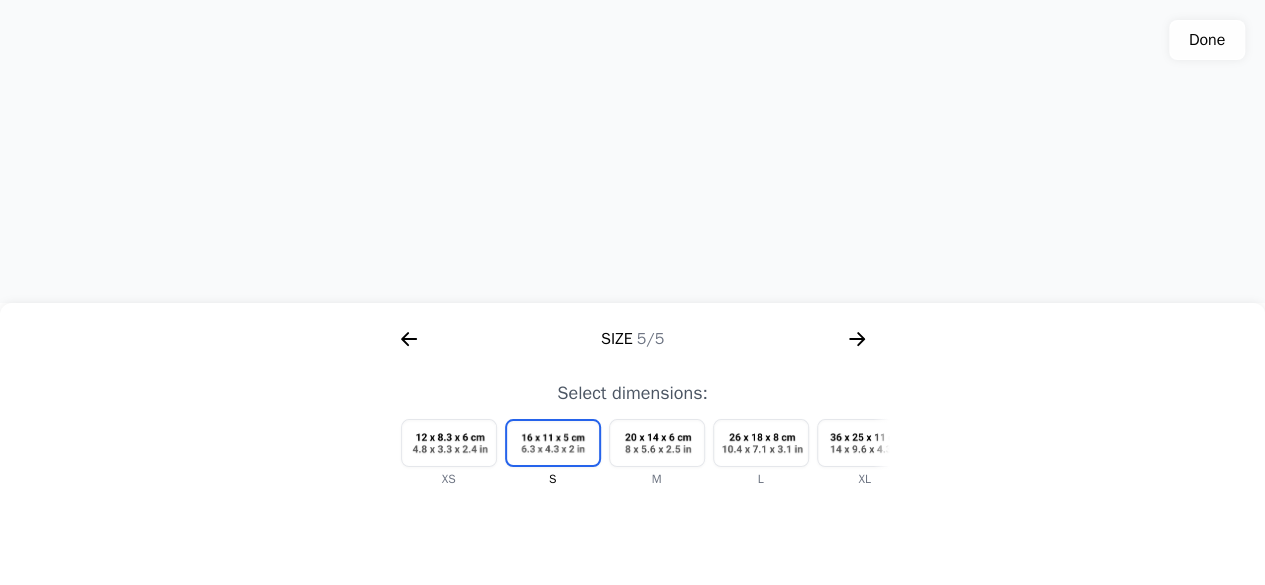 click on "Done" 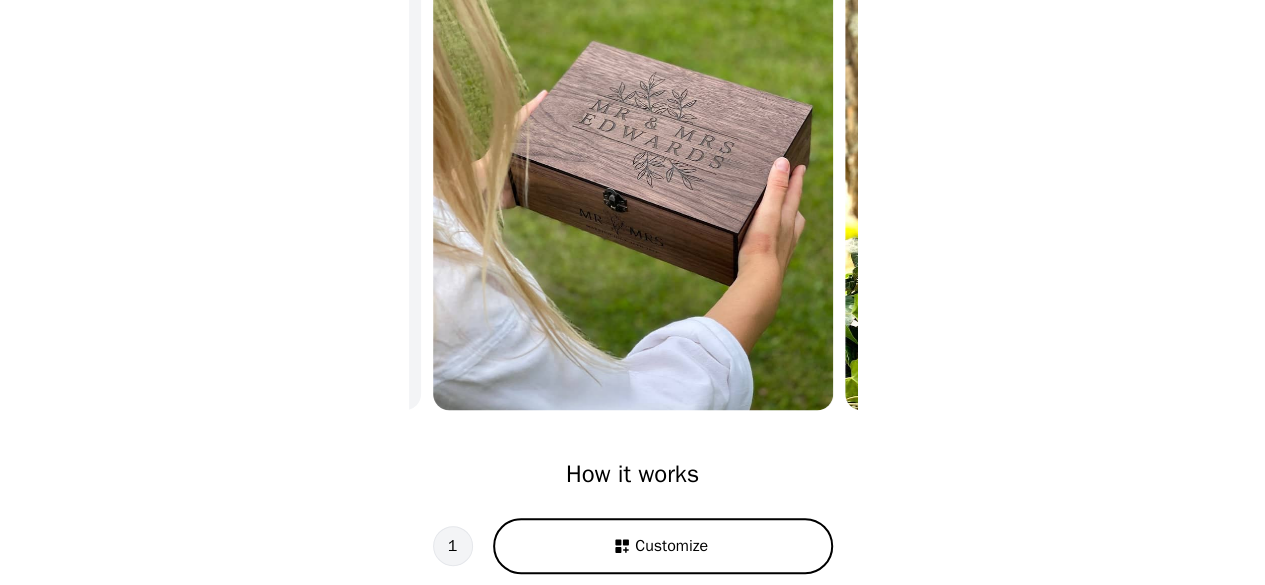 scroll, scrollTop: 0, scrollLeft: 0, axis: both 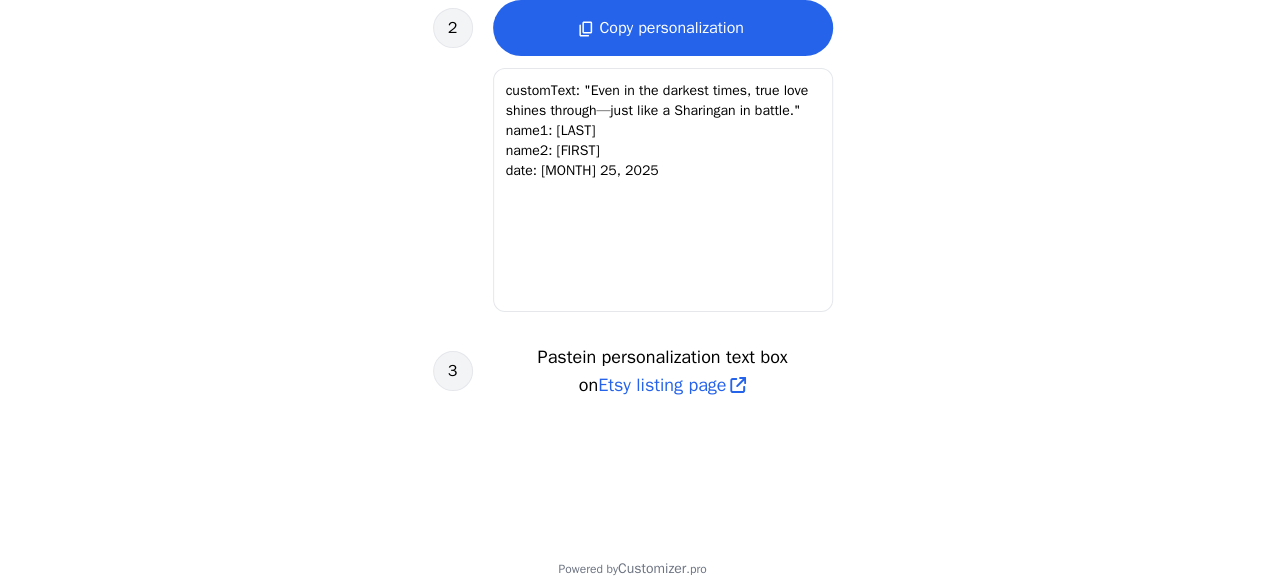 click on "Copy personalization" at bounding box center (671, 28) 